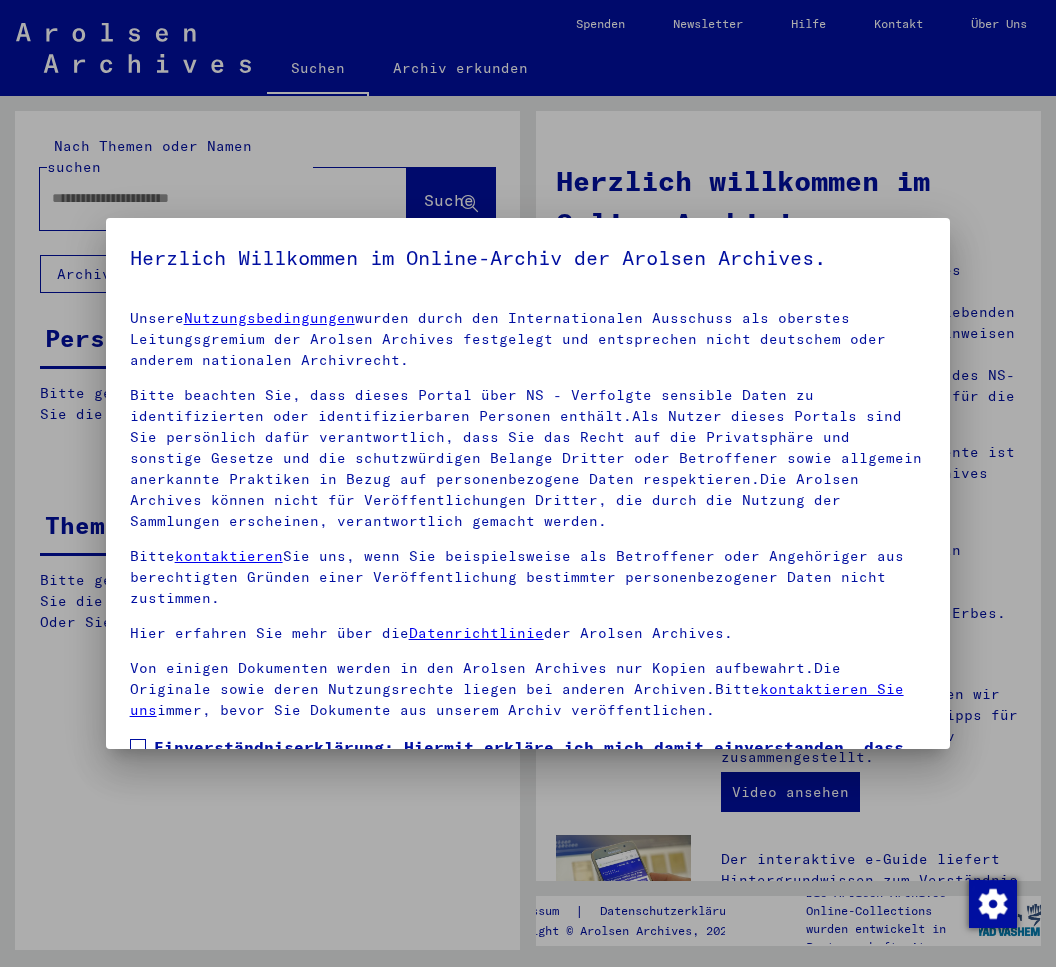 scroll, scrollTop: 0, scrollLeft: 0, axis: both 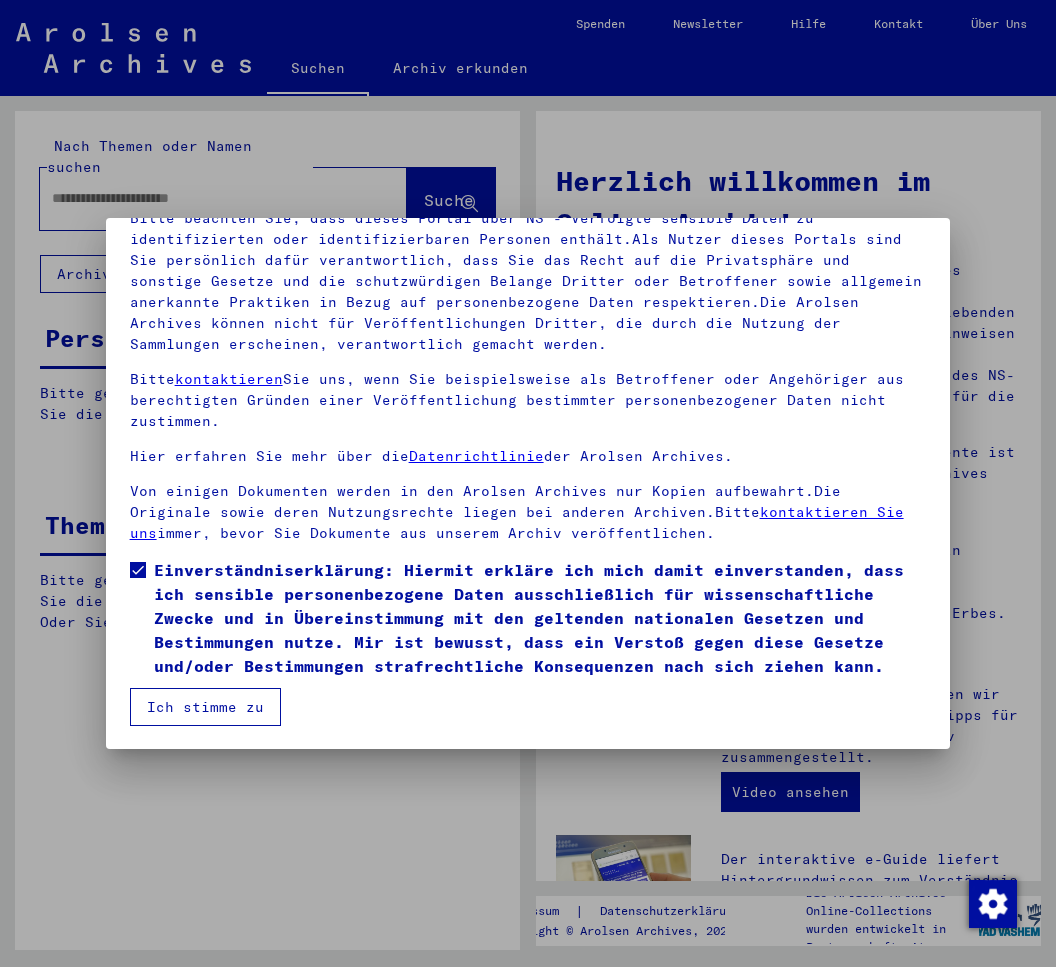 click on "Ich stimme zu" at bounding box center (205, 707) 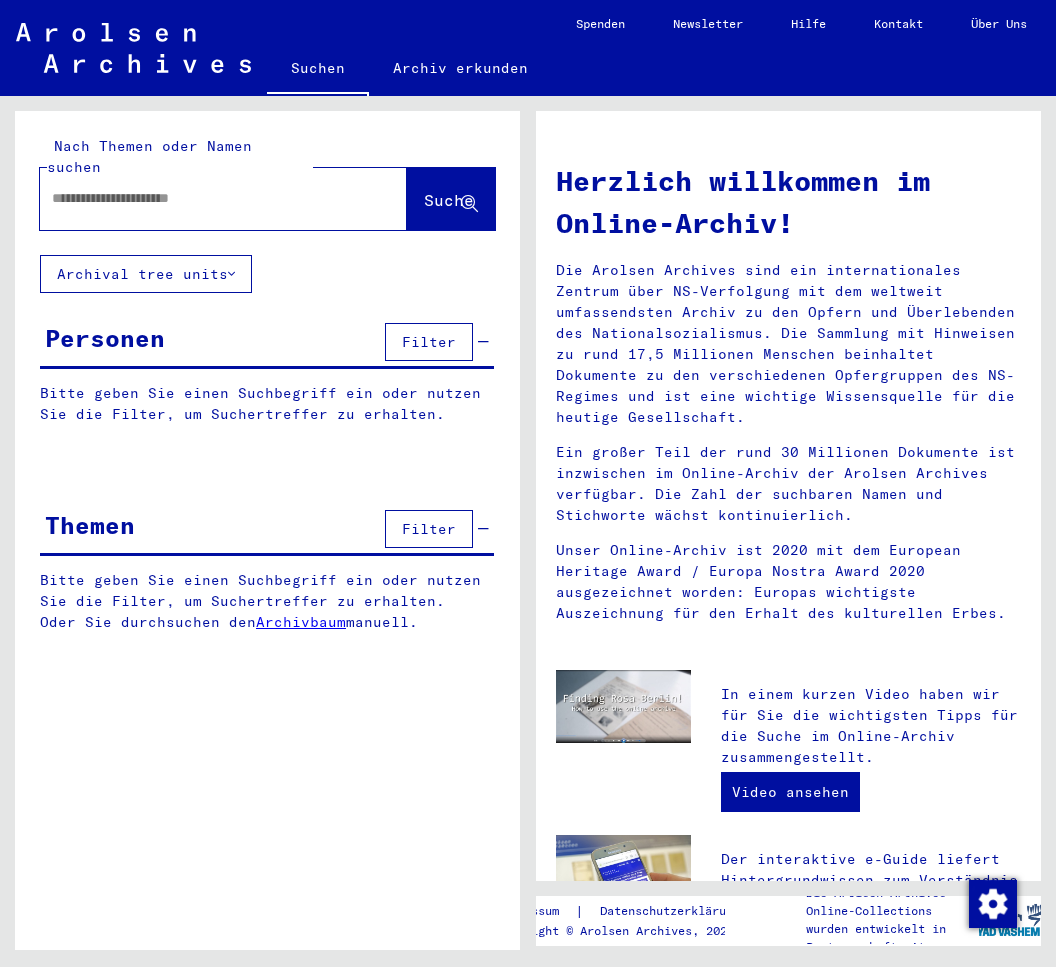 click 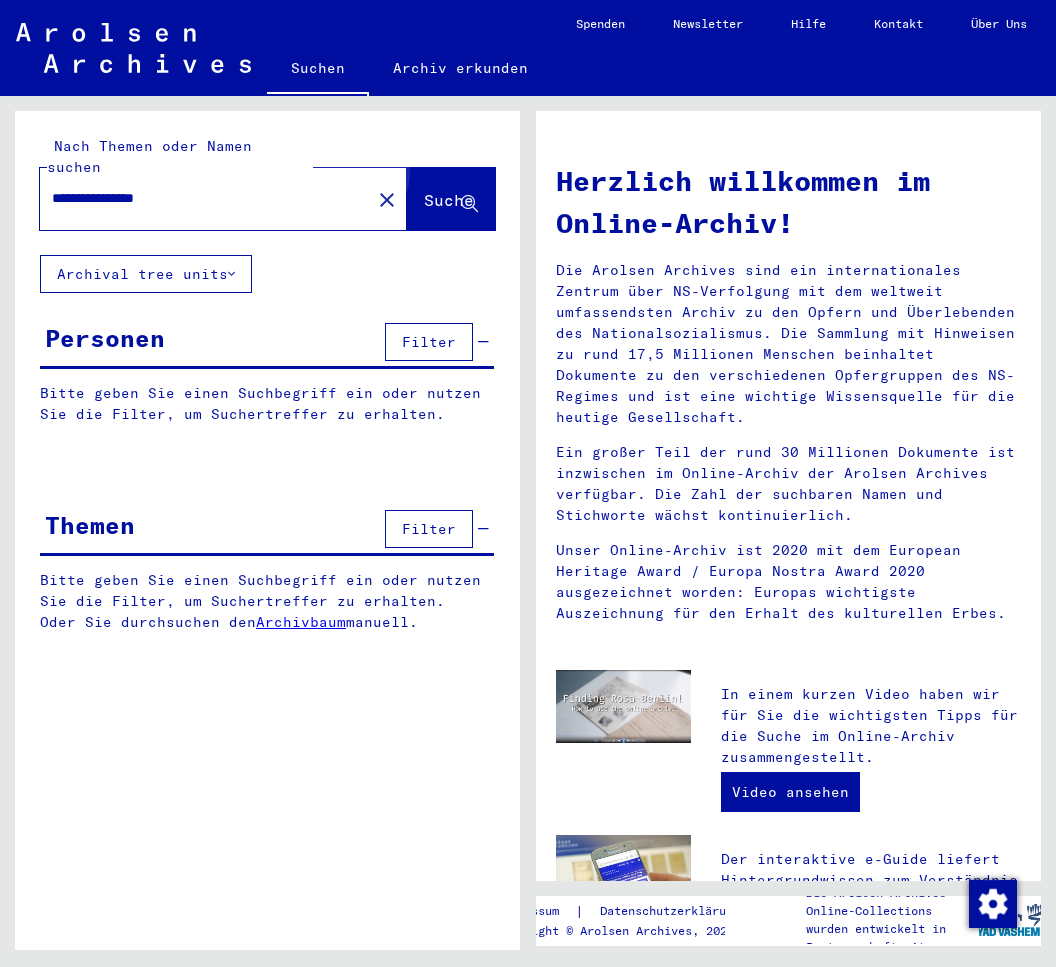 click on "Suche" 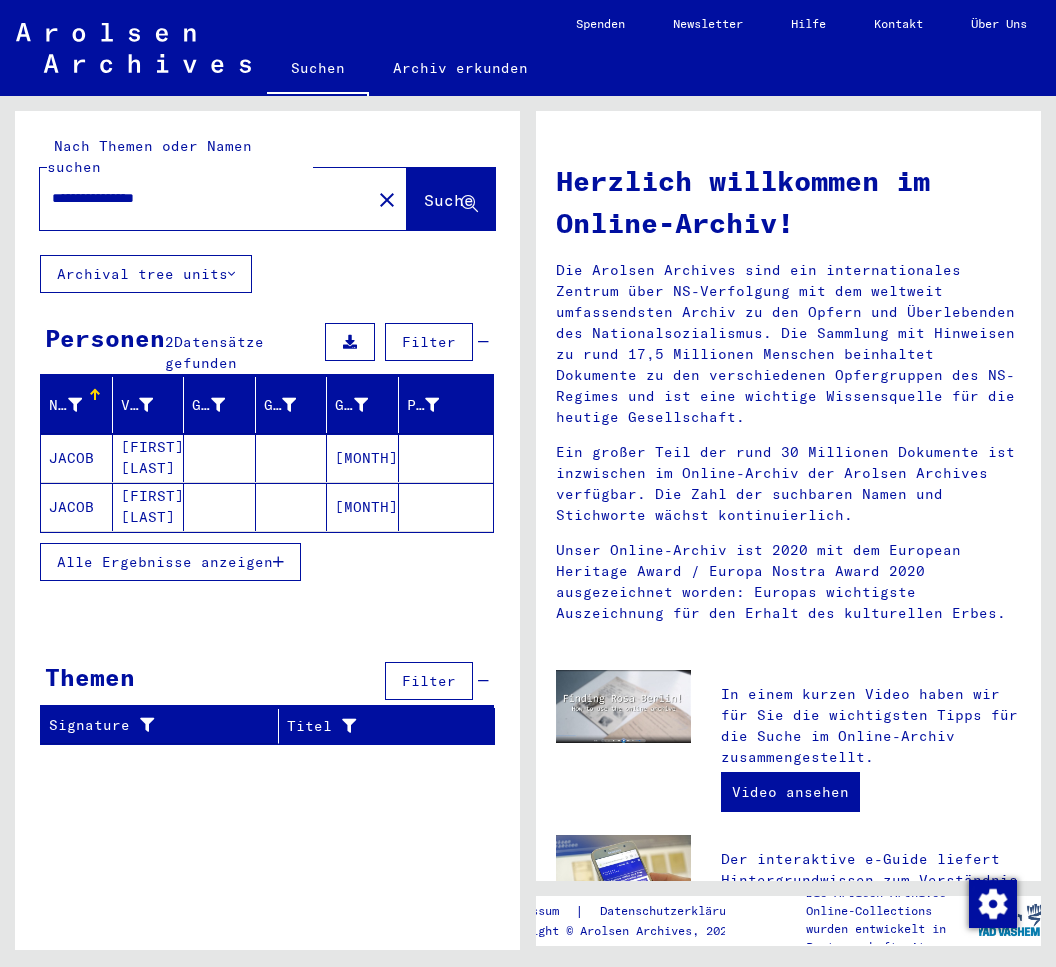 click at bounding box center (292, 507) 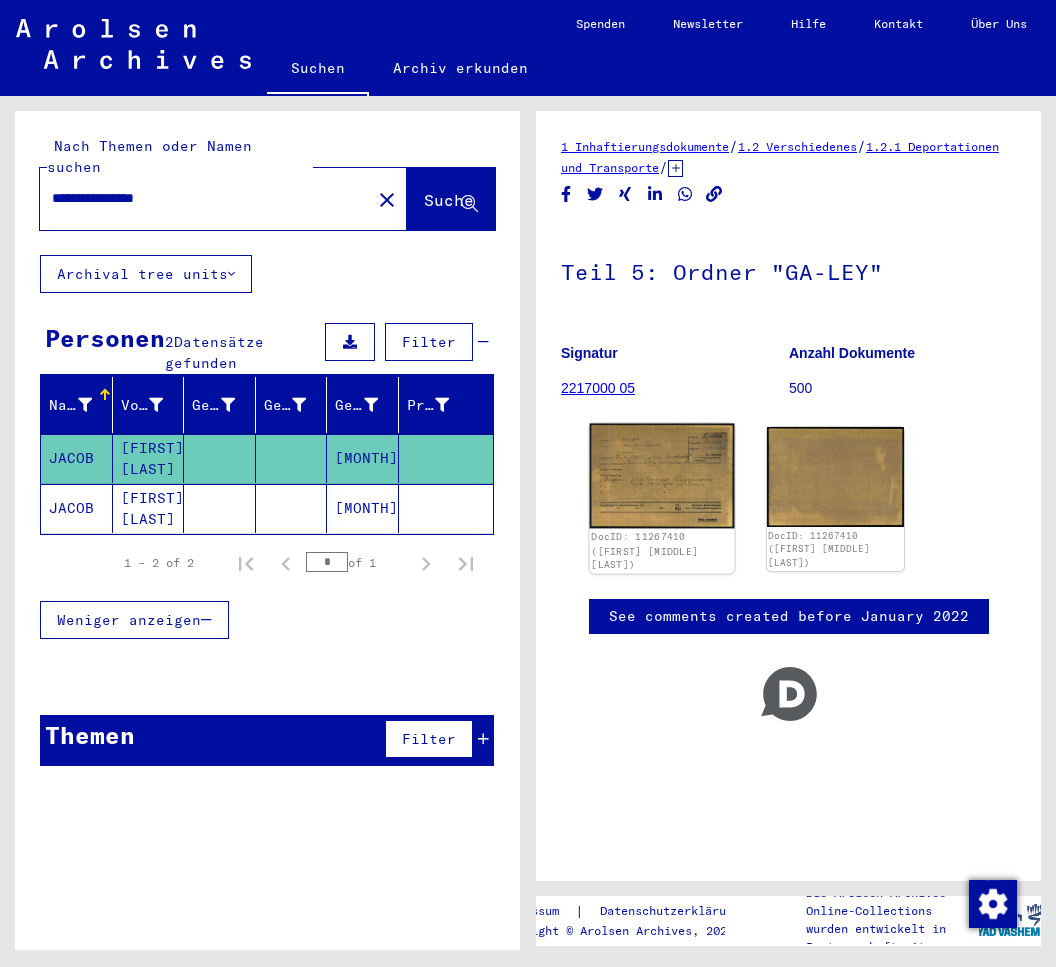 click 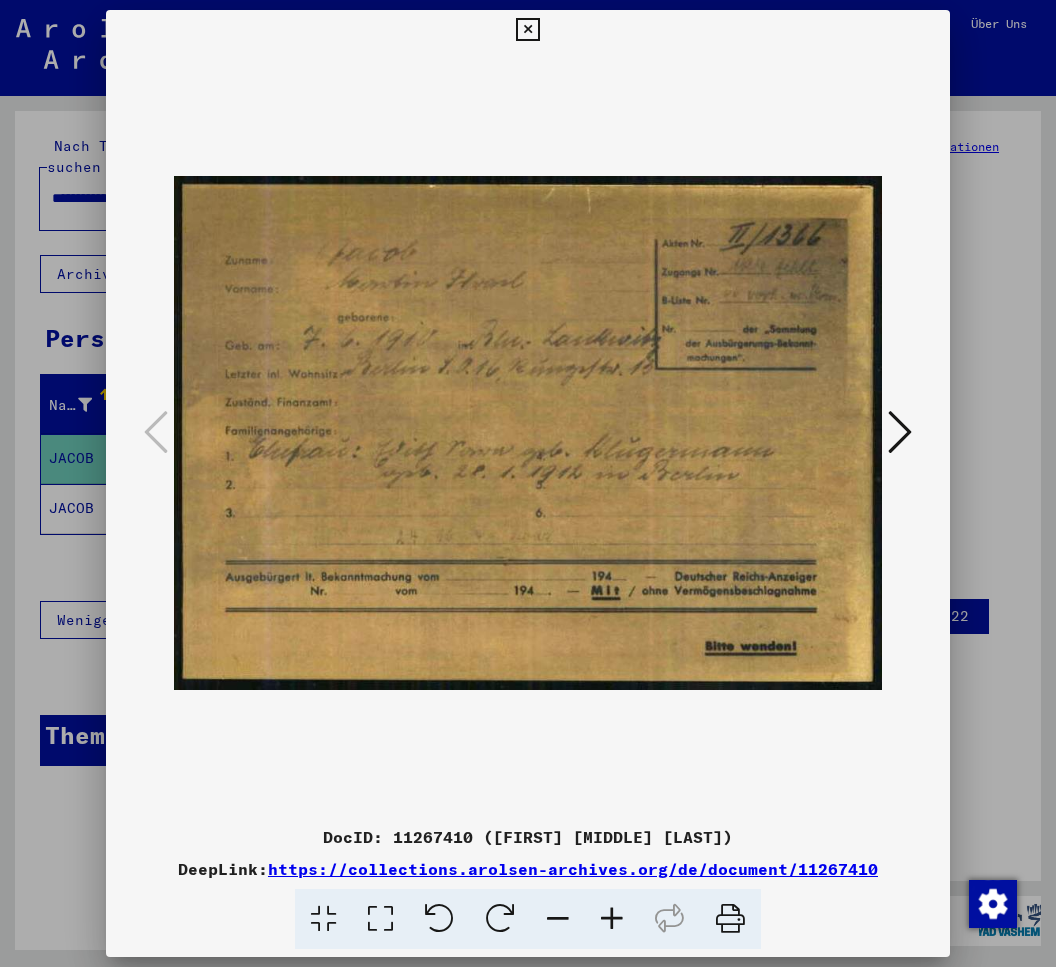 scroll, scrollTop: 0, scrollLeft: 0, axis: both 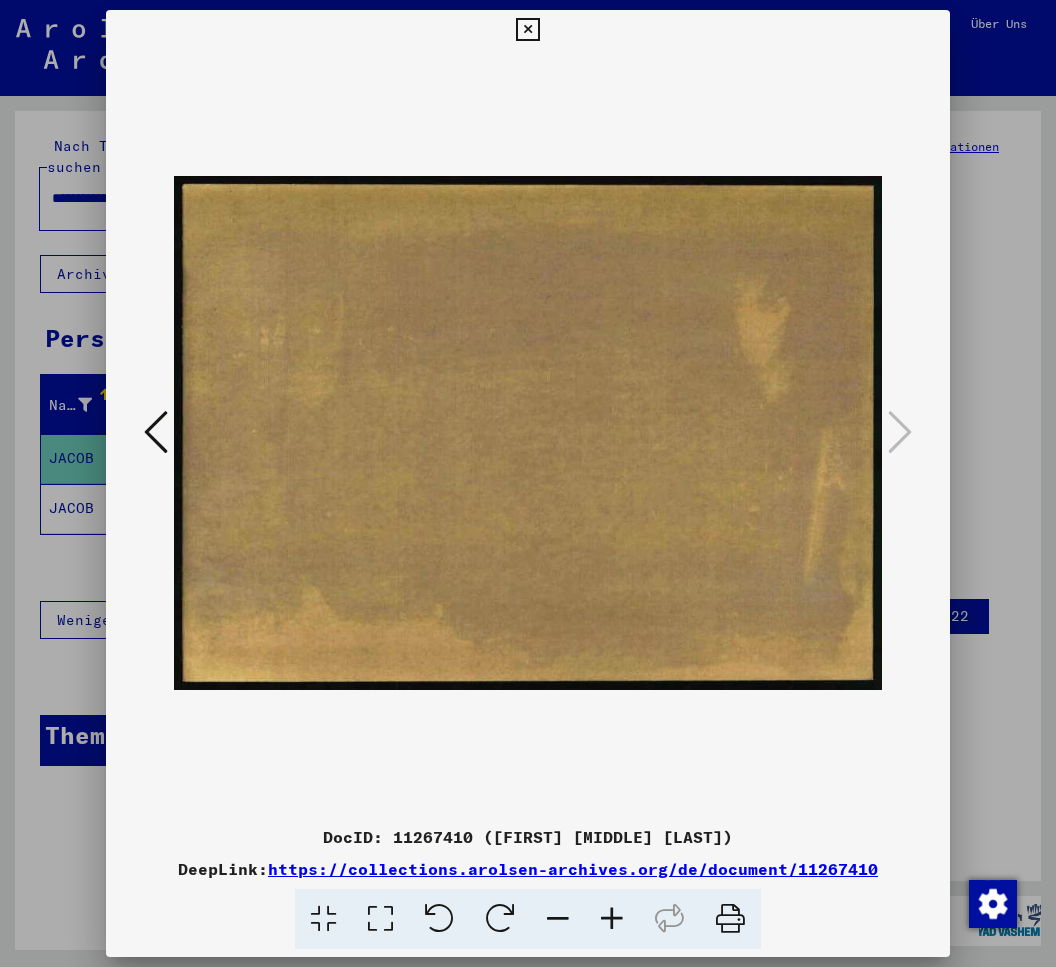 click at bounding box center (156, 432) 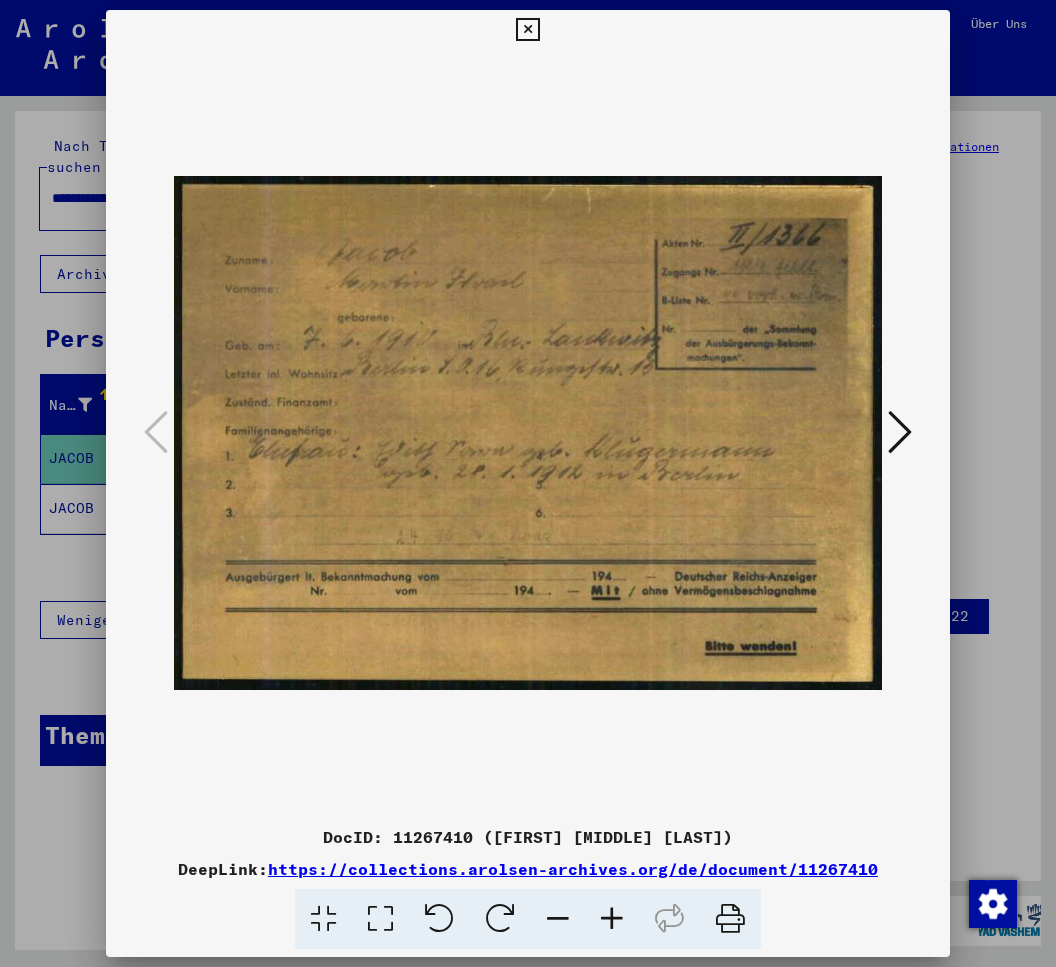 click at bounding box center (730, 919) 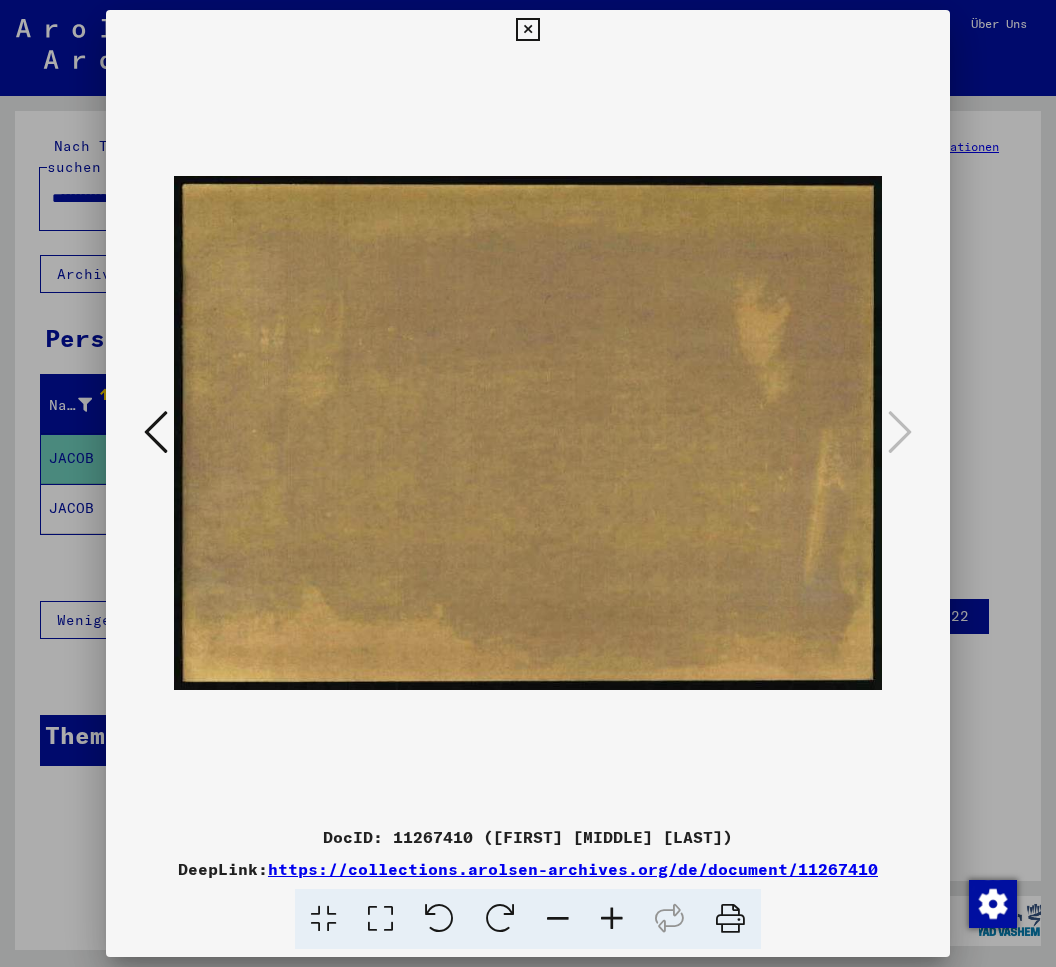 click at bounding box center [527, 30] 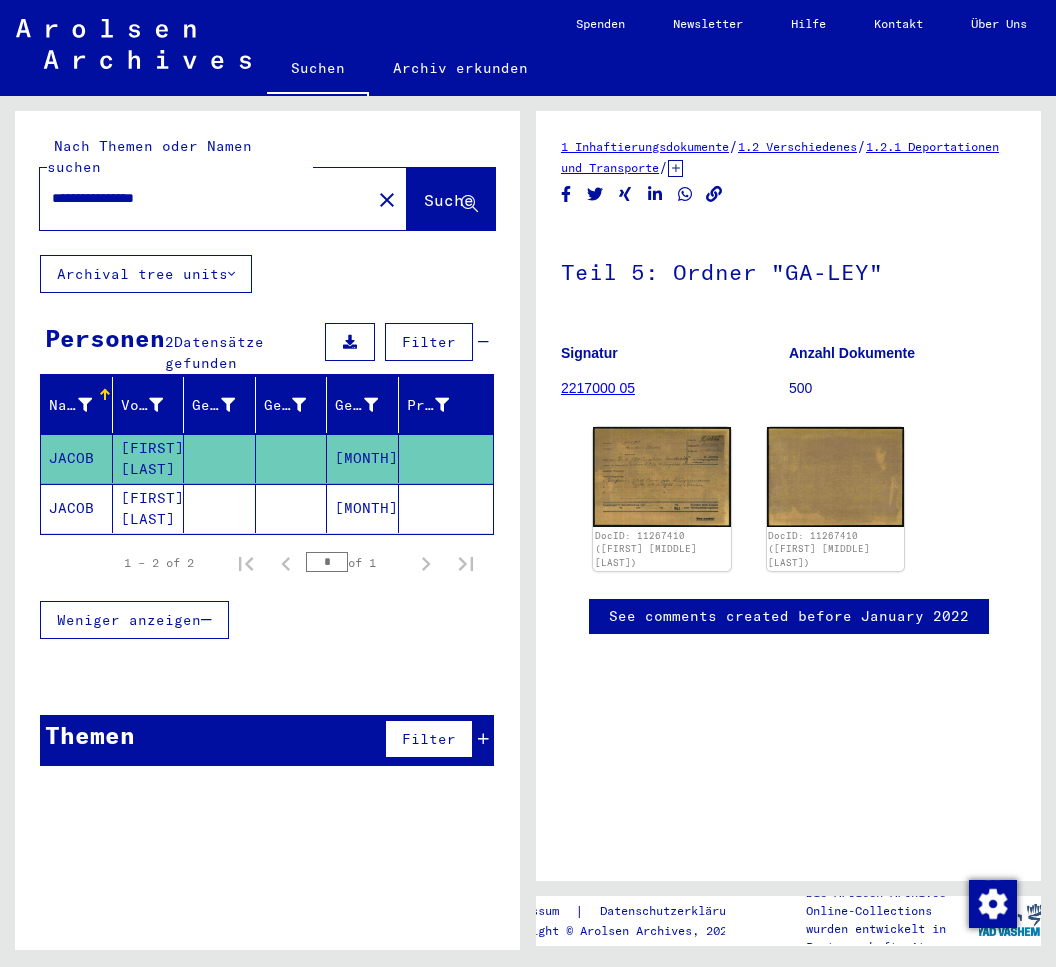 click 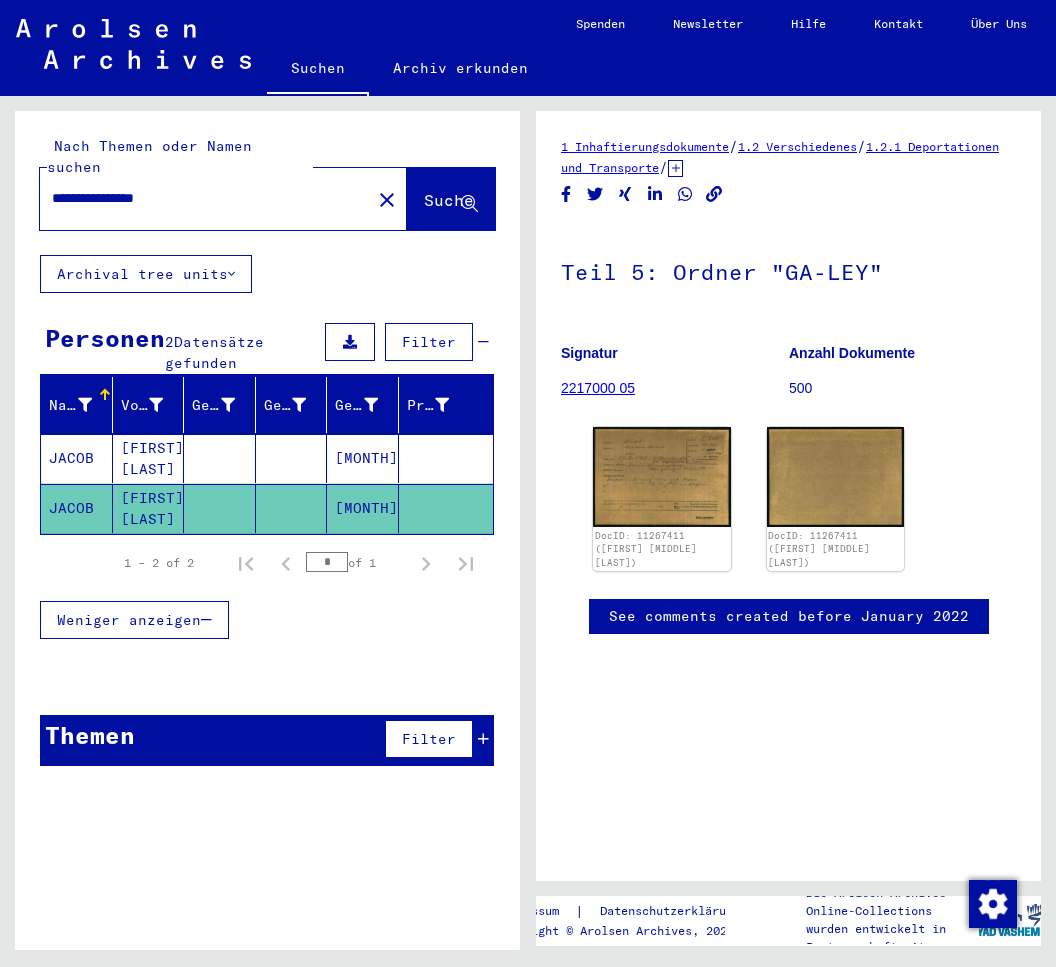 scroll, scrollTop: 0, scrollLeft: 0, axis: both 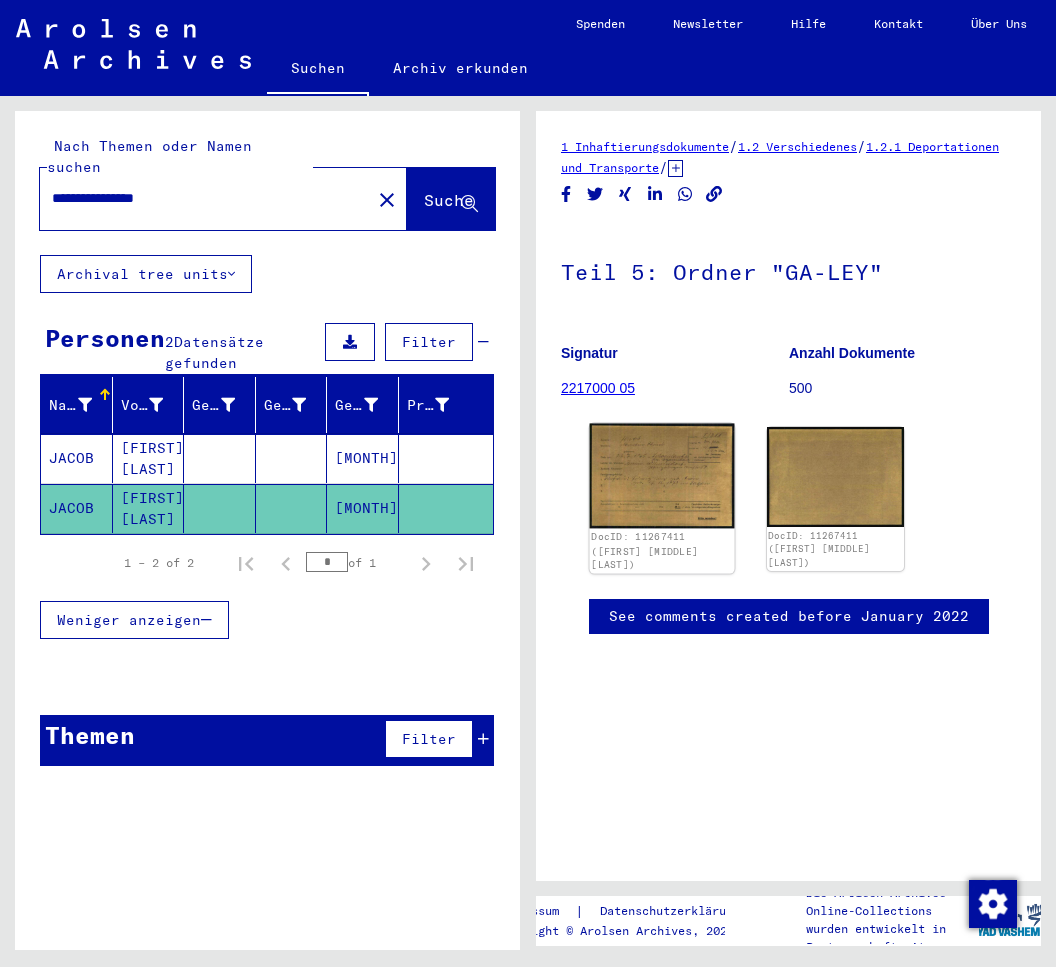 click 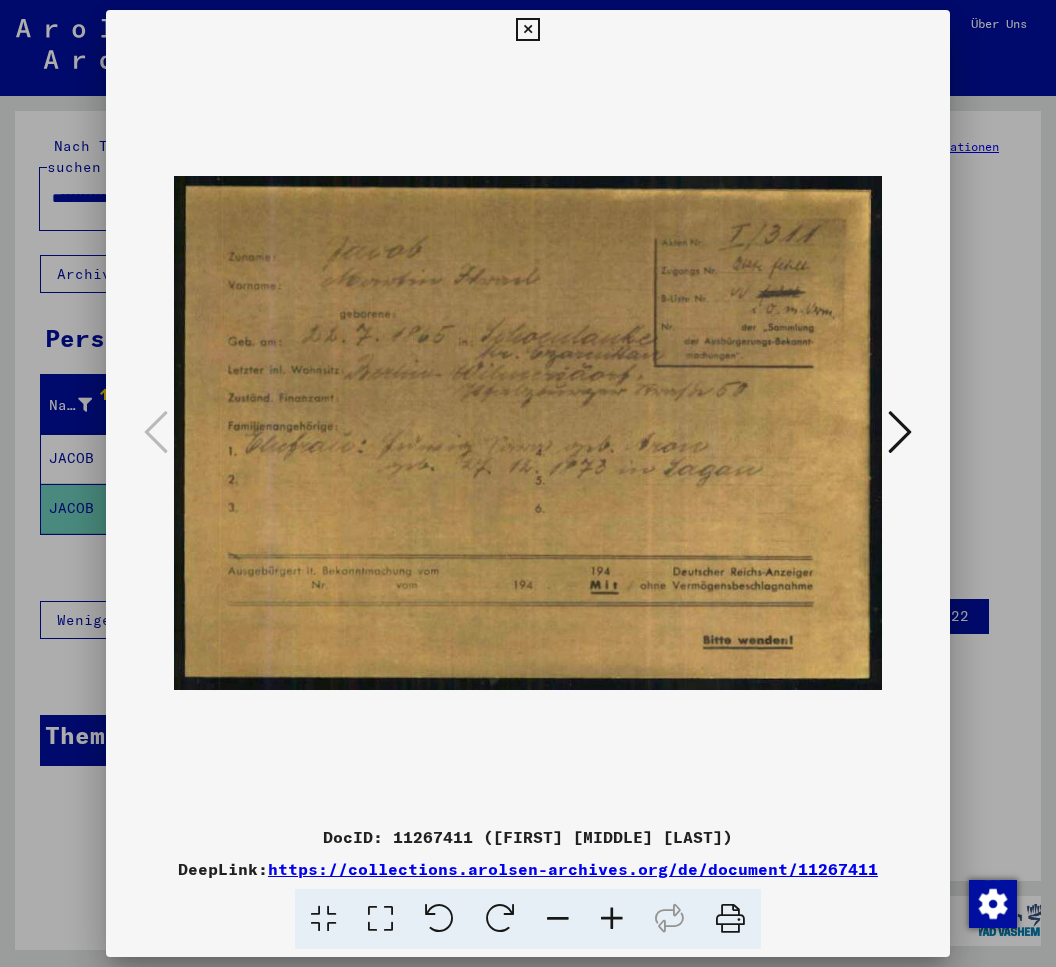 click at bounding box center [528, 483] 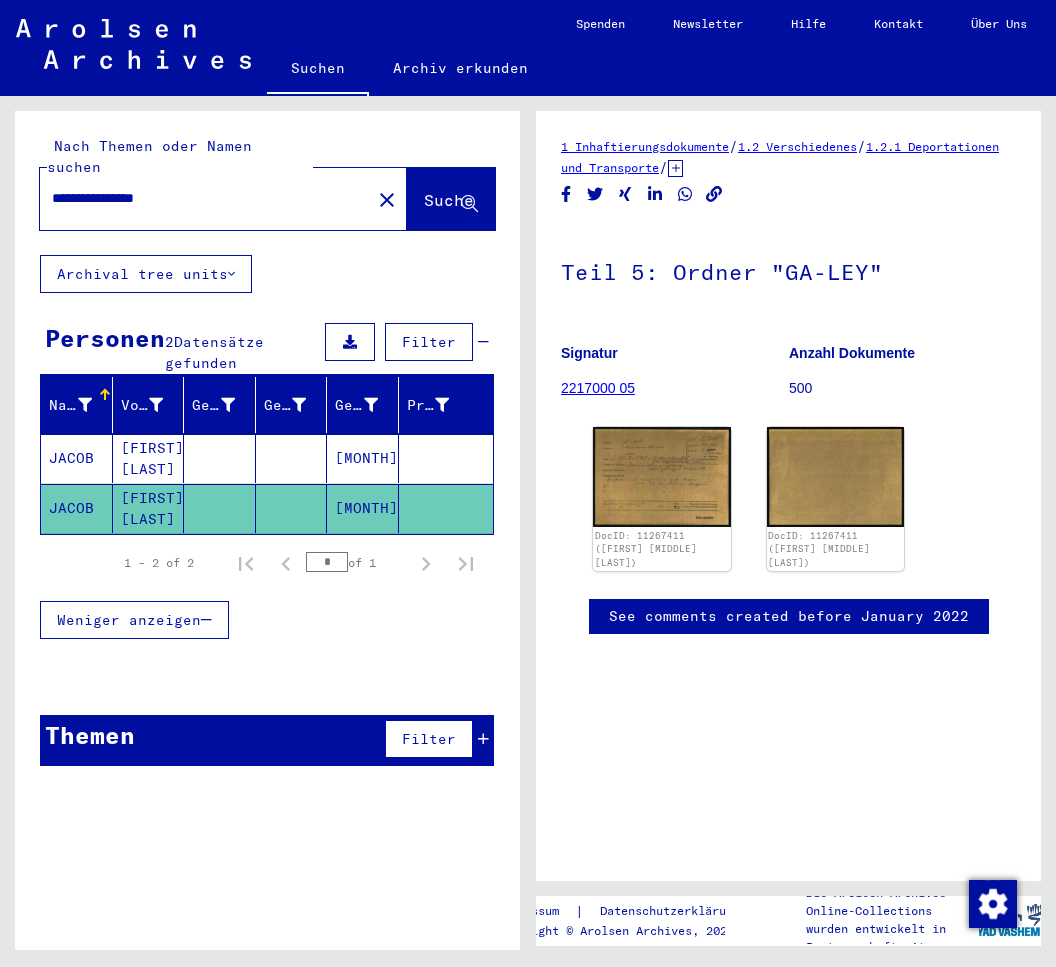 click at bounding box center (292, 508) 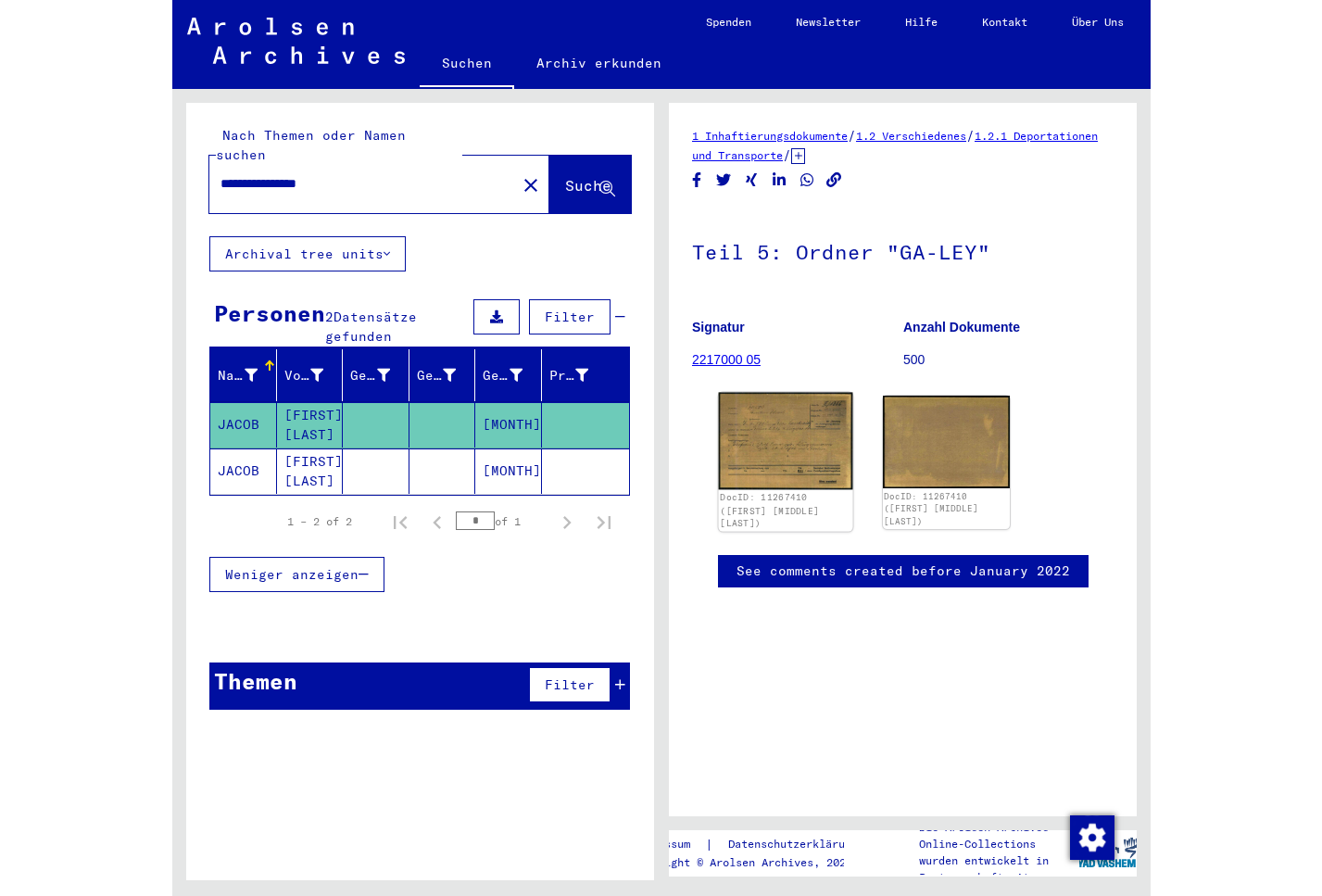 scroll, scrollTop: 0, scrollLeft: 0, axis: both 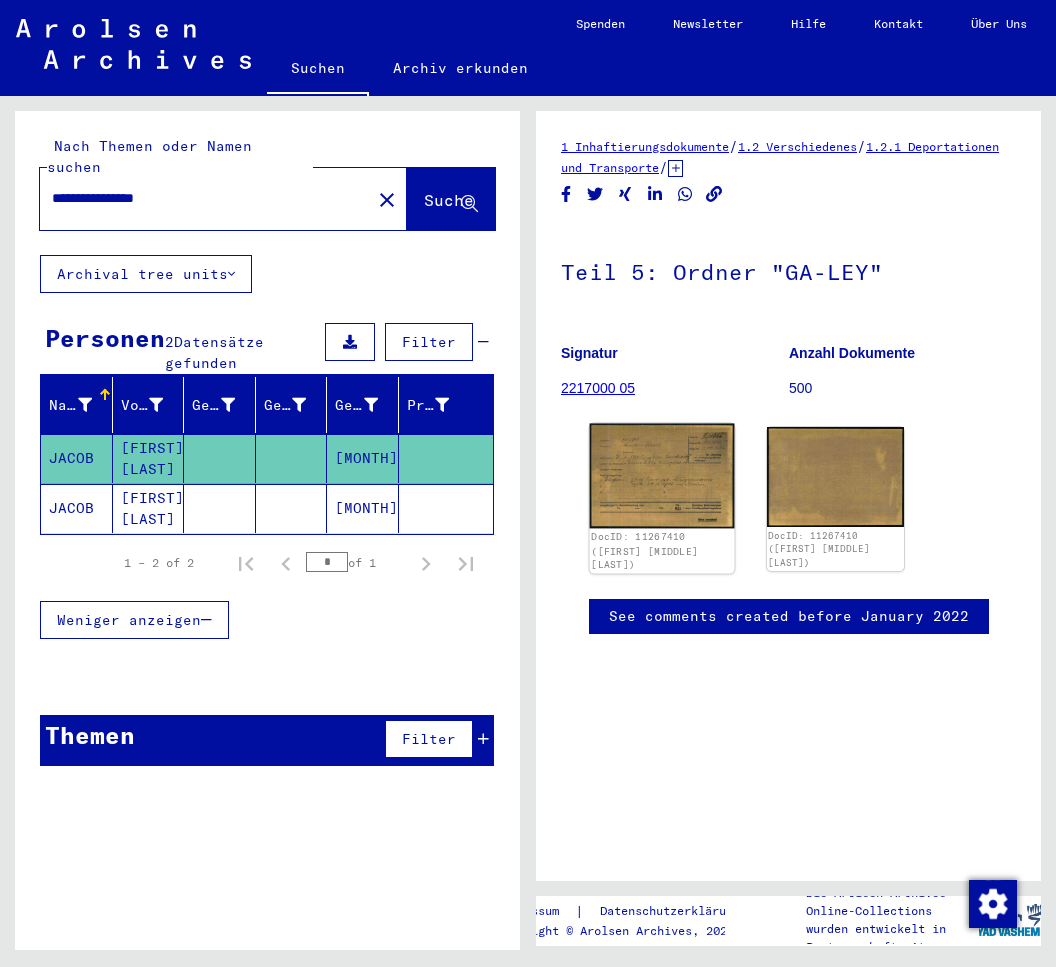 click 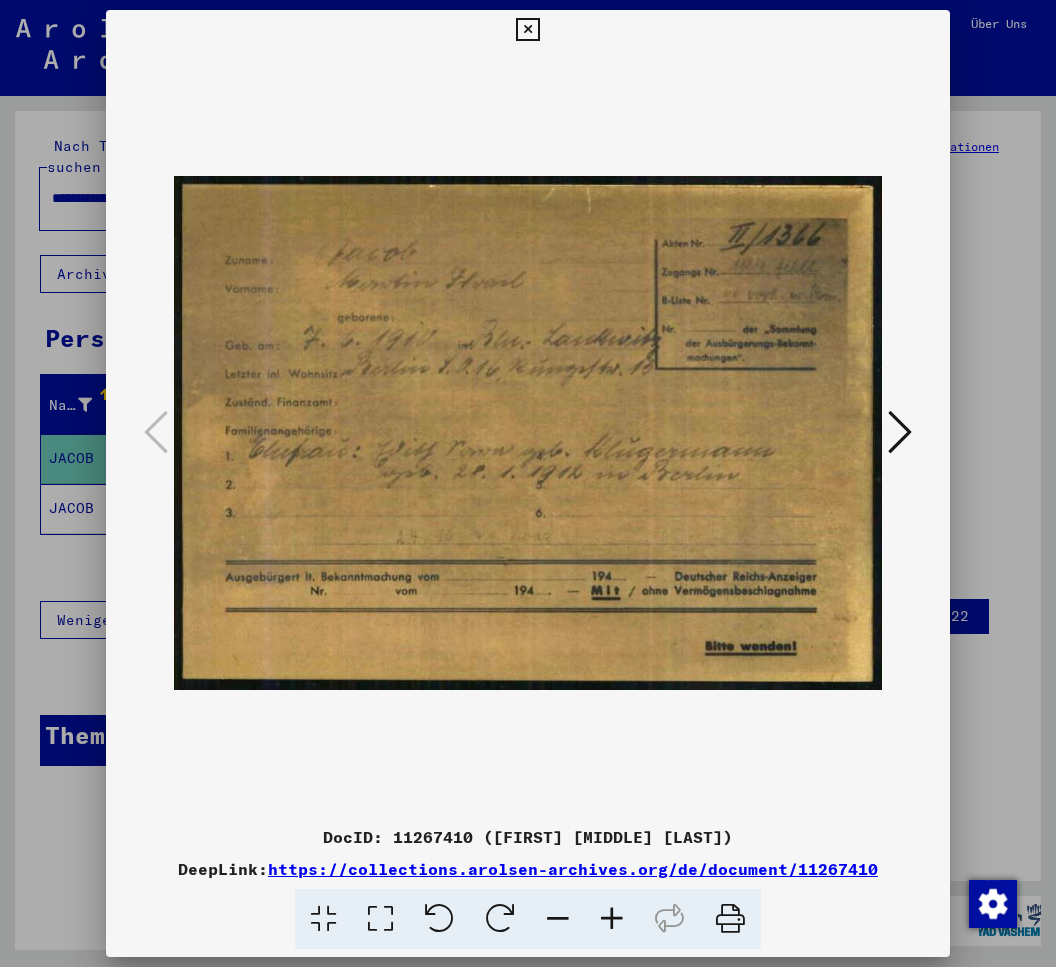 click at bounding box center [528, 433] 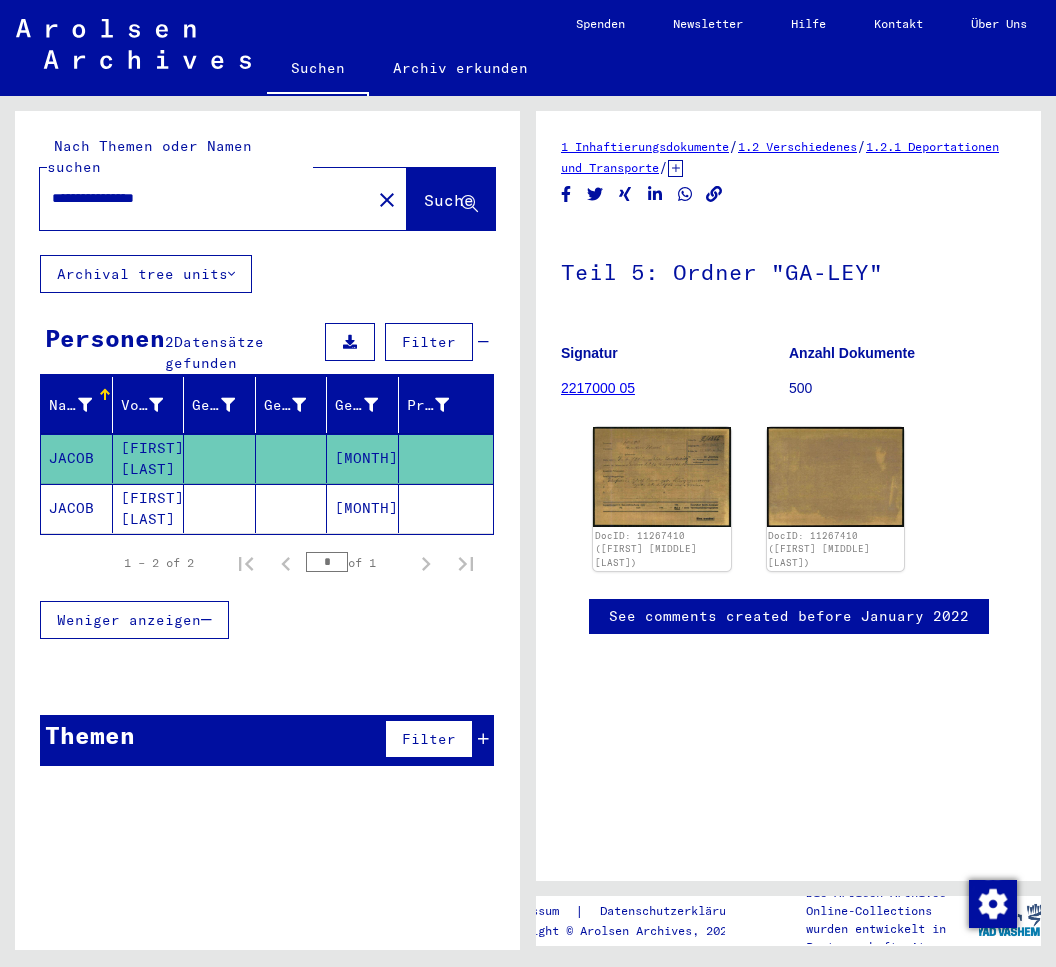 click on "**********" at bounding box center (205, 198) 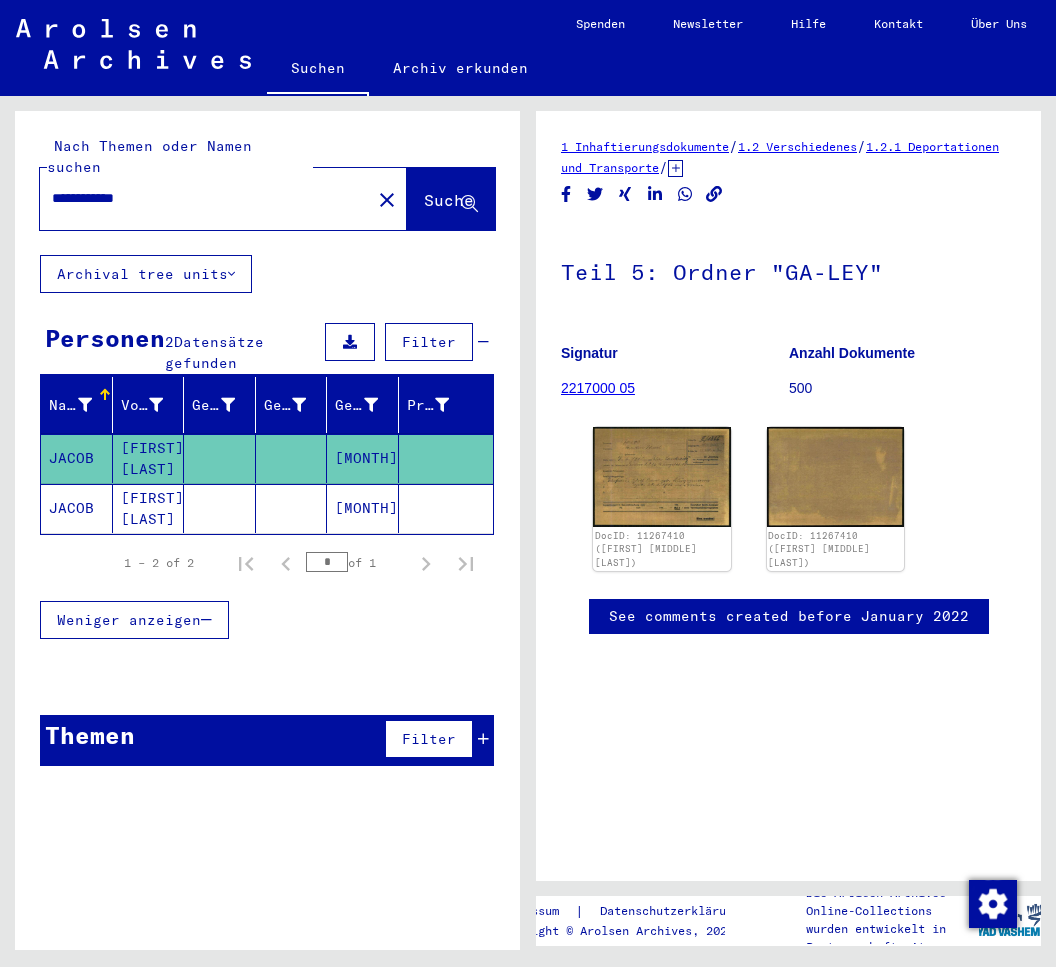 click on "**********" at bounding box center (205, 198) 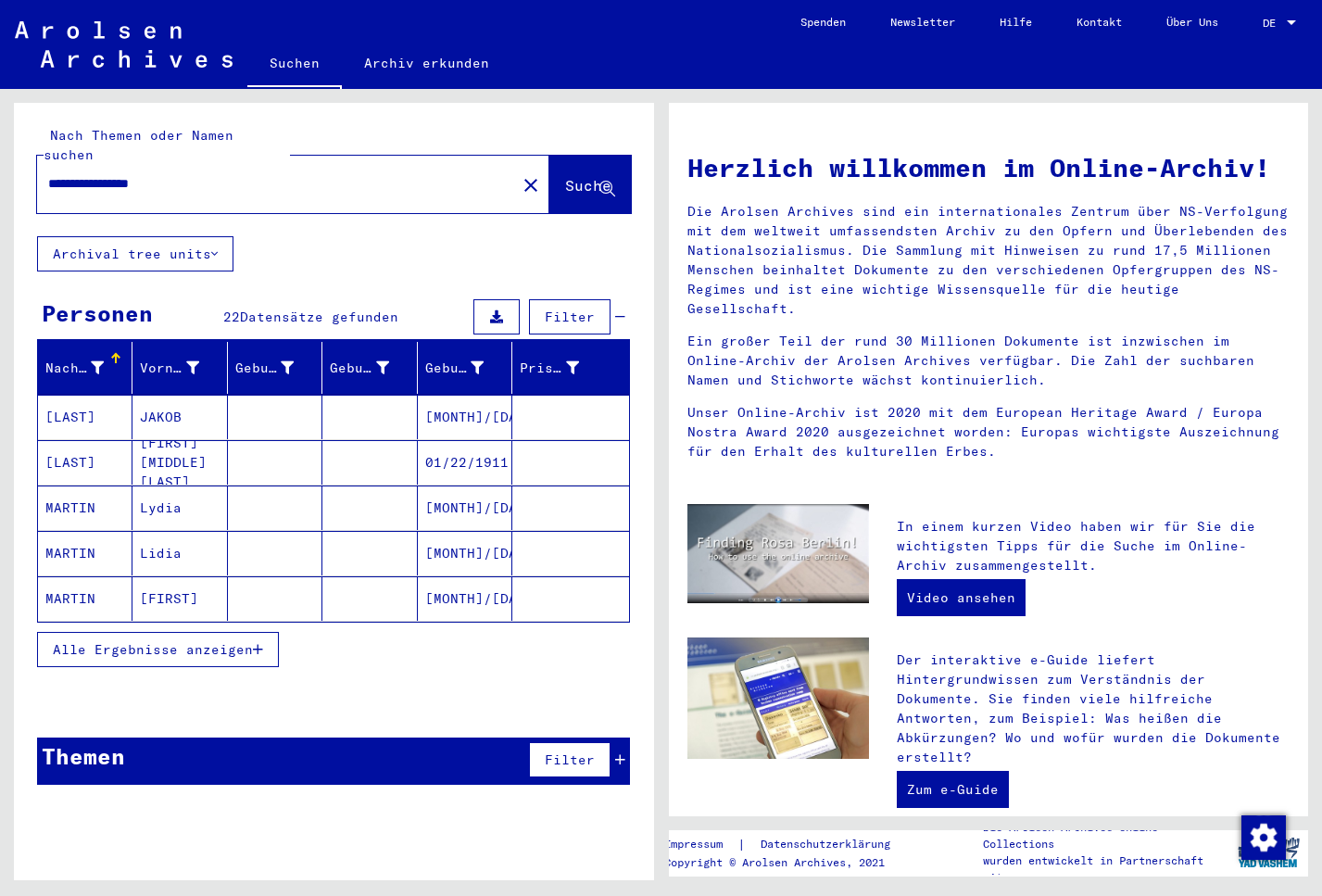 click on "Alle Ergebnisse anzeigen" at bounding box center [153, 650] 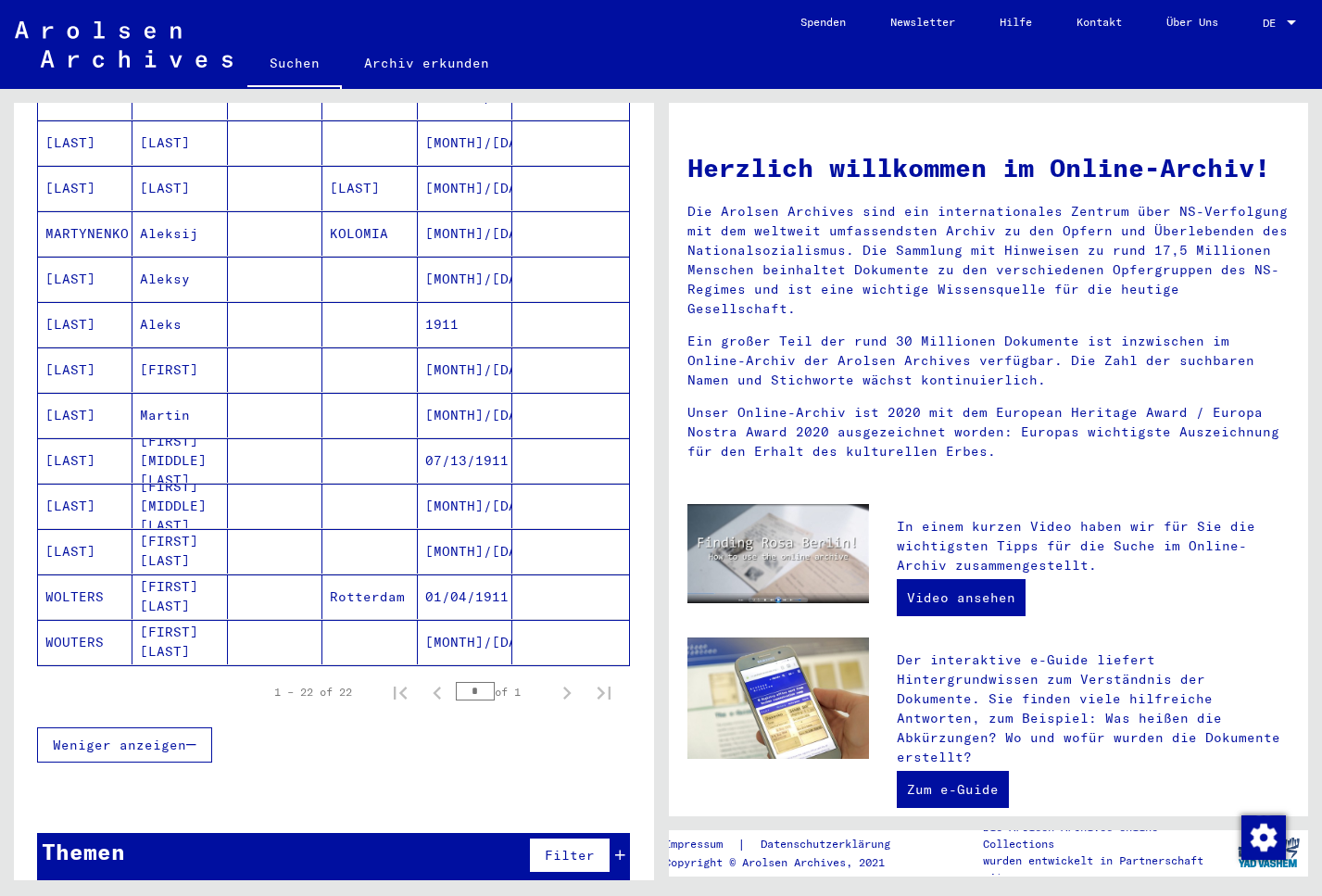 scroll, scrollTop: 0, scrollLeft: 0, axis: both 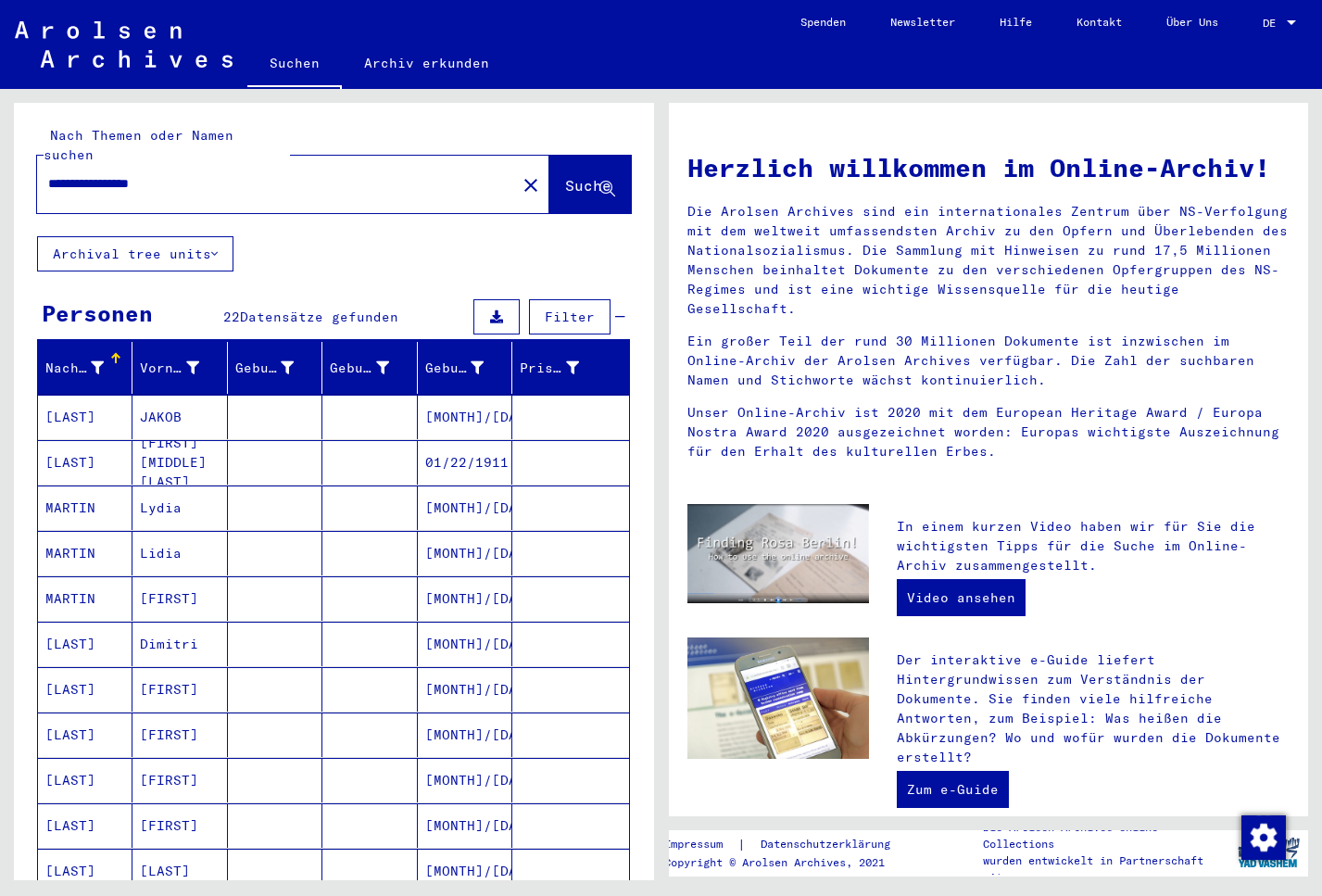 click on "**********" at bounding box center [271, 183] 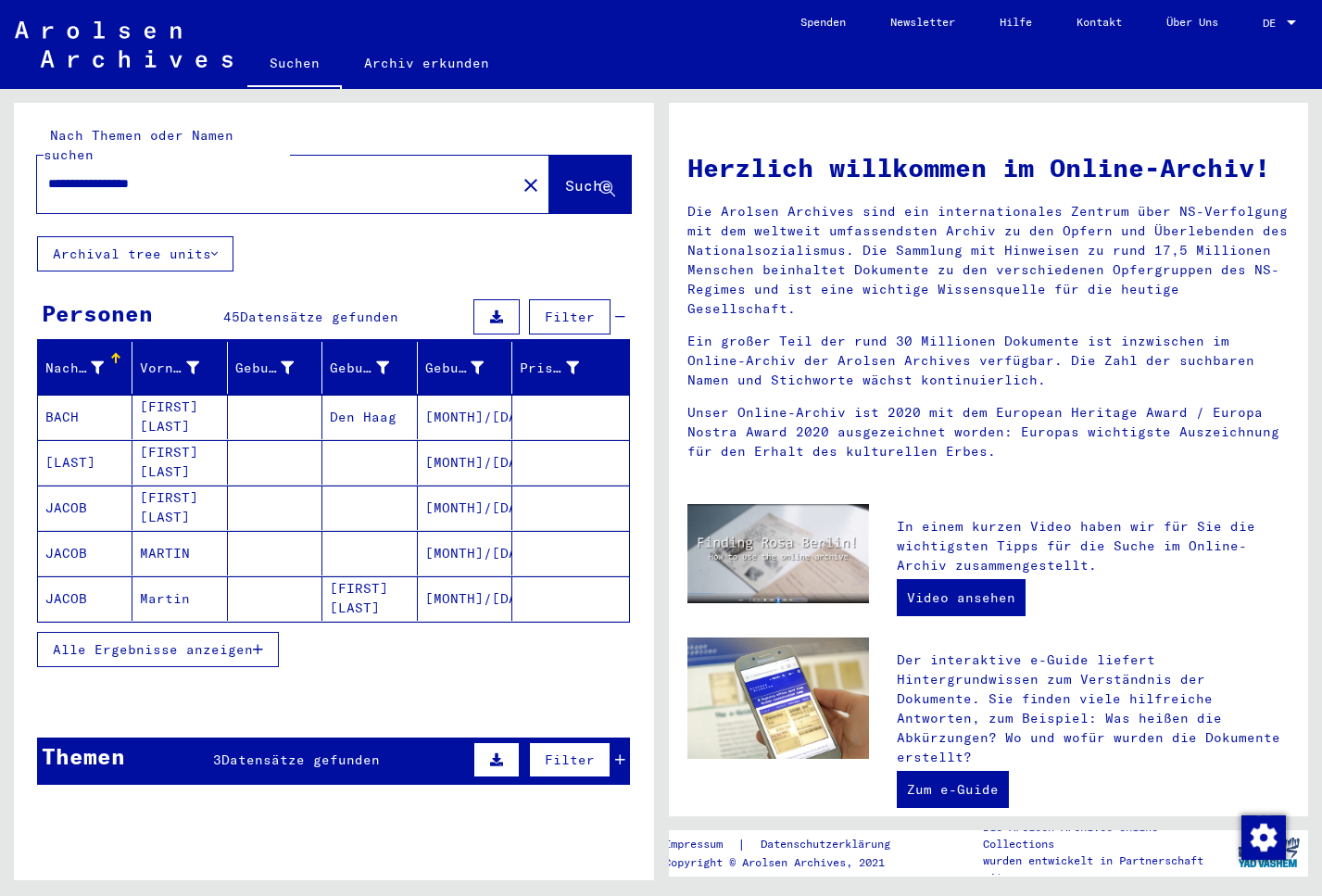 click on "Alle Ergebnisse anzeigen" at bounding box center [153, 650] 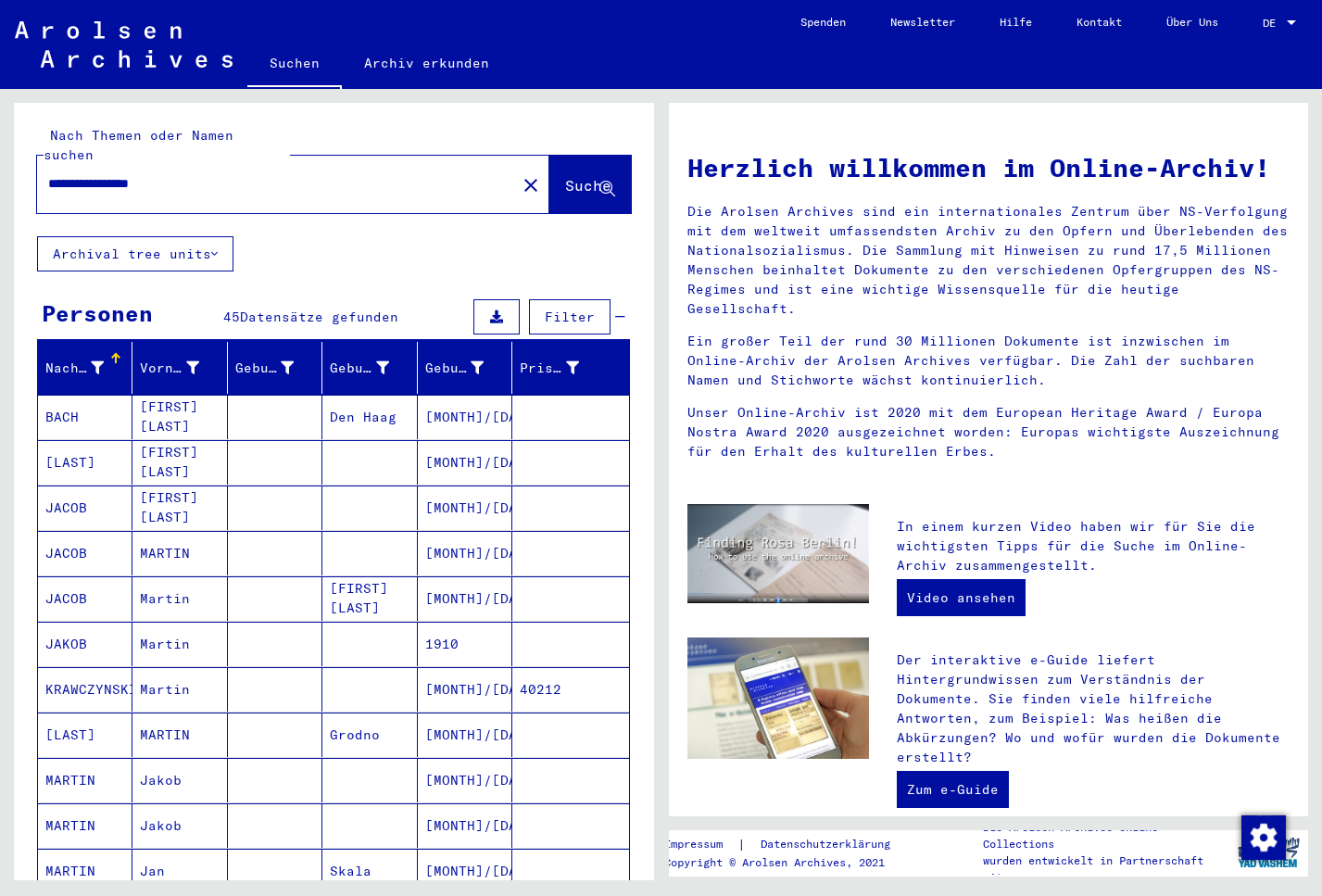 click on "[MONTH]/[DAY]/[YEAR]" at bounding box center (465, 599) 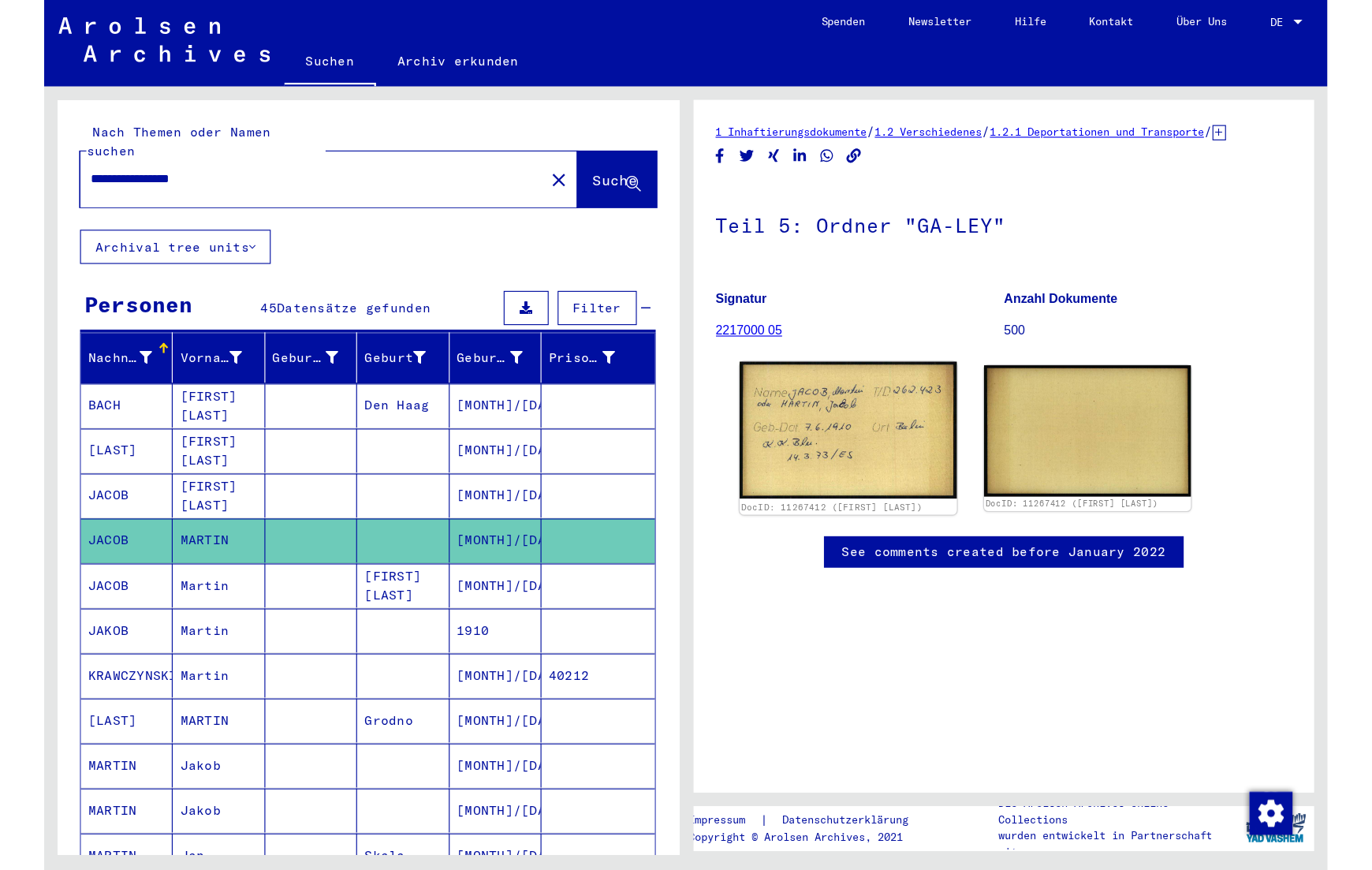 scroll, scrollTop: 0, scrollLeft: 0, axis: both 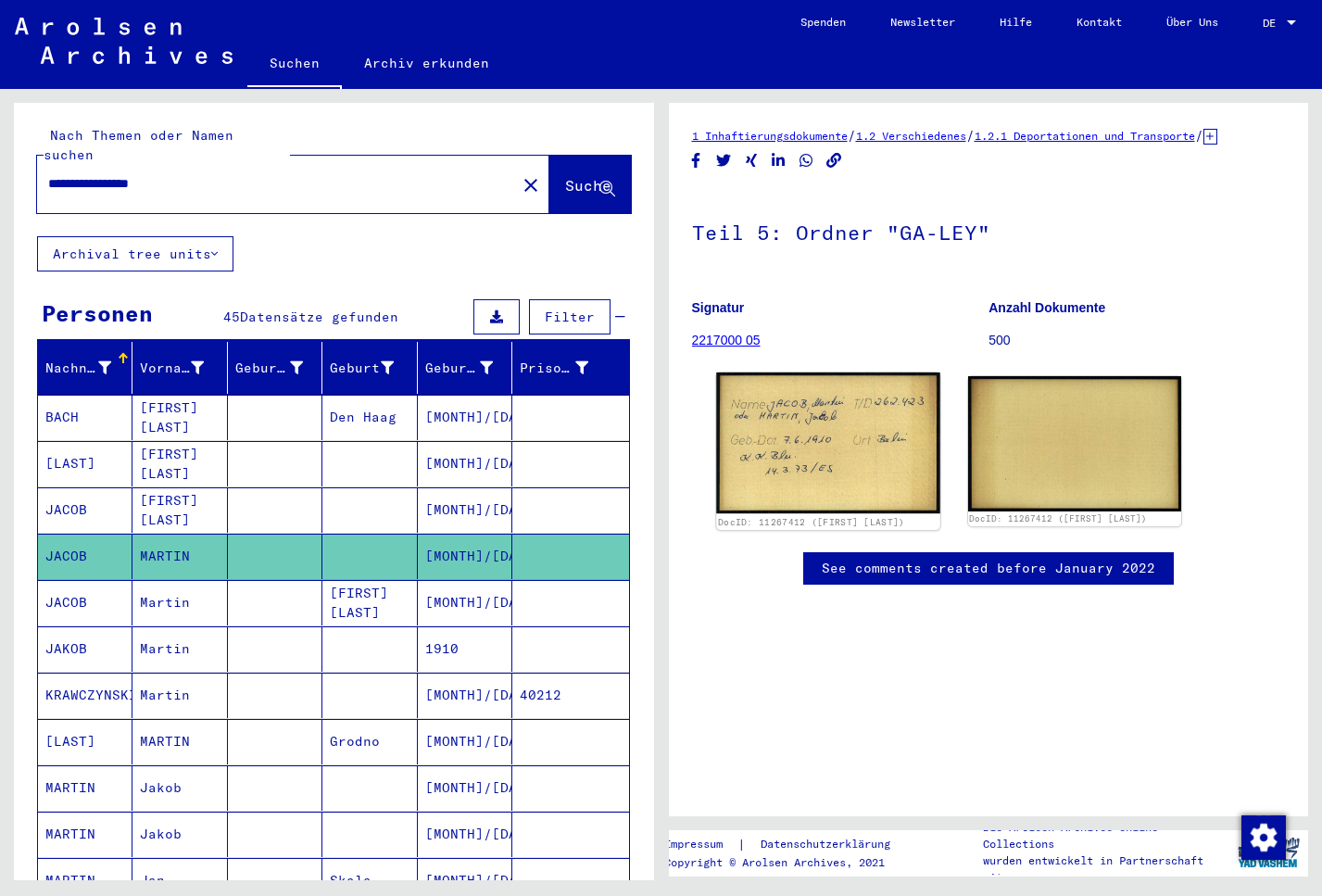 click 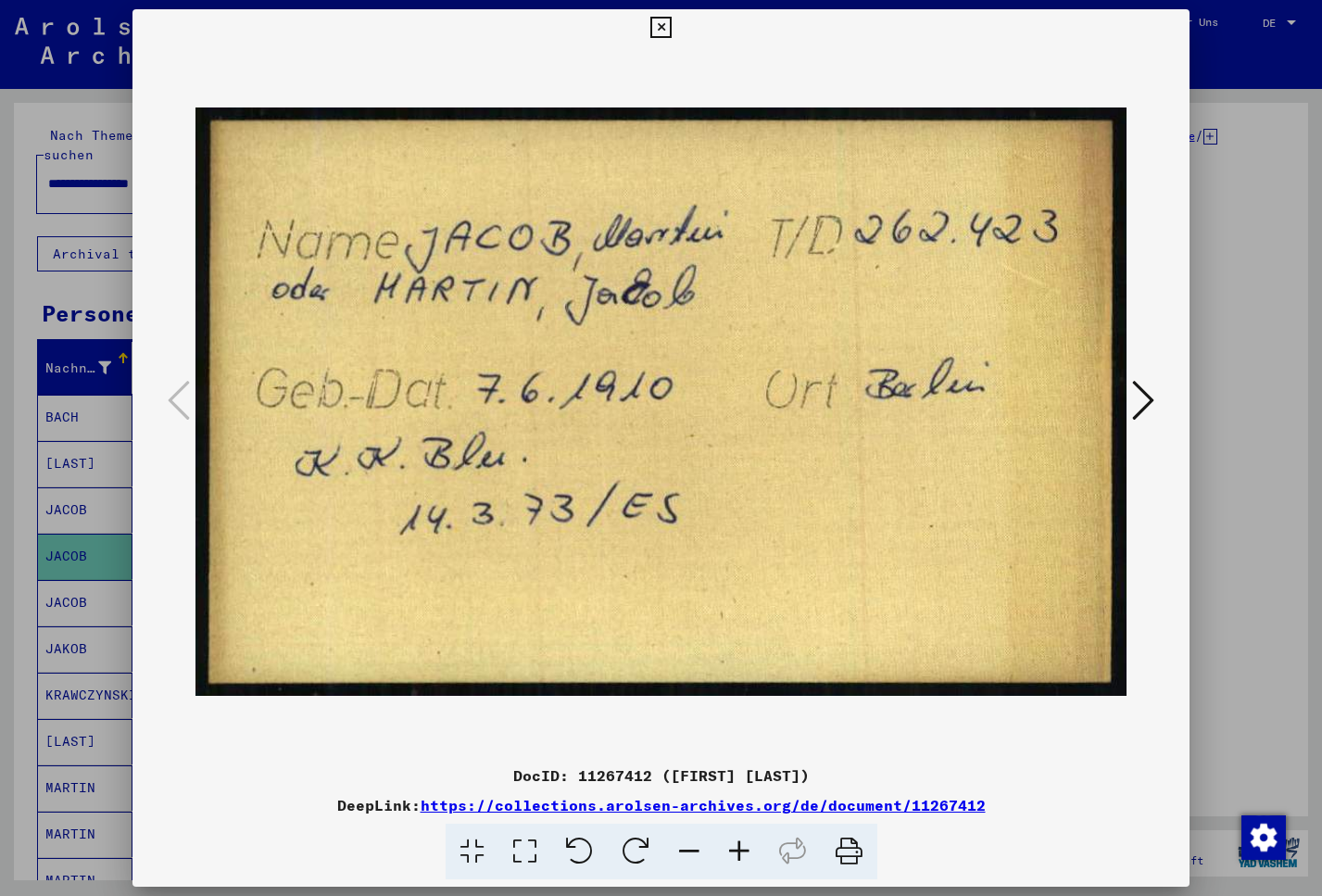 click at bounding box center (1143, 400) 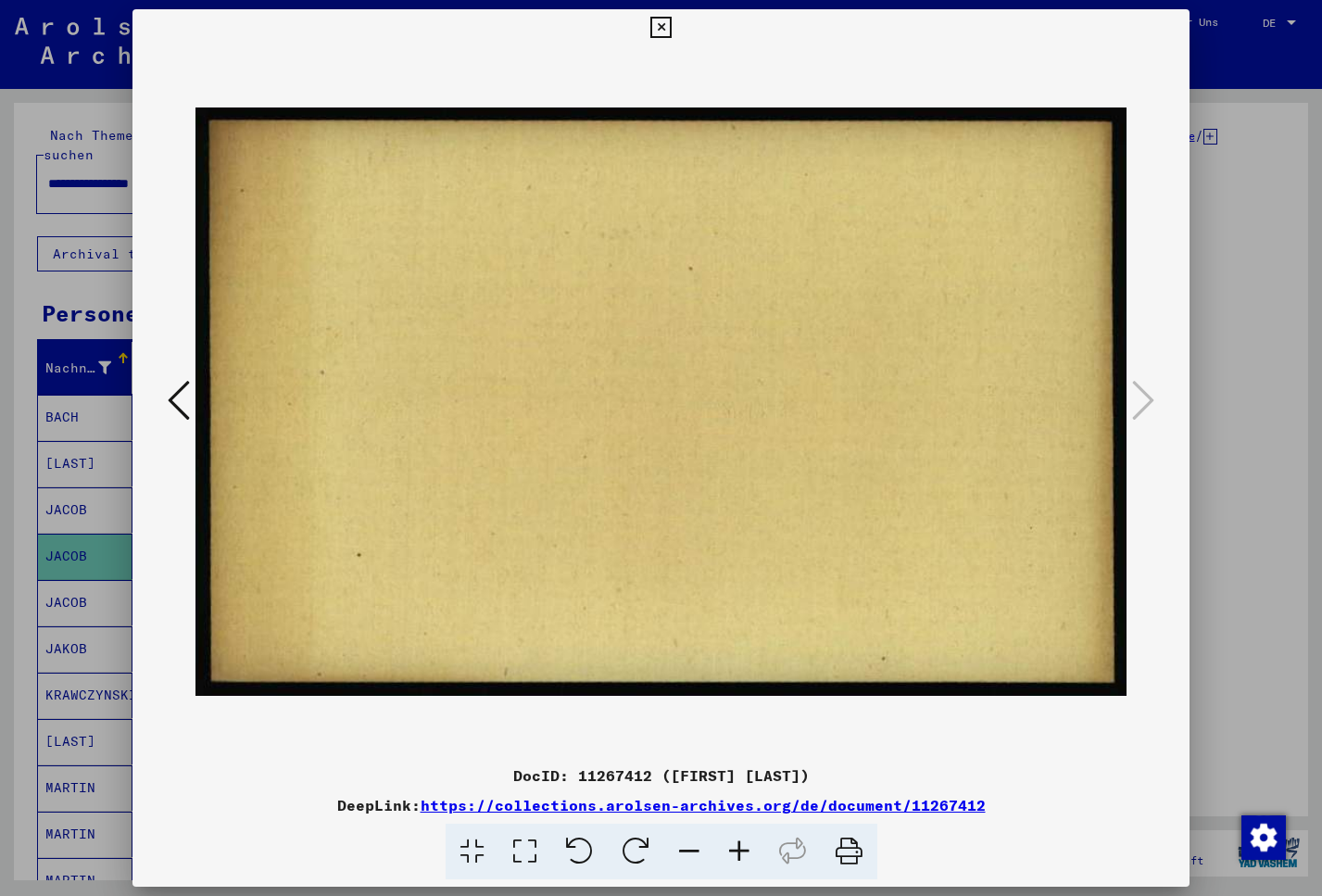 click at bounding box center (179, 400) 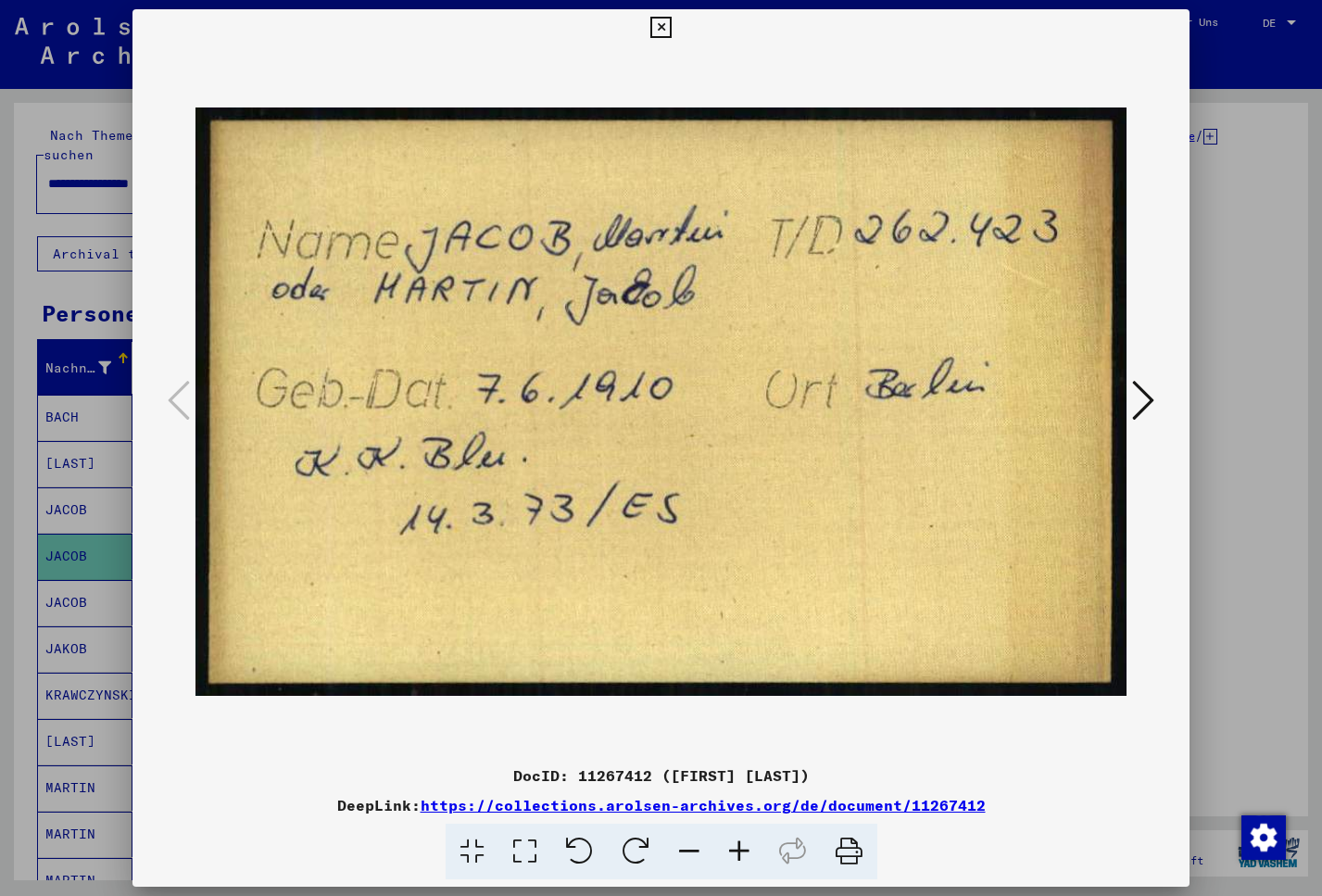 click at bounding box center [661, 448] 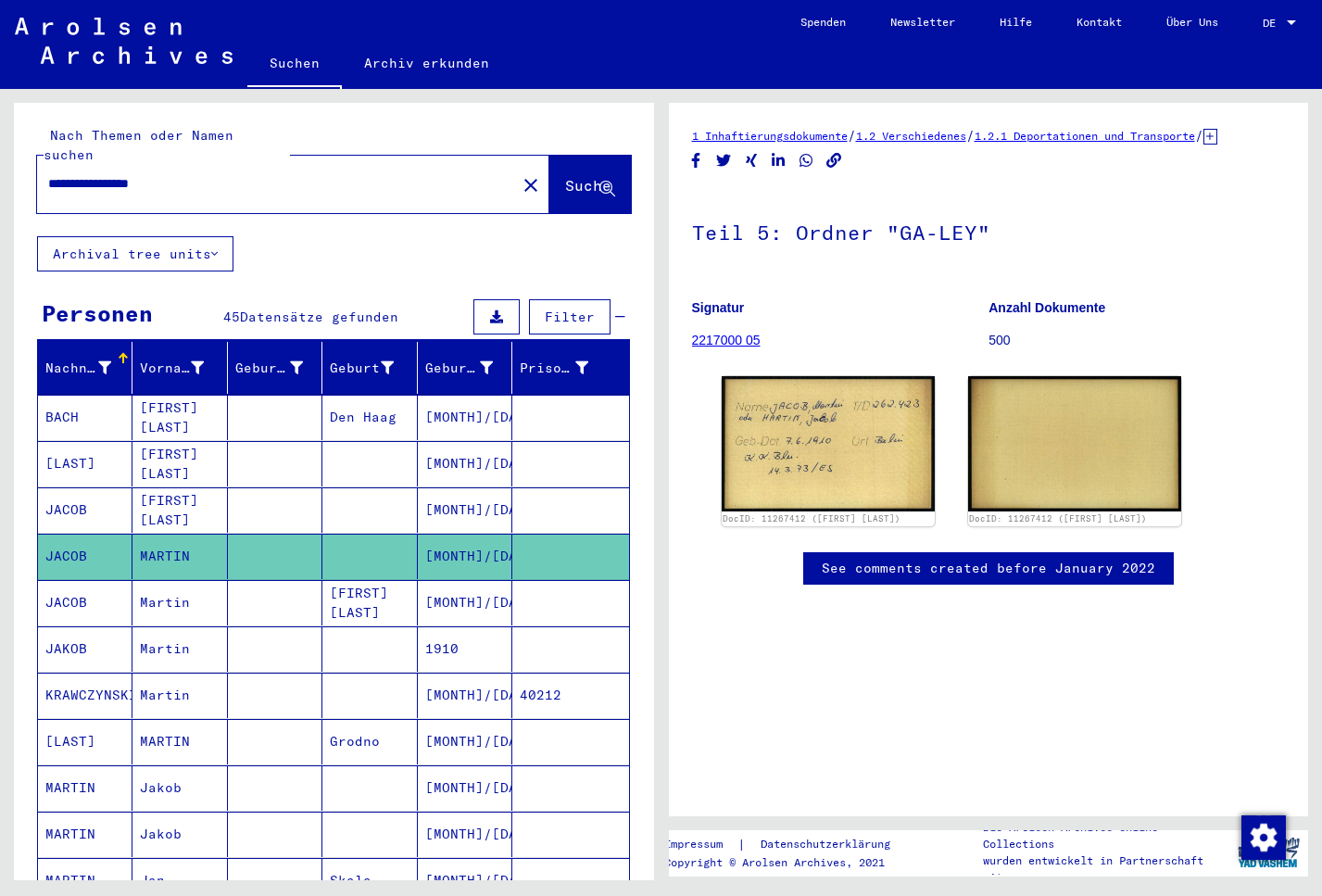 click 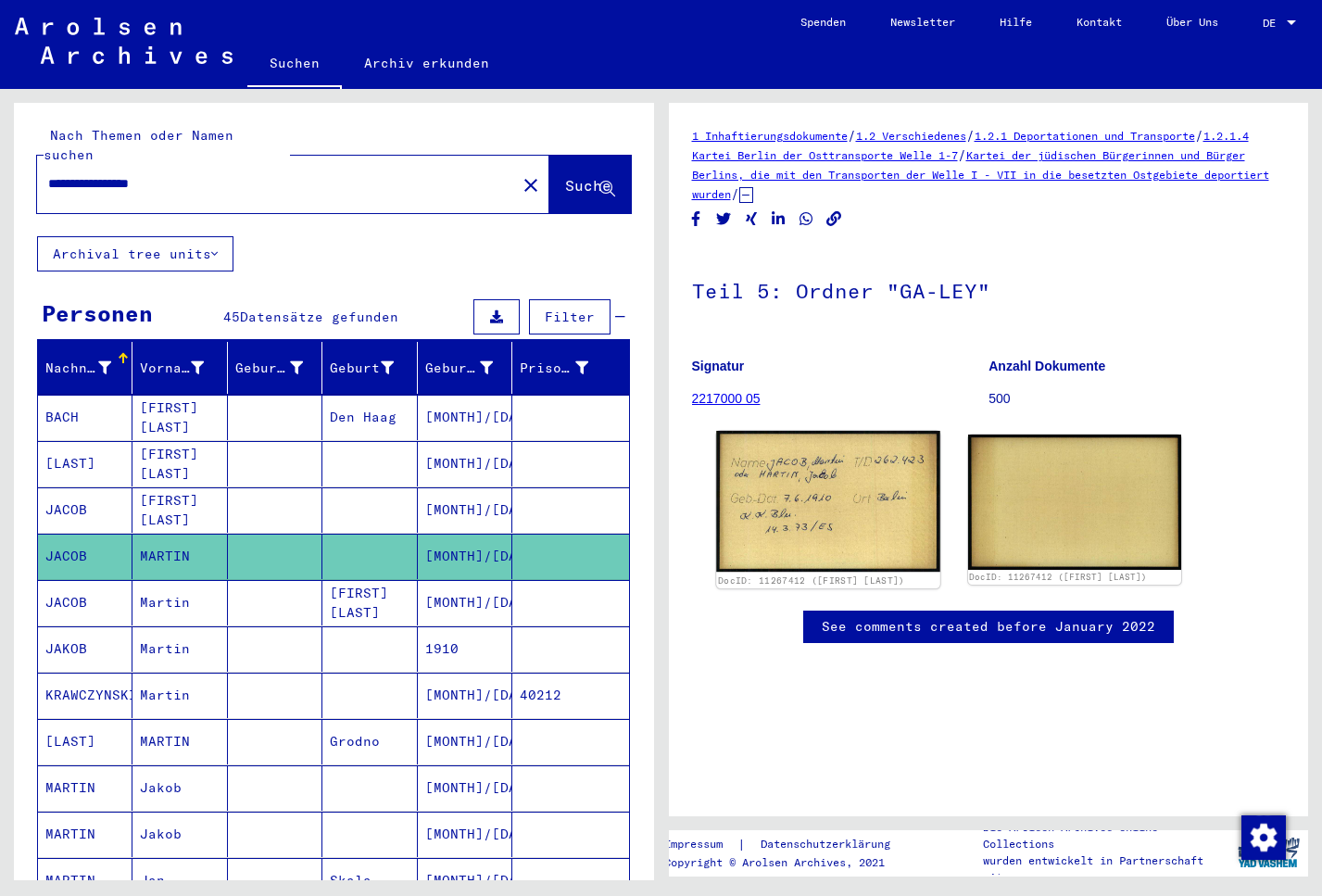 click 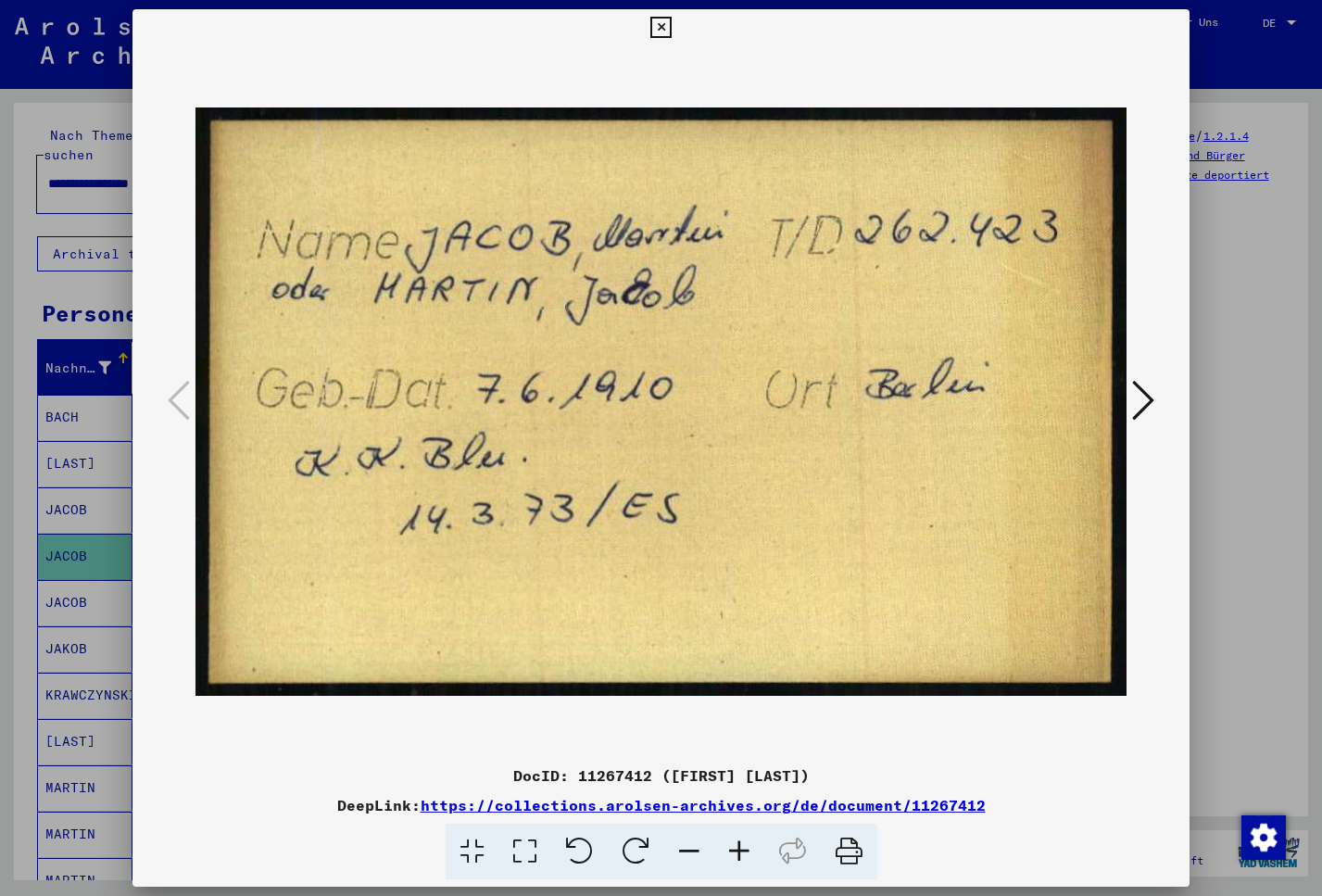 type 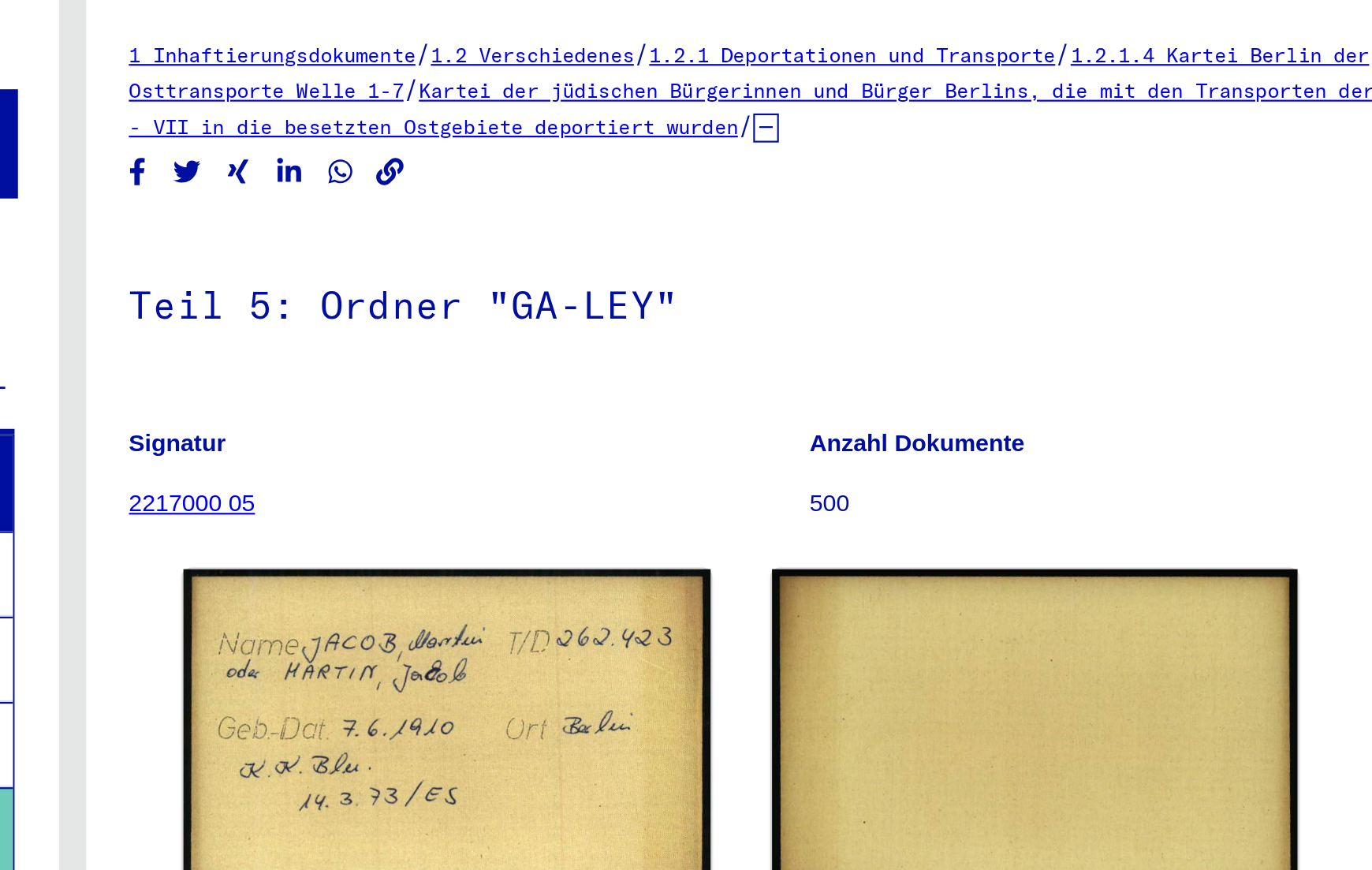 scroll, scrollTop: 23, scrollLeft: 0, axis: vertical 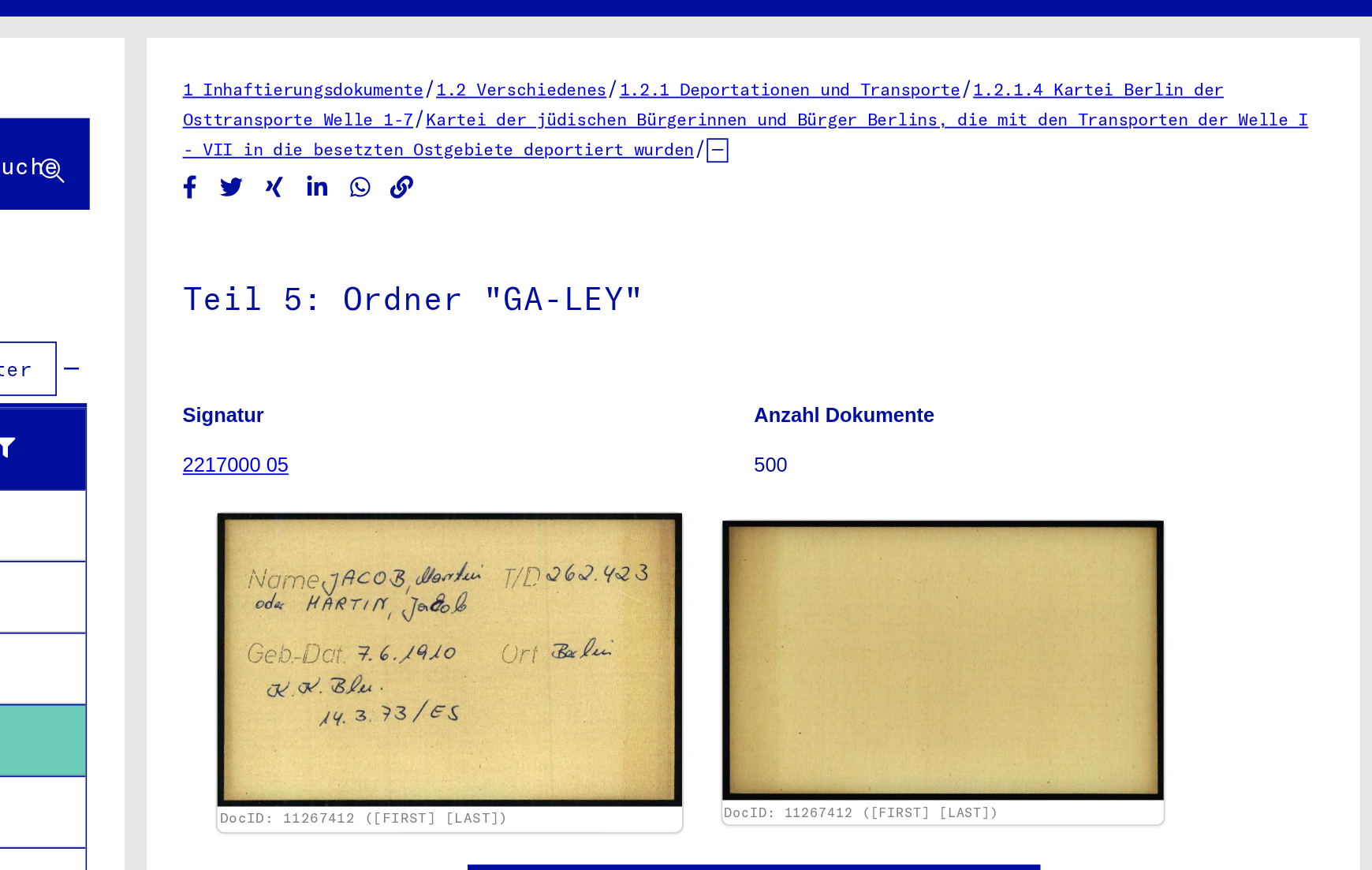 click 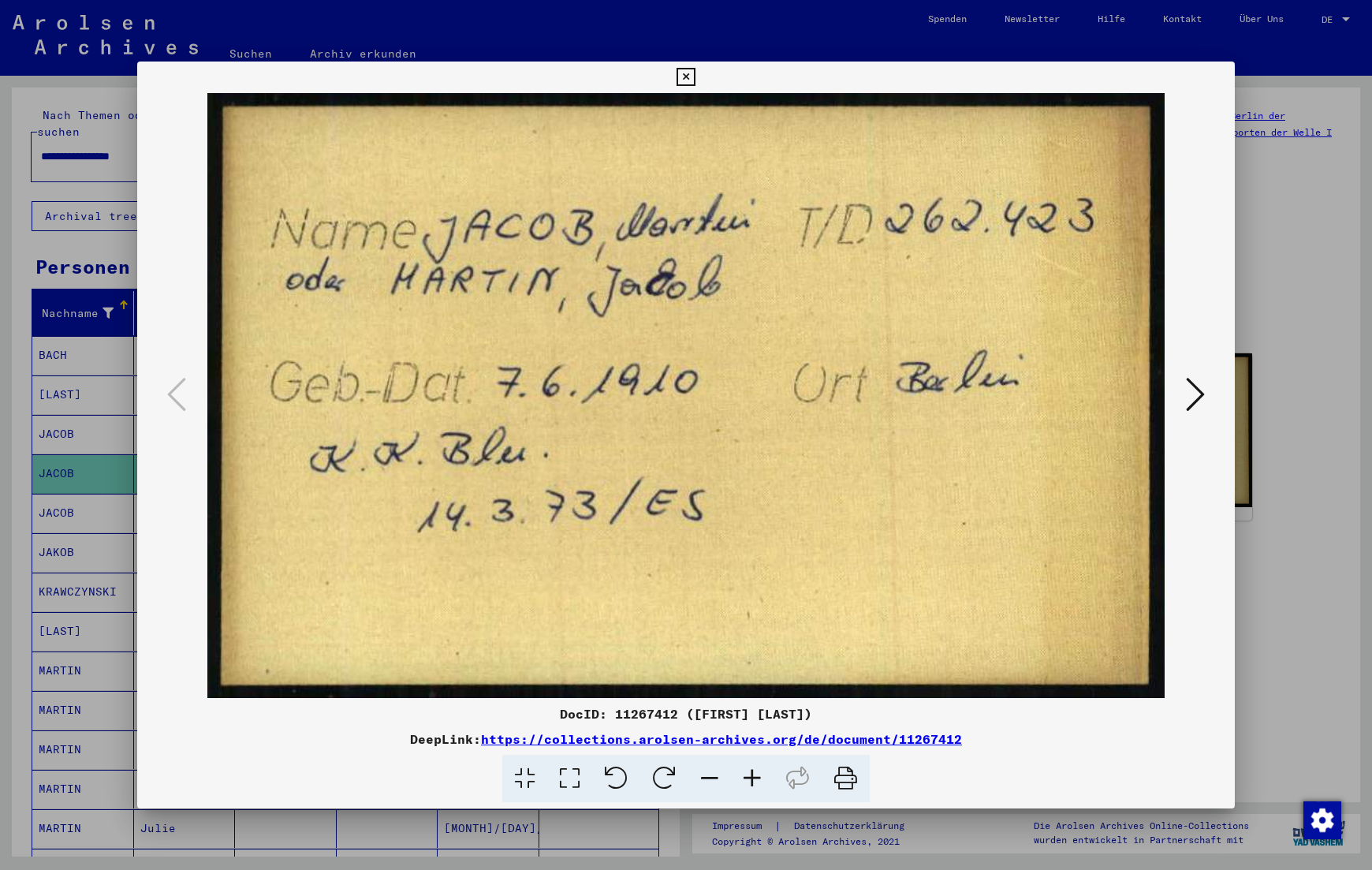 click at bounding box center (845, 779) 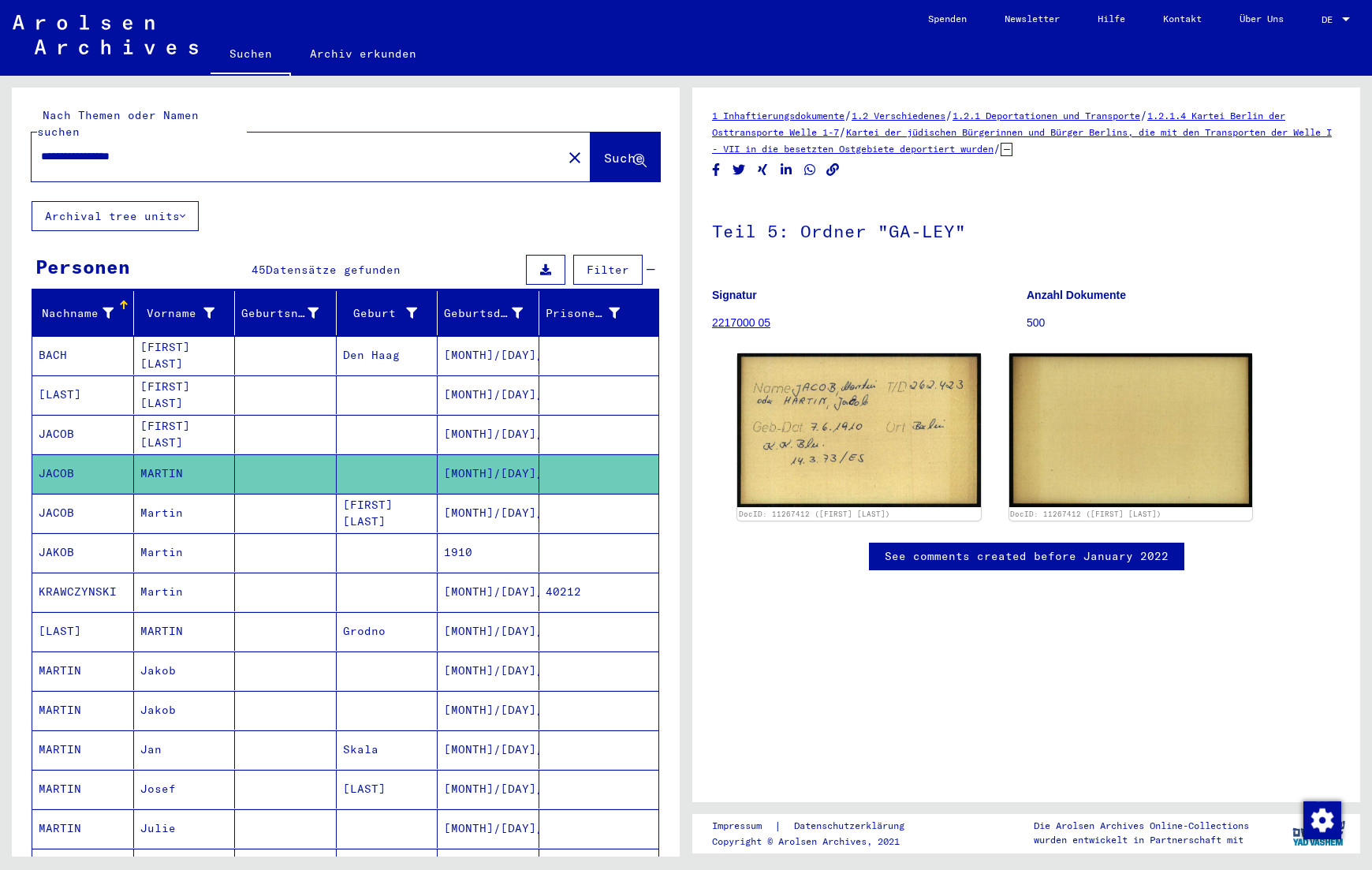 click on "[MONTH]/[DAY]/[YEAR]" at bounding box center [488, 710] 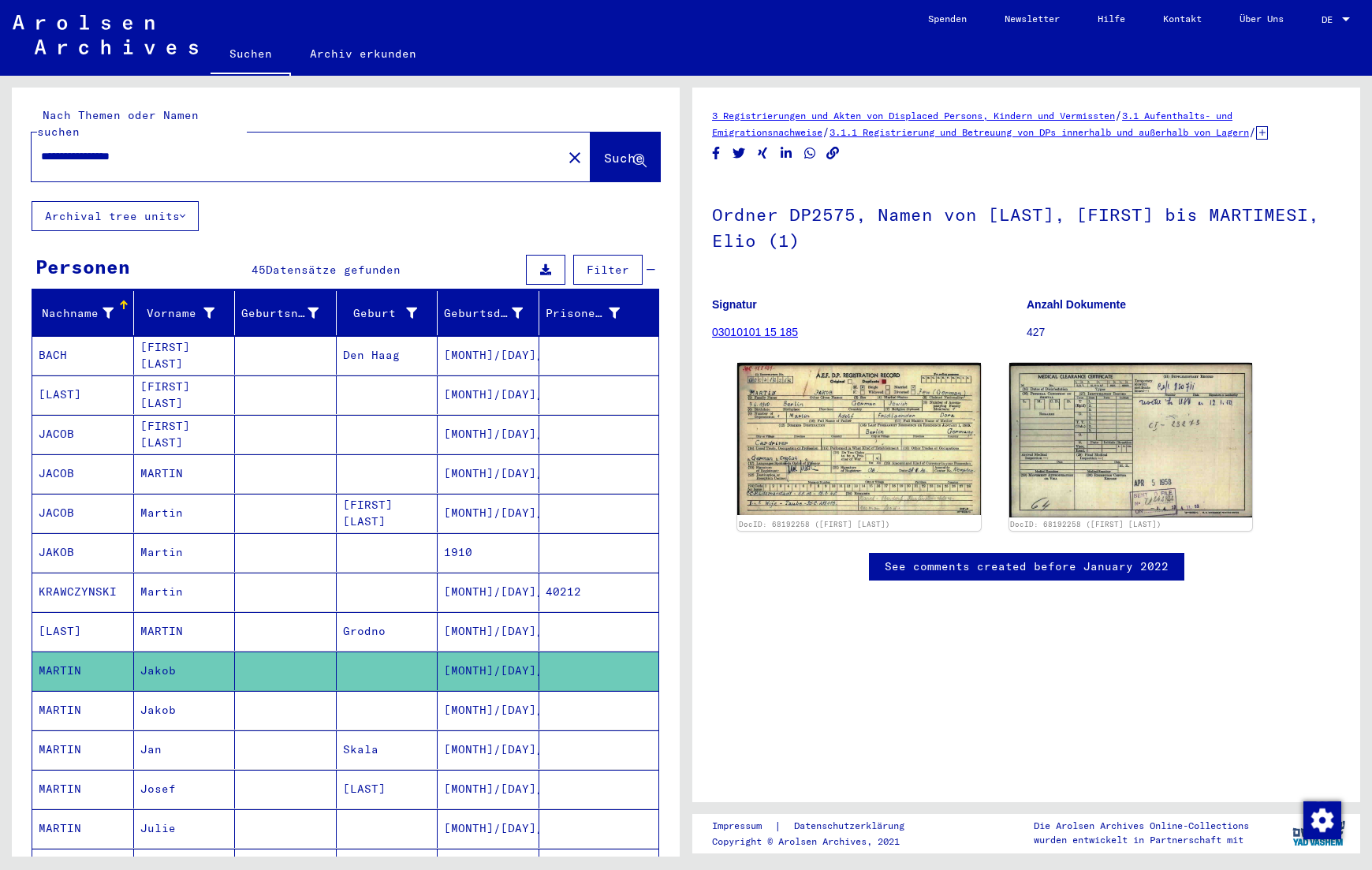 scroll, scrollTop: 0, scrollLeft: 0, axis: both 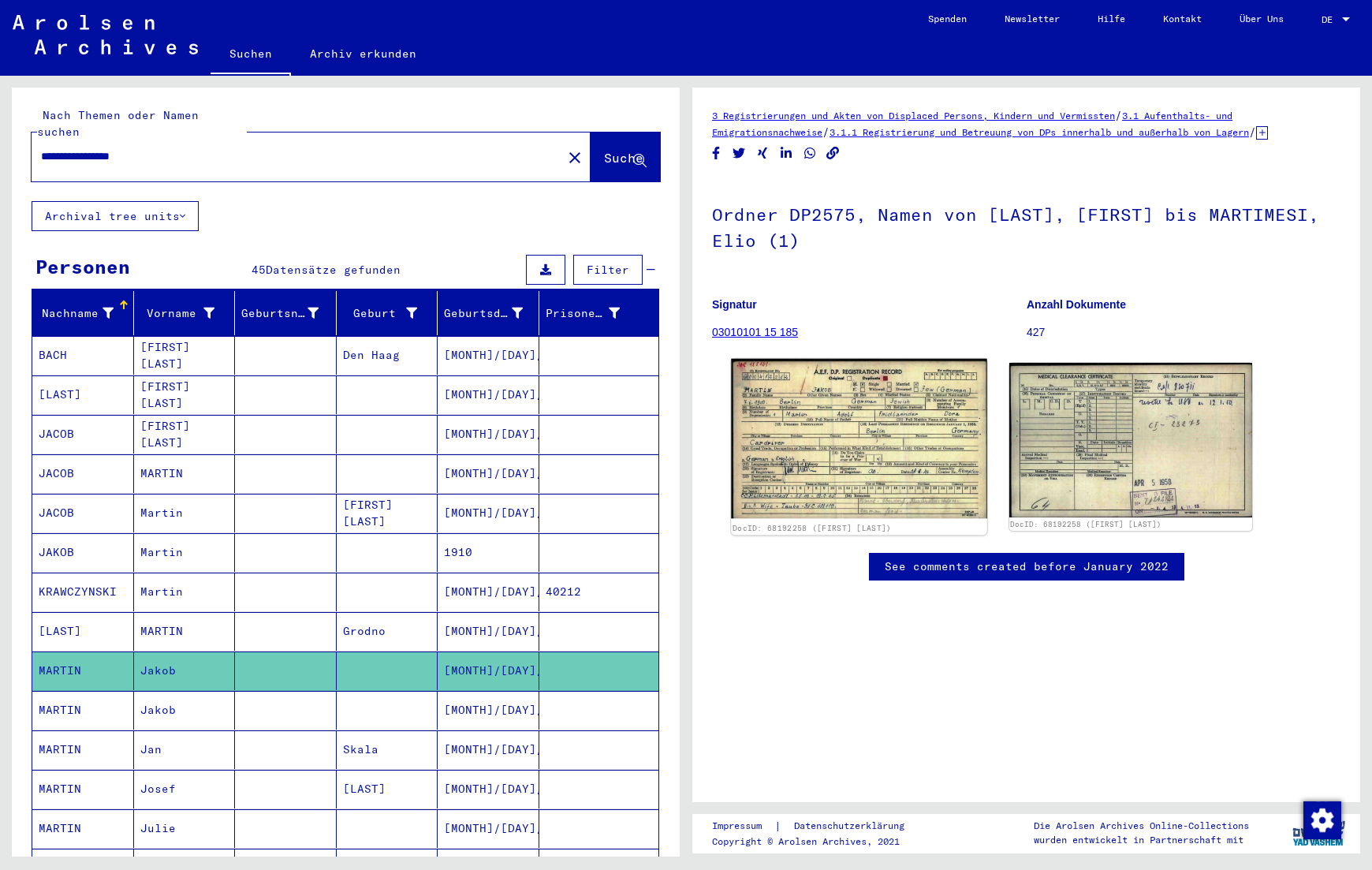 click 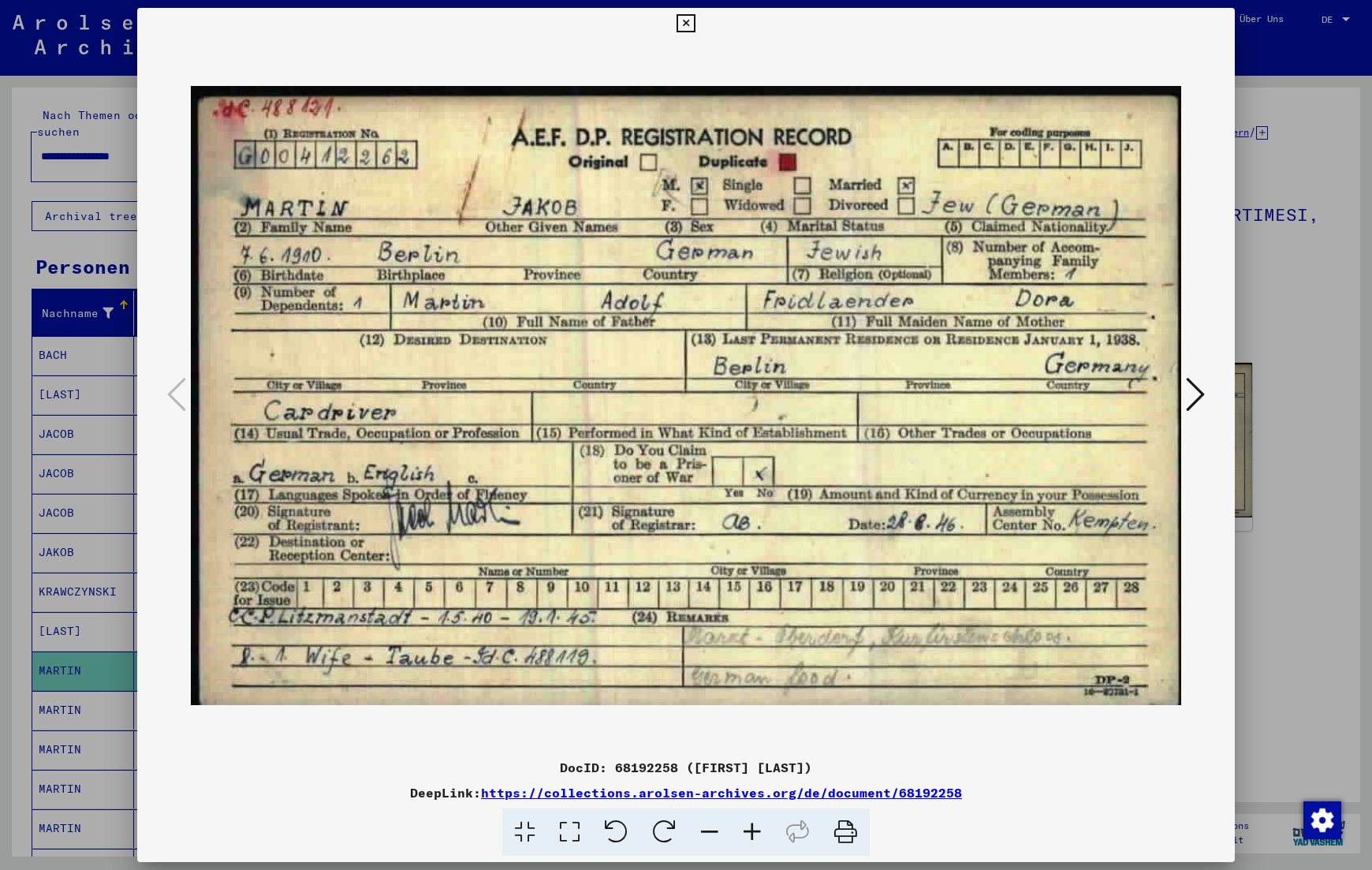 click at bounding box center [845, 832] 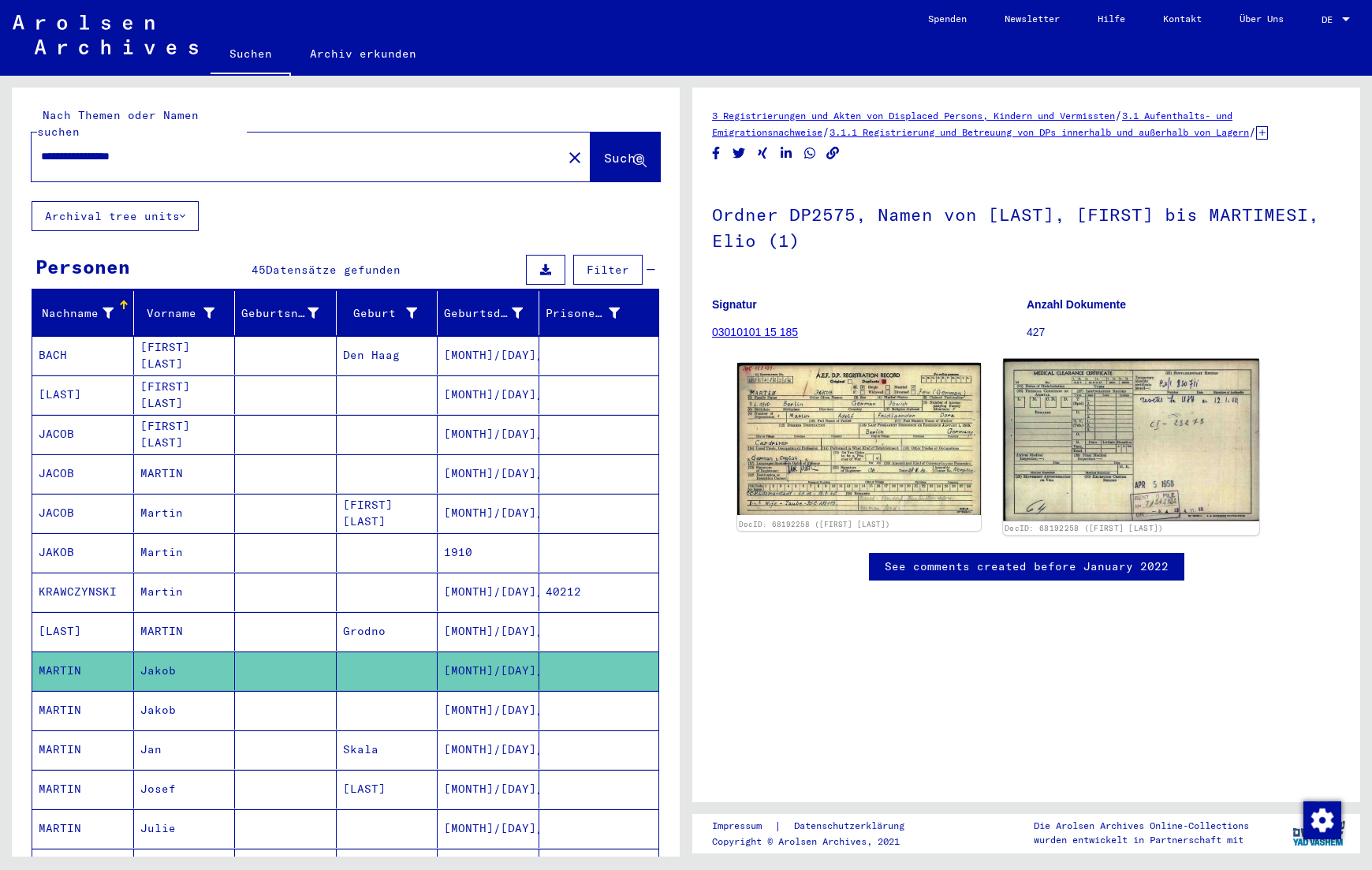 click 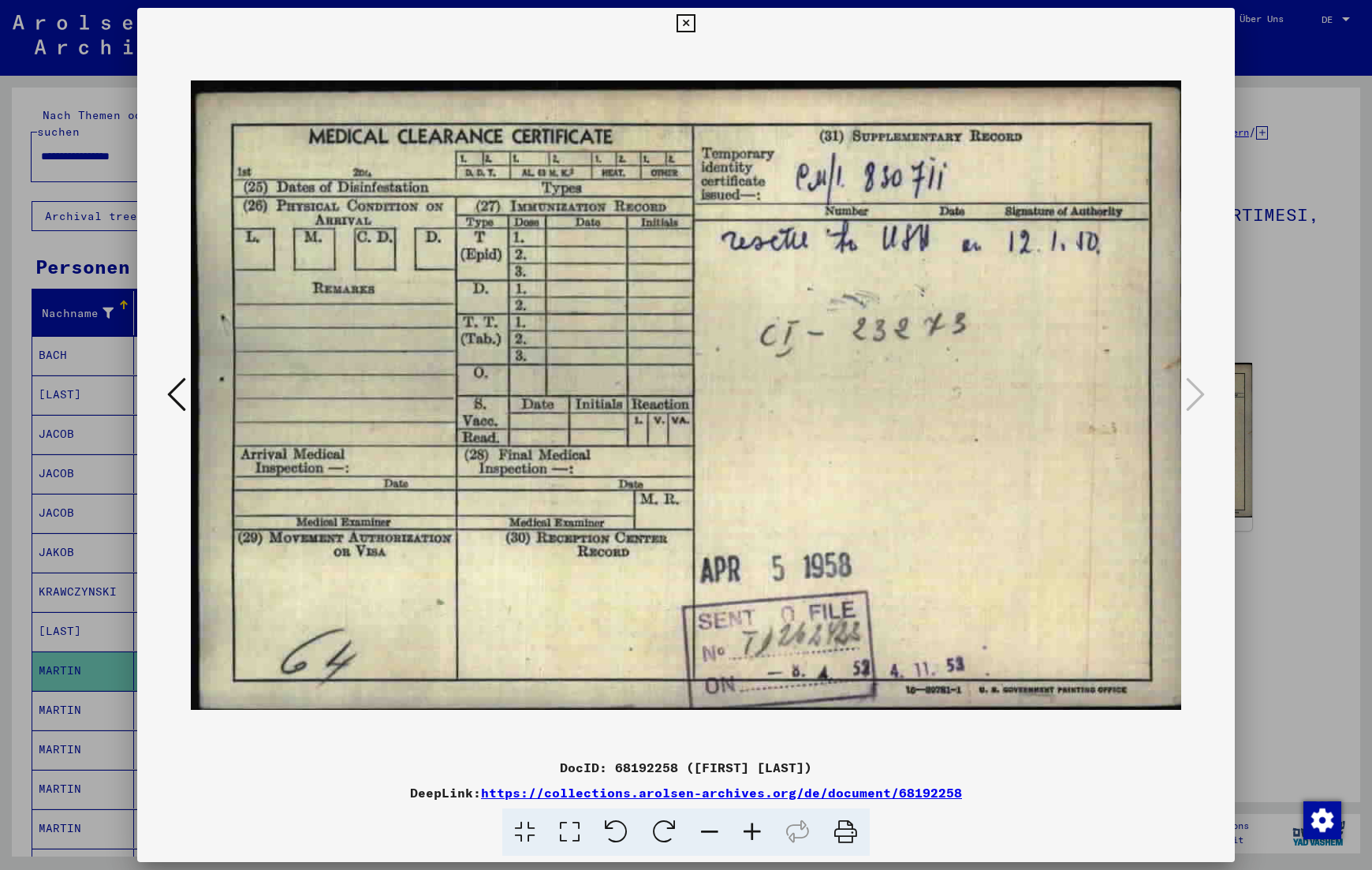 click at bounding box center [845, 832] 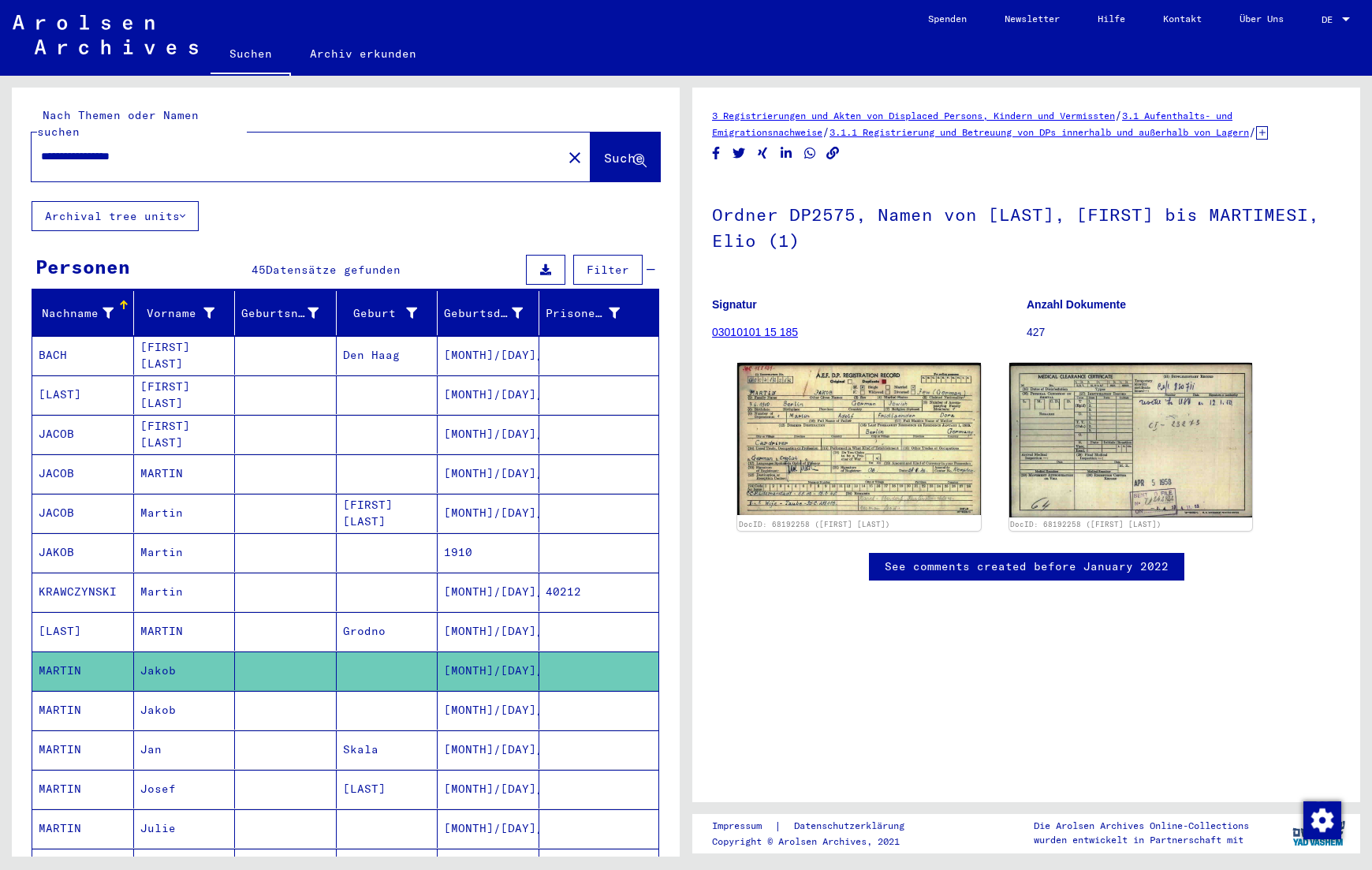 click at bounding box center [285, 749] 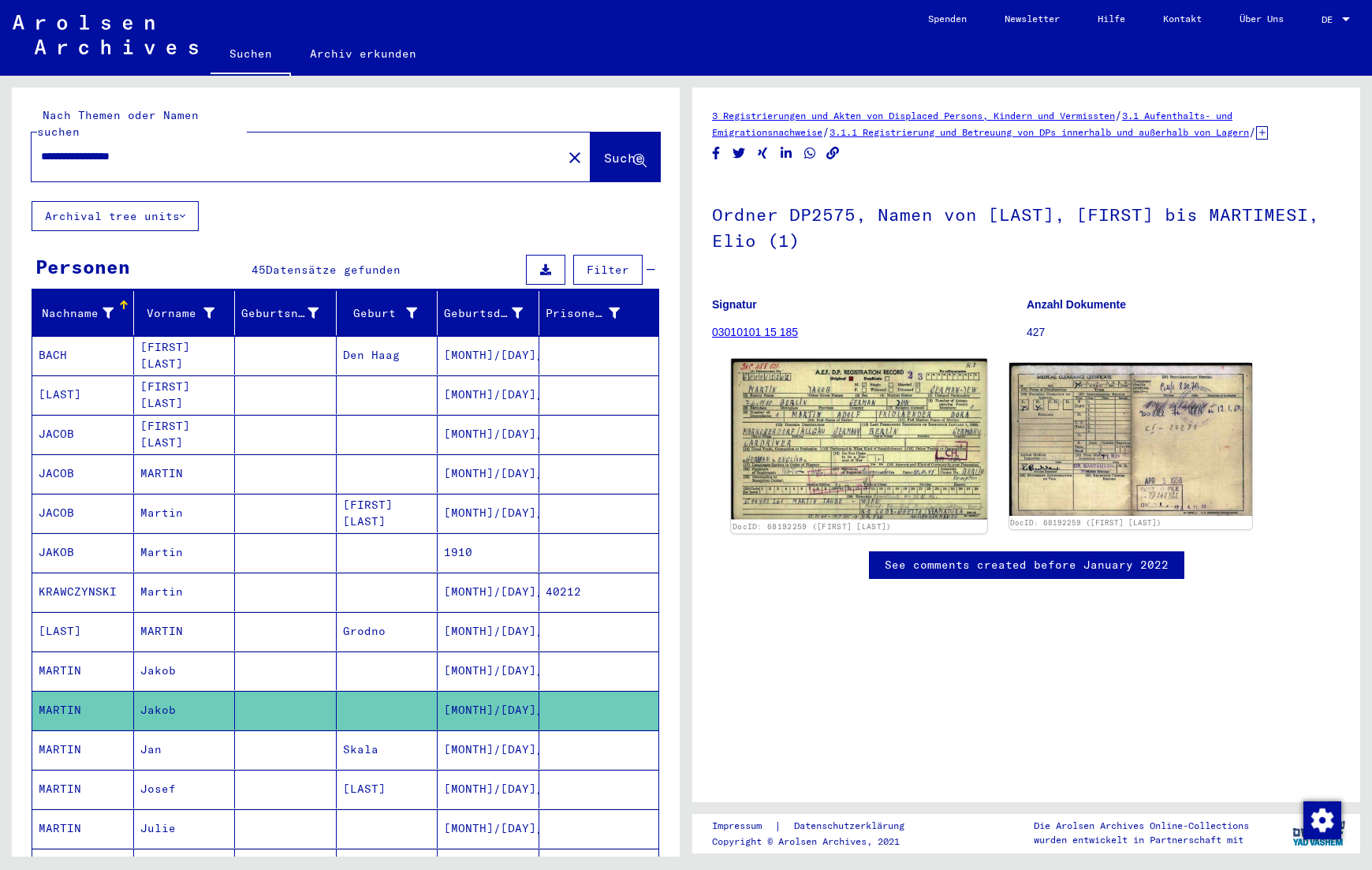 scroll, scrollTop: 0, scrollLeft: 0, axis: both 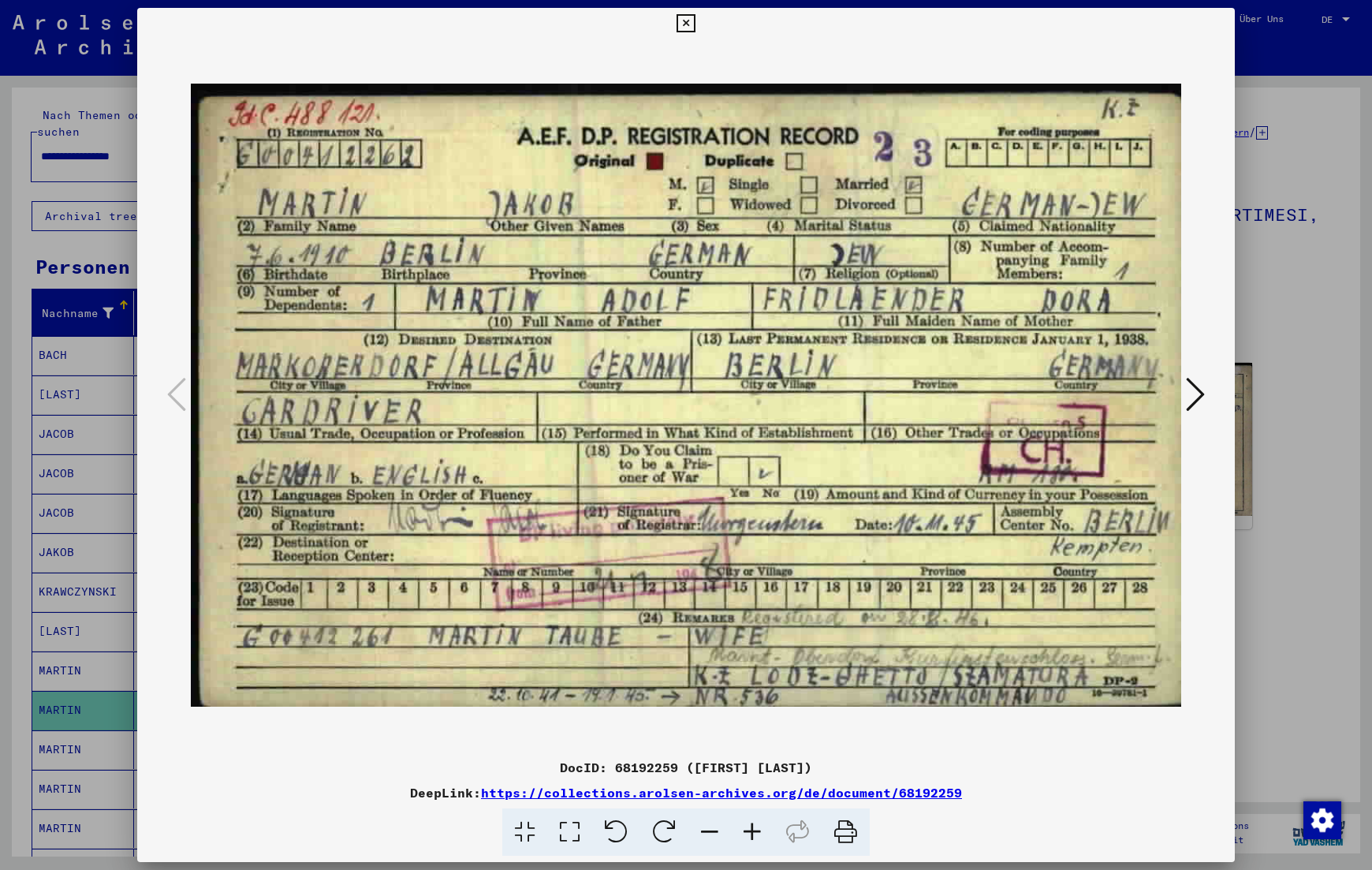 click at bounding box center (1195, 394) 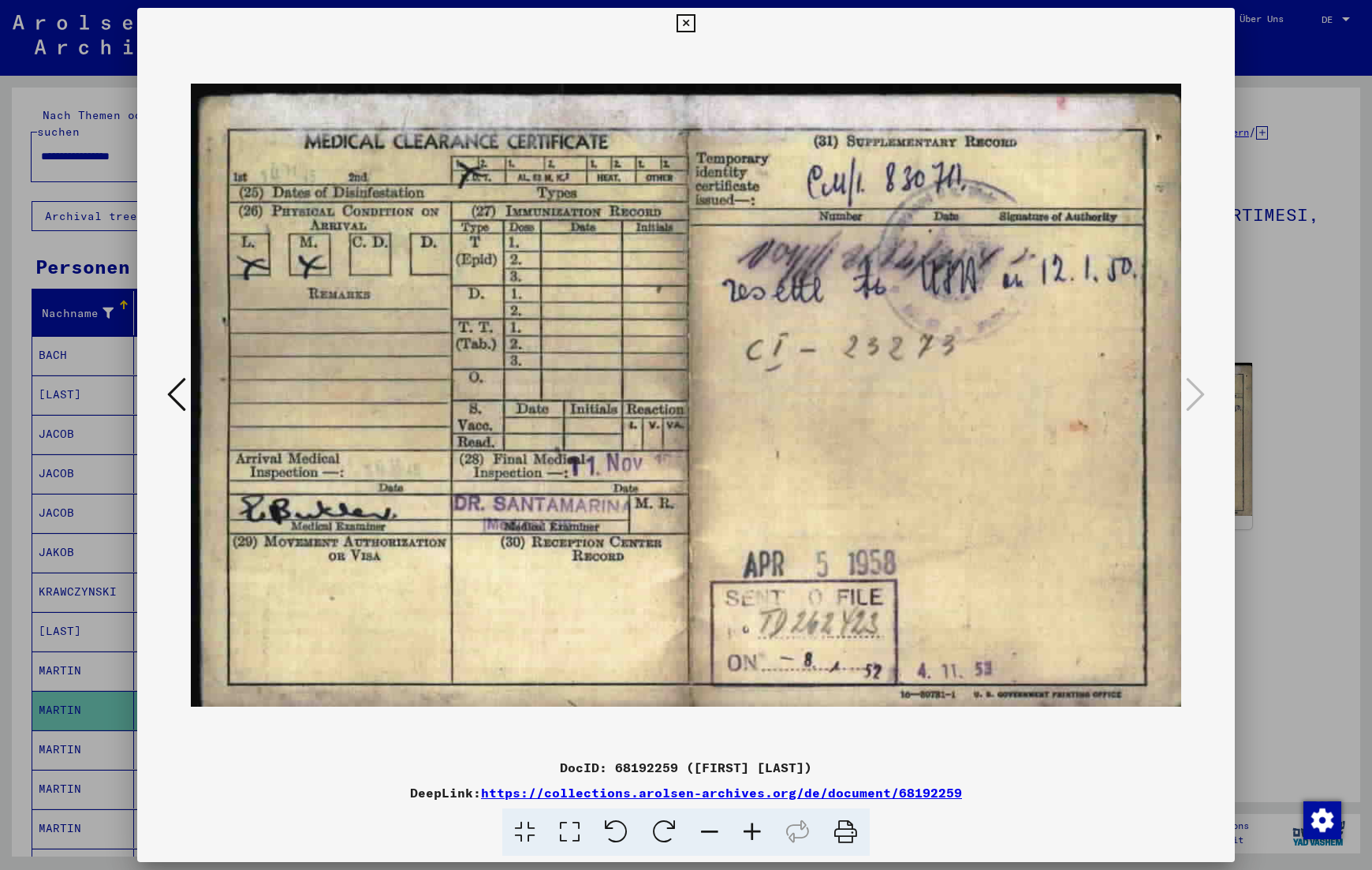 click at bounding box center (686, 435) 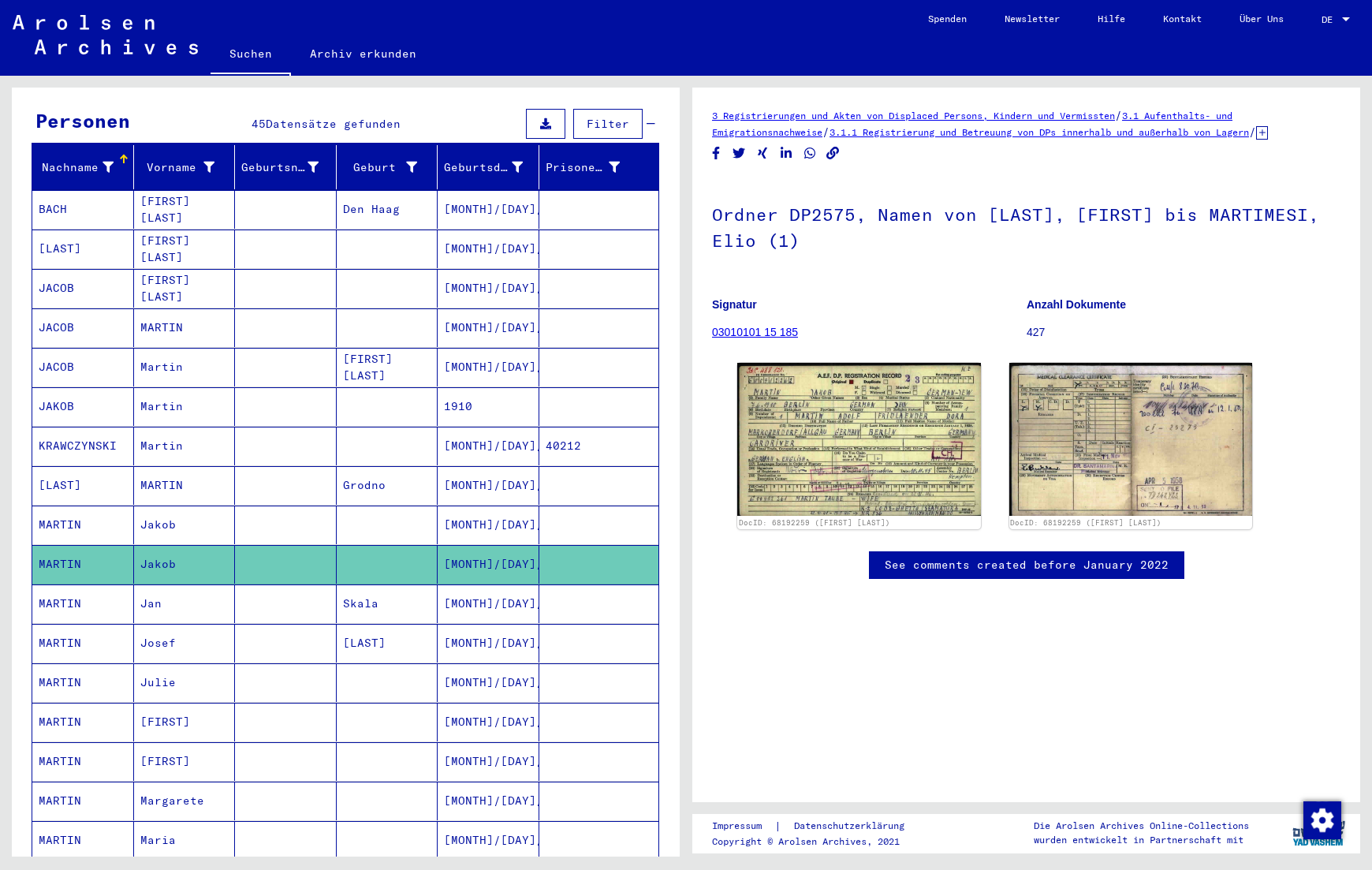 scroll, scrollTop: 227, scrollLeft: 0, axis: vertical 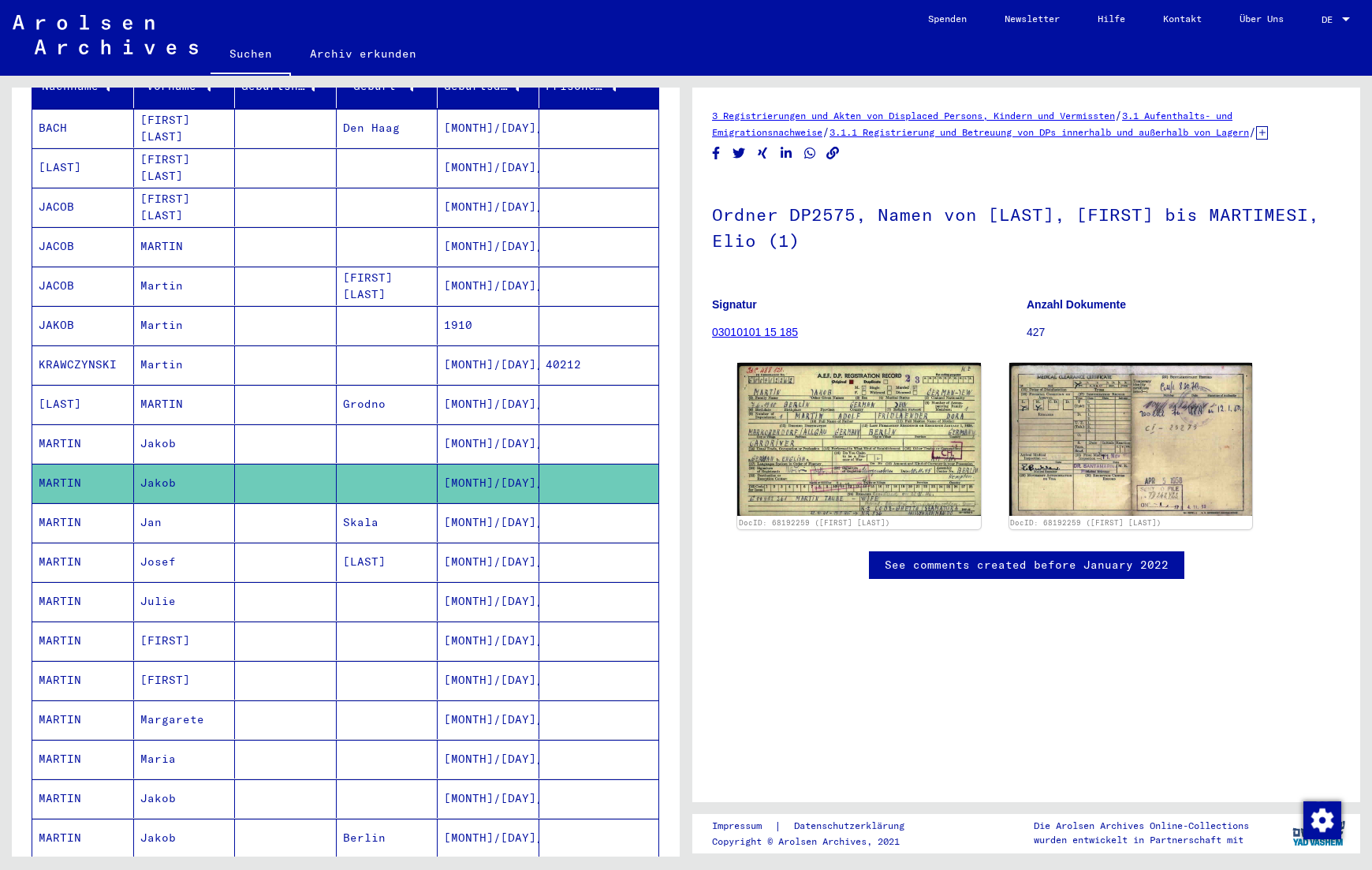 click on "Skala" at bounding box center (387, 562) 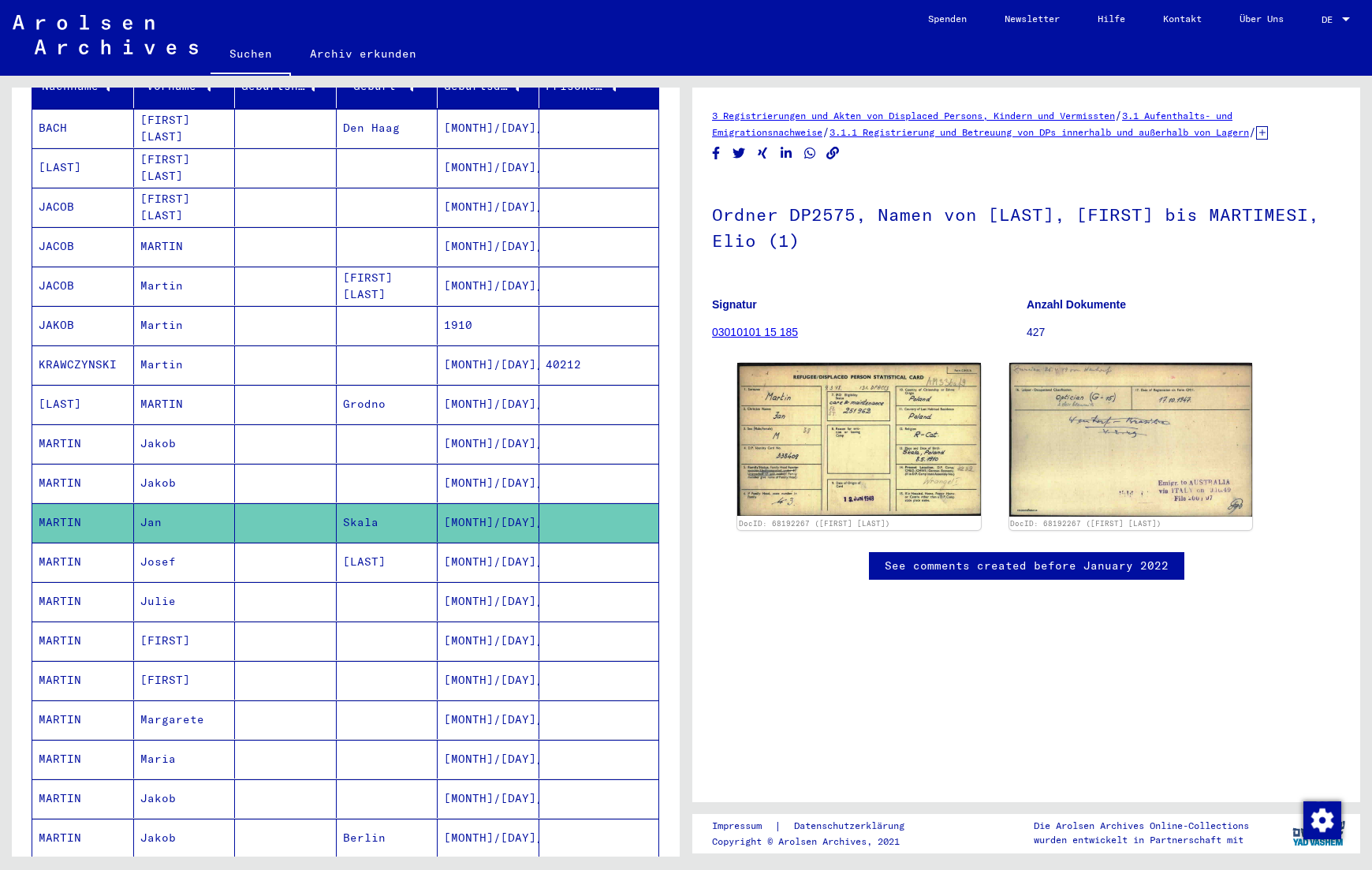 scroll, scrollTop: 0, scrollLeft: 0, axis: both 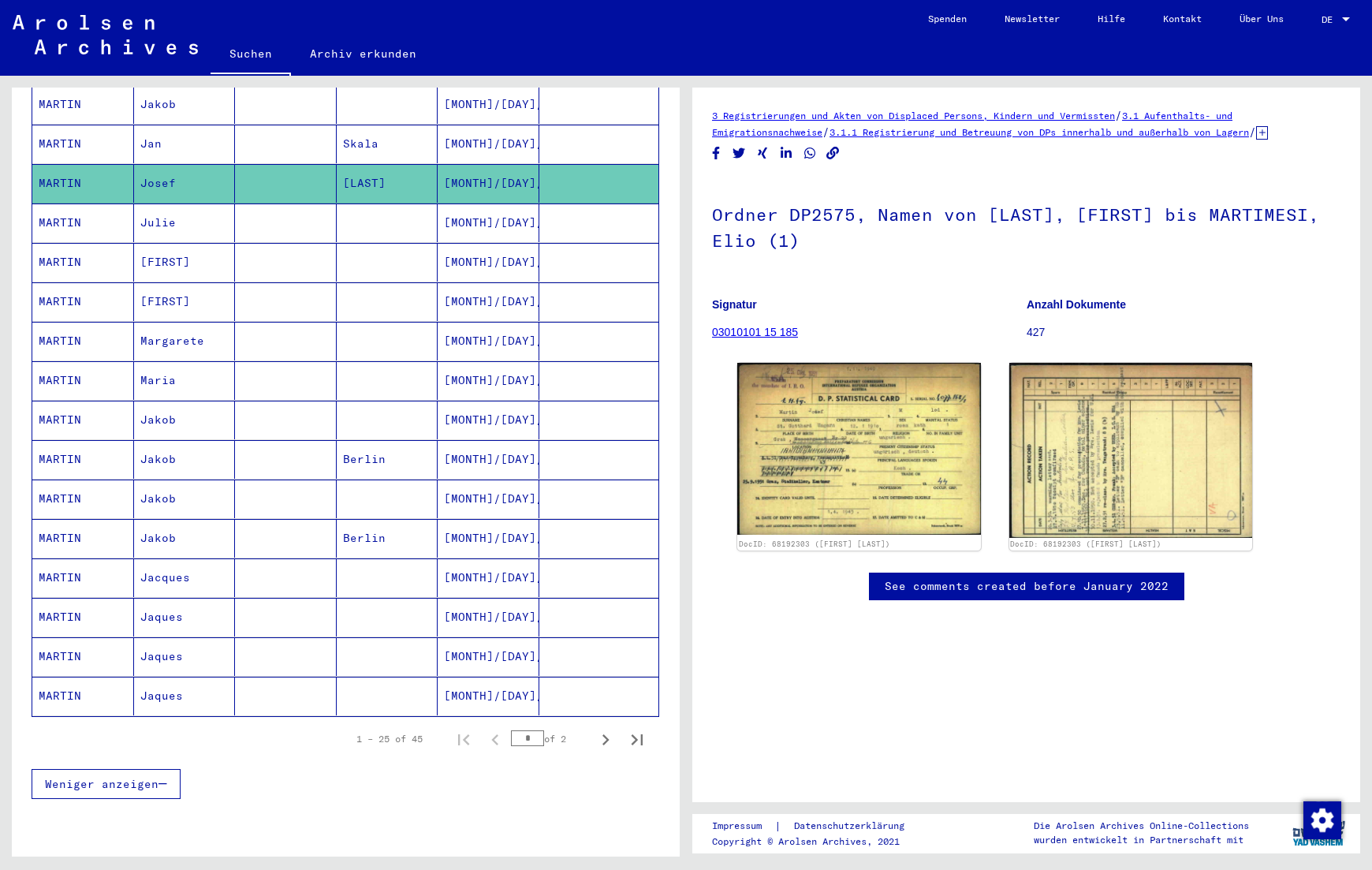 click on "[MONTH]/[DAY]/[YEAR]" at bounding box center (488, 498) 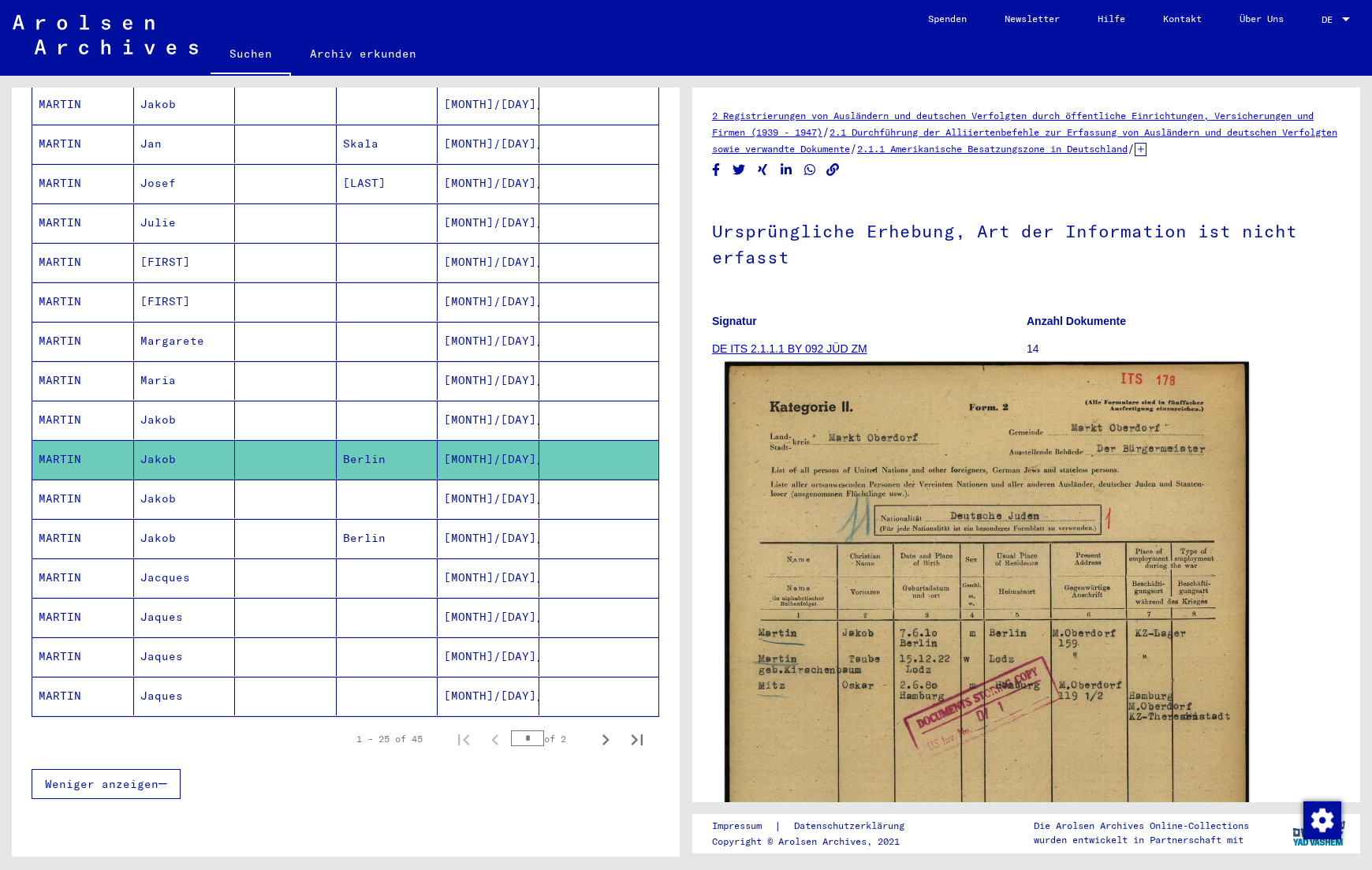 scroll, scrollTop: 0, scrollLeft: 0, axis: both 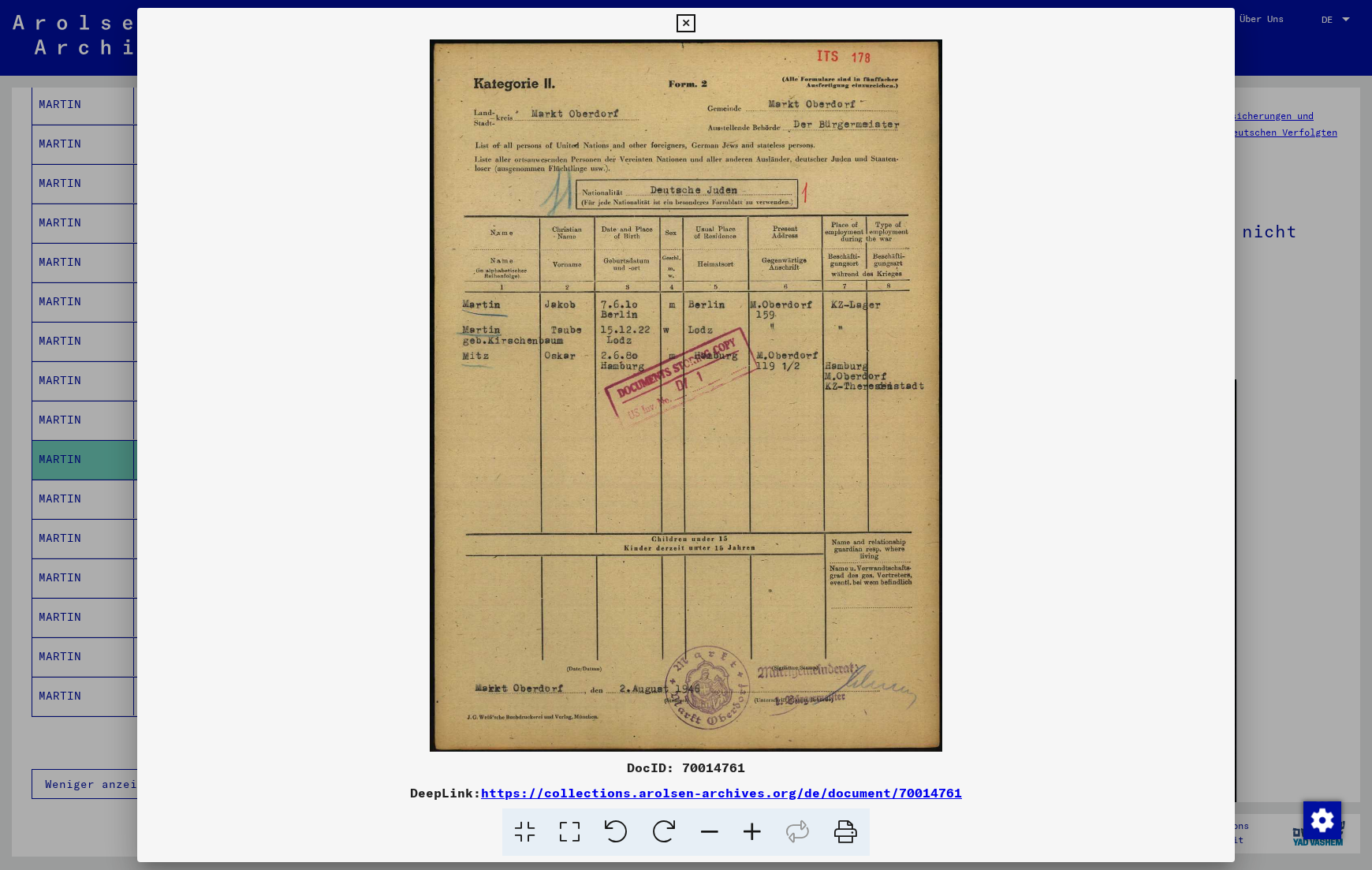 click at bounding box center (845, 832) 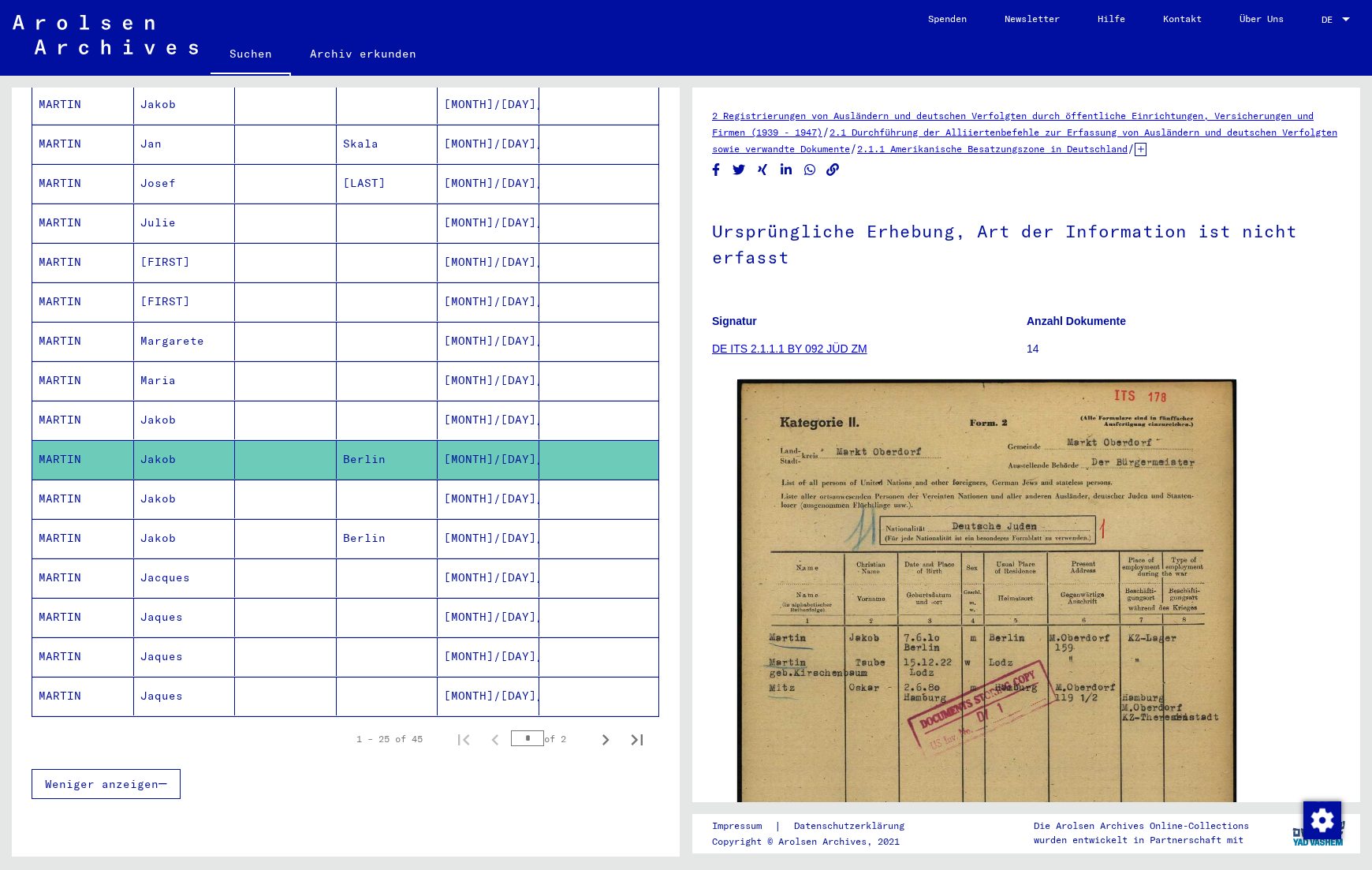 click on "[MONTH]/[DAY]/[YEAR]" at bounding box center [488, 538] 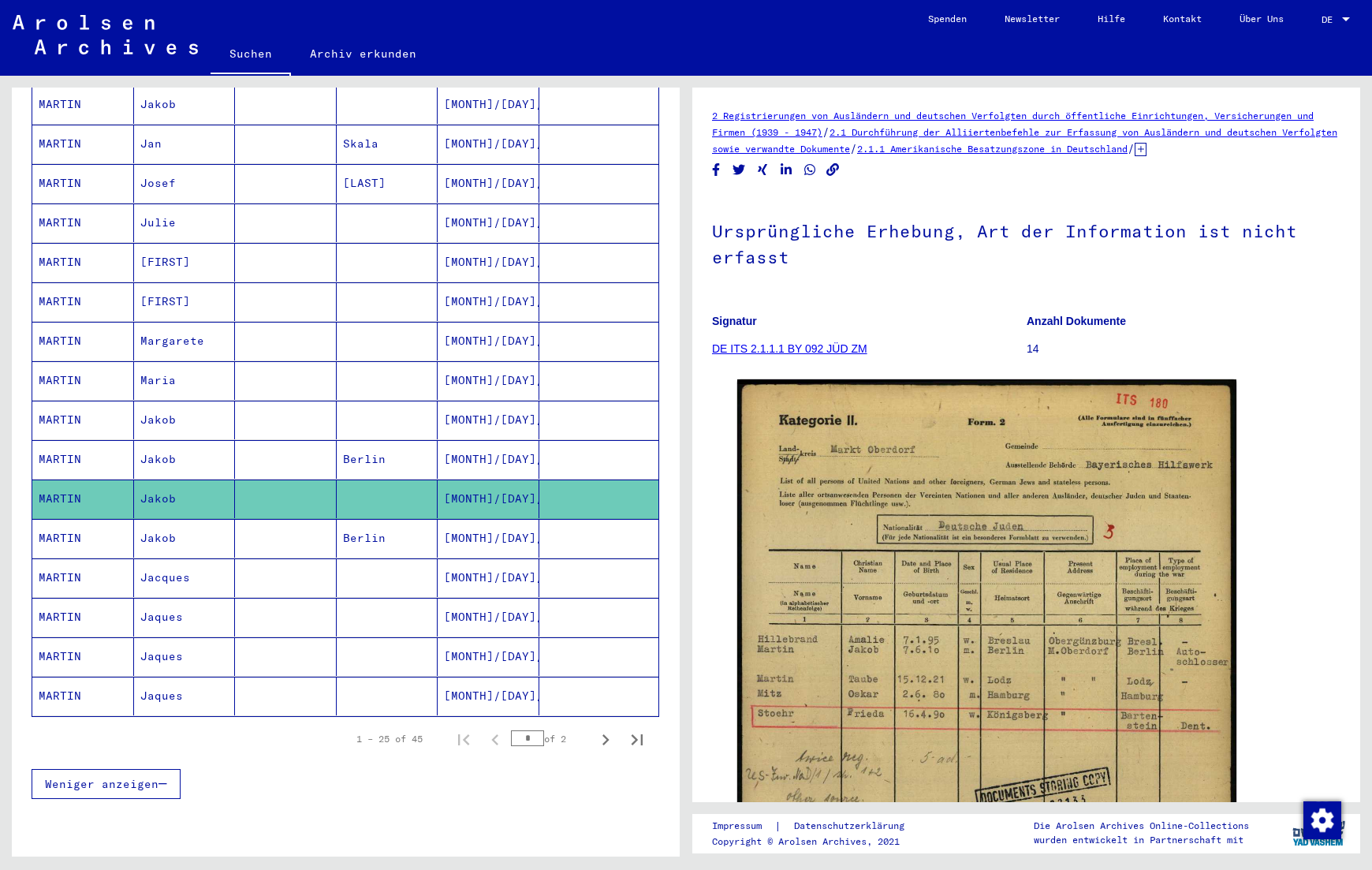 scroll, scrollTop: 0, scrollLeft: 0, axis: both 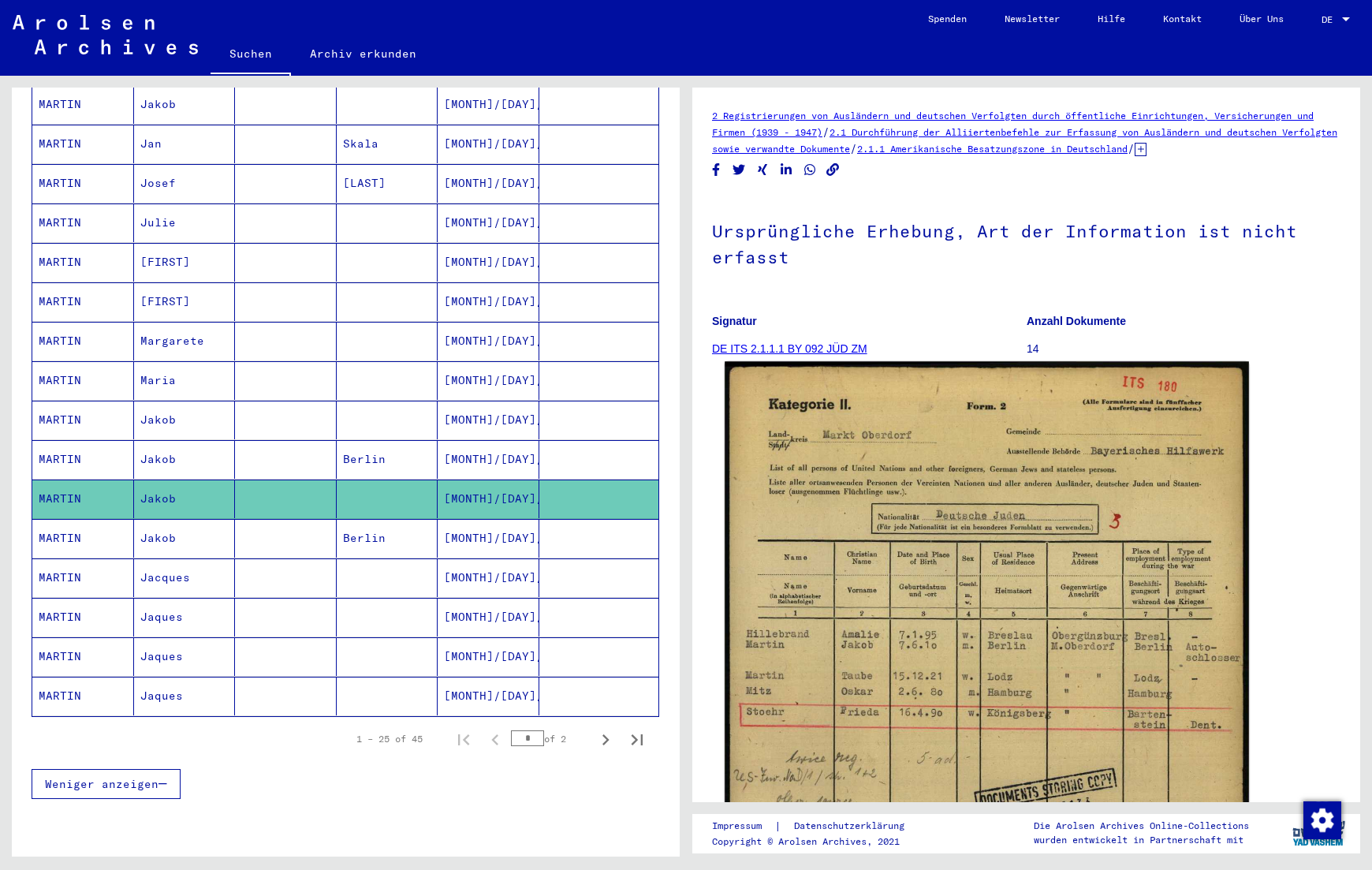 click 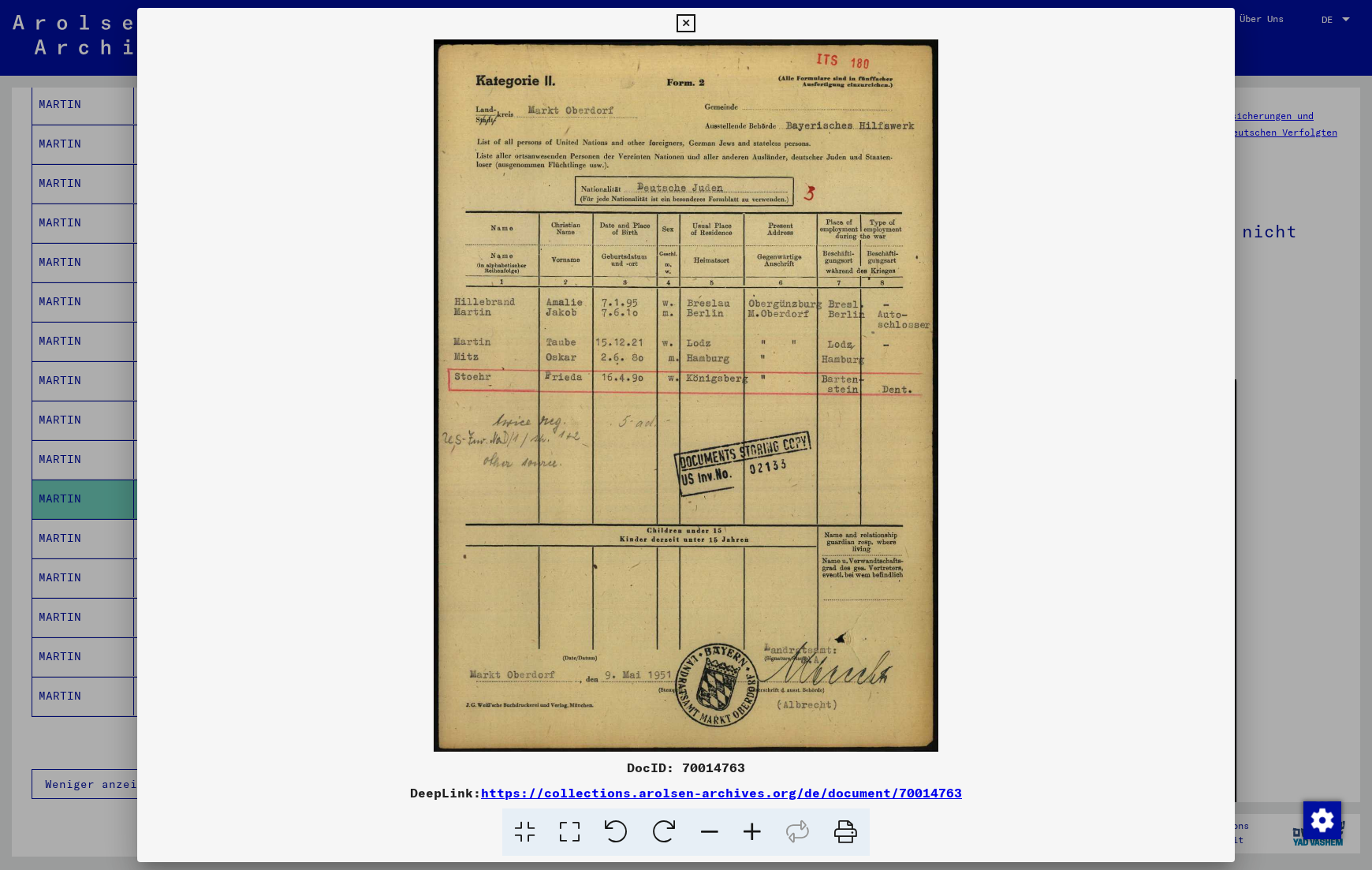 click at bounding box center (845, 832) 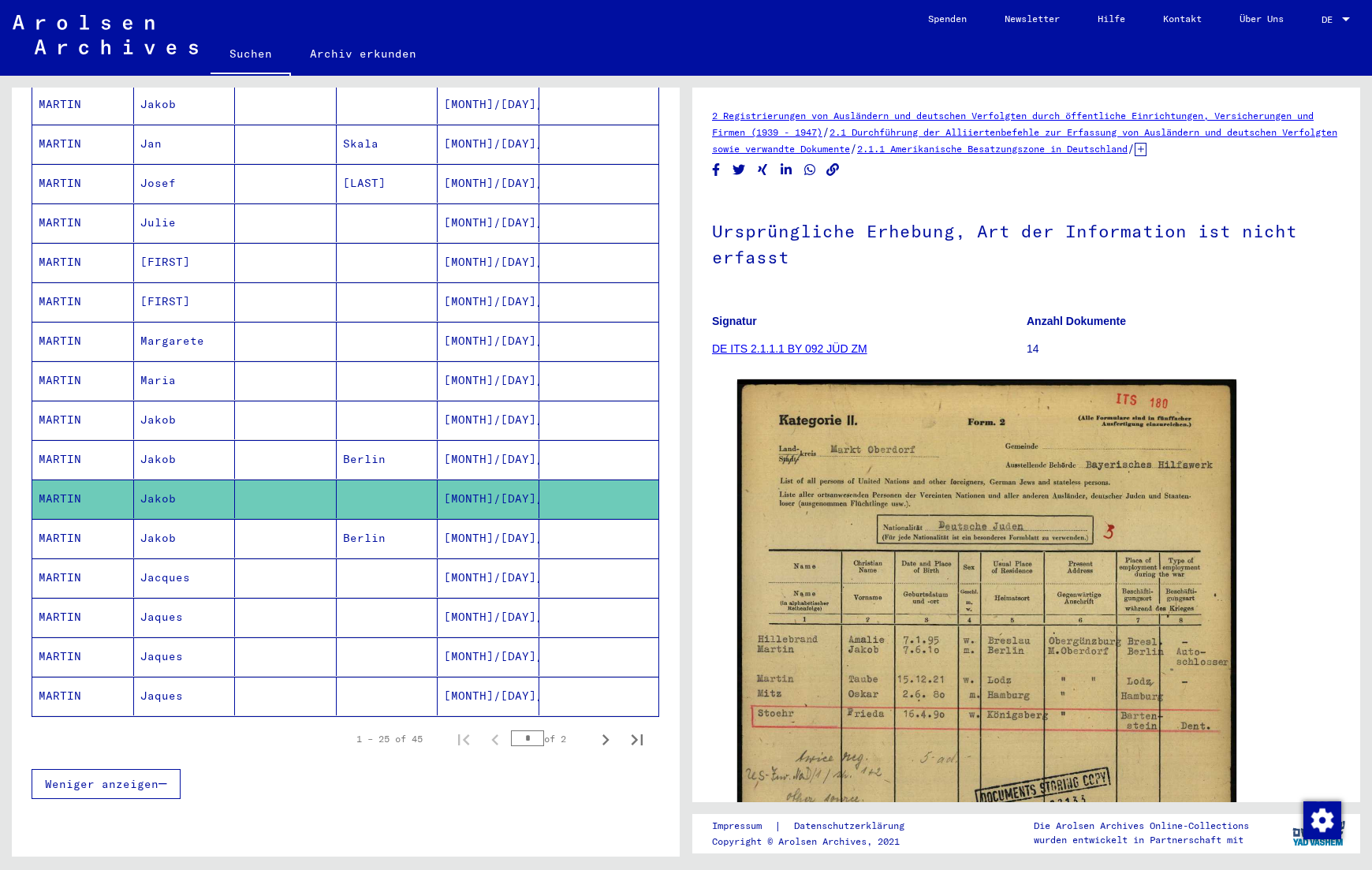 click at bounding box center (285, 577) 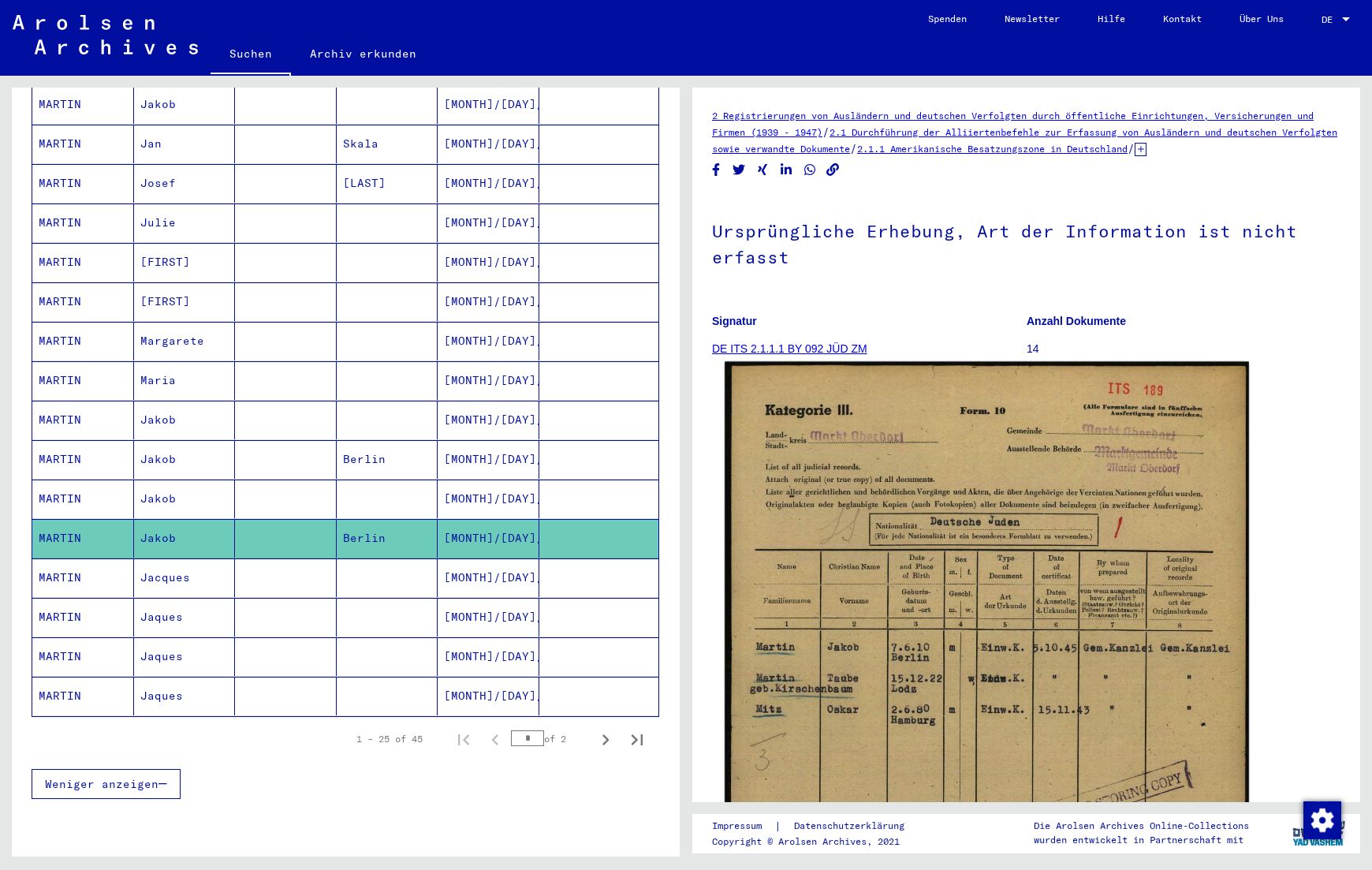 scroll, scrollTop: 0, scrollLeft: 0, axis: both 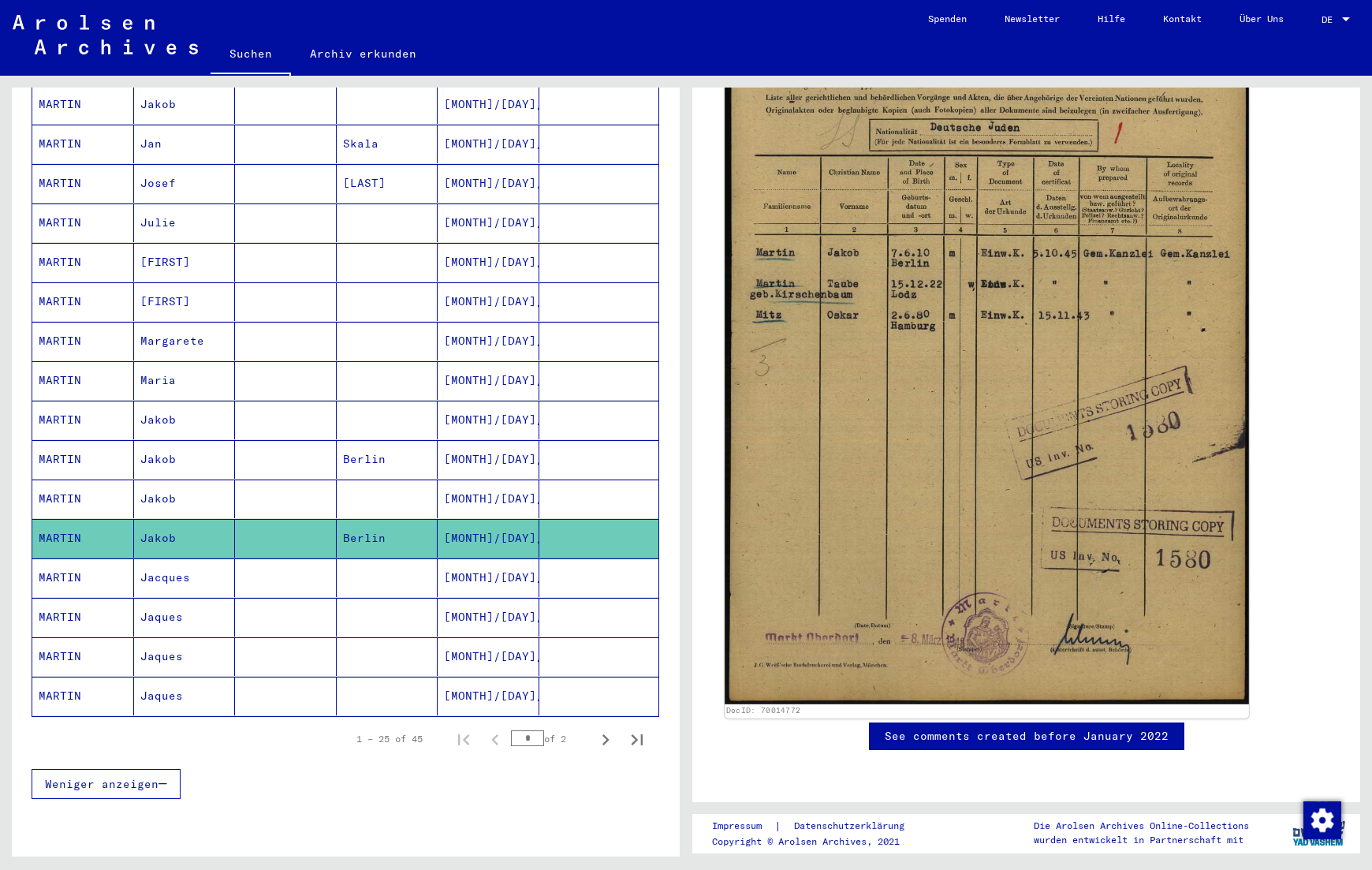 click 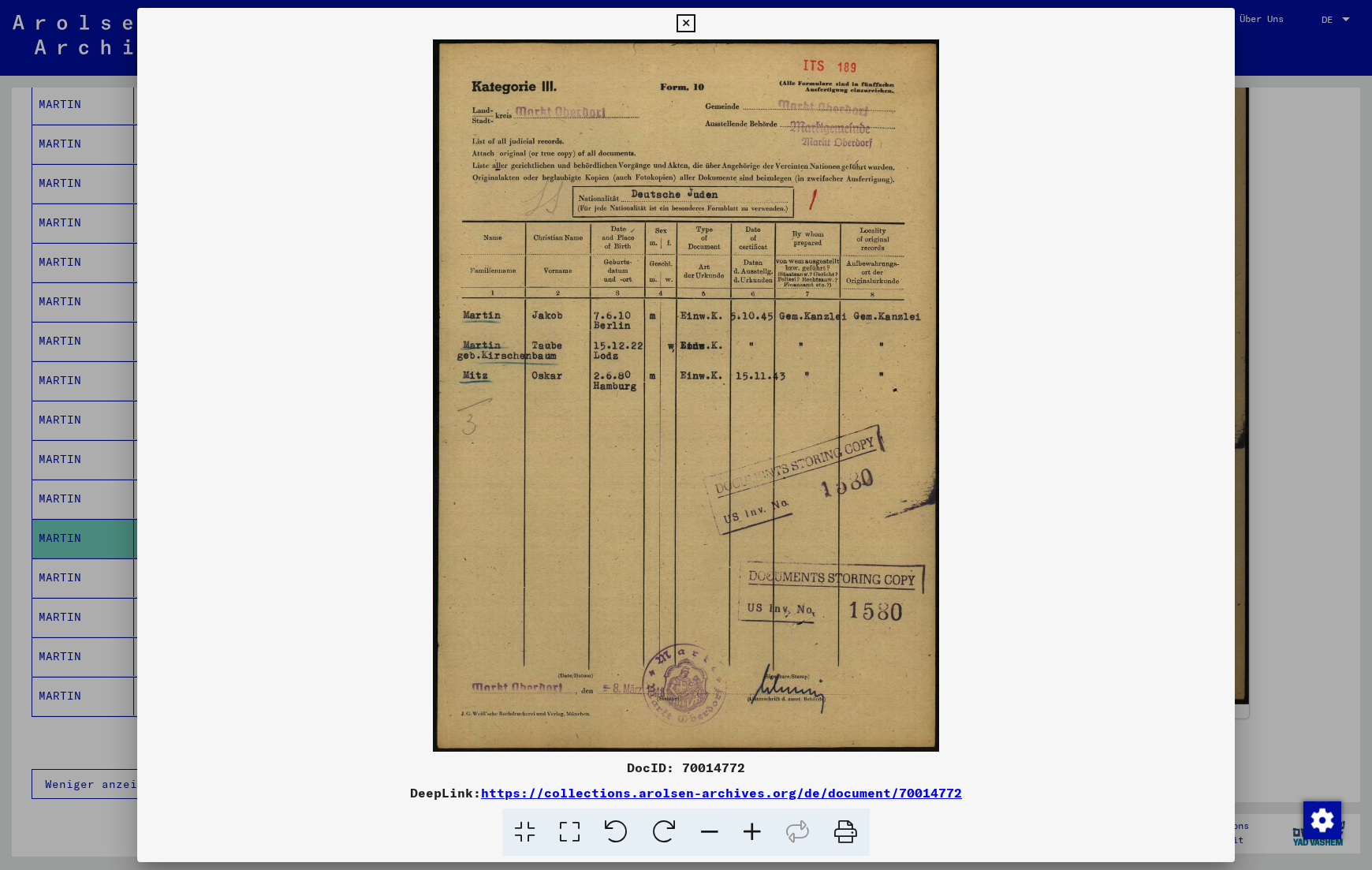 scroll, scrollTop: 433, scrollLeft: 0, axis: vertical 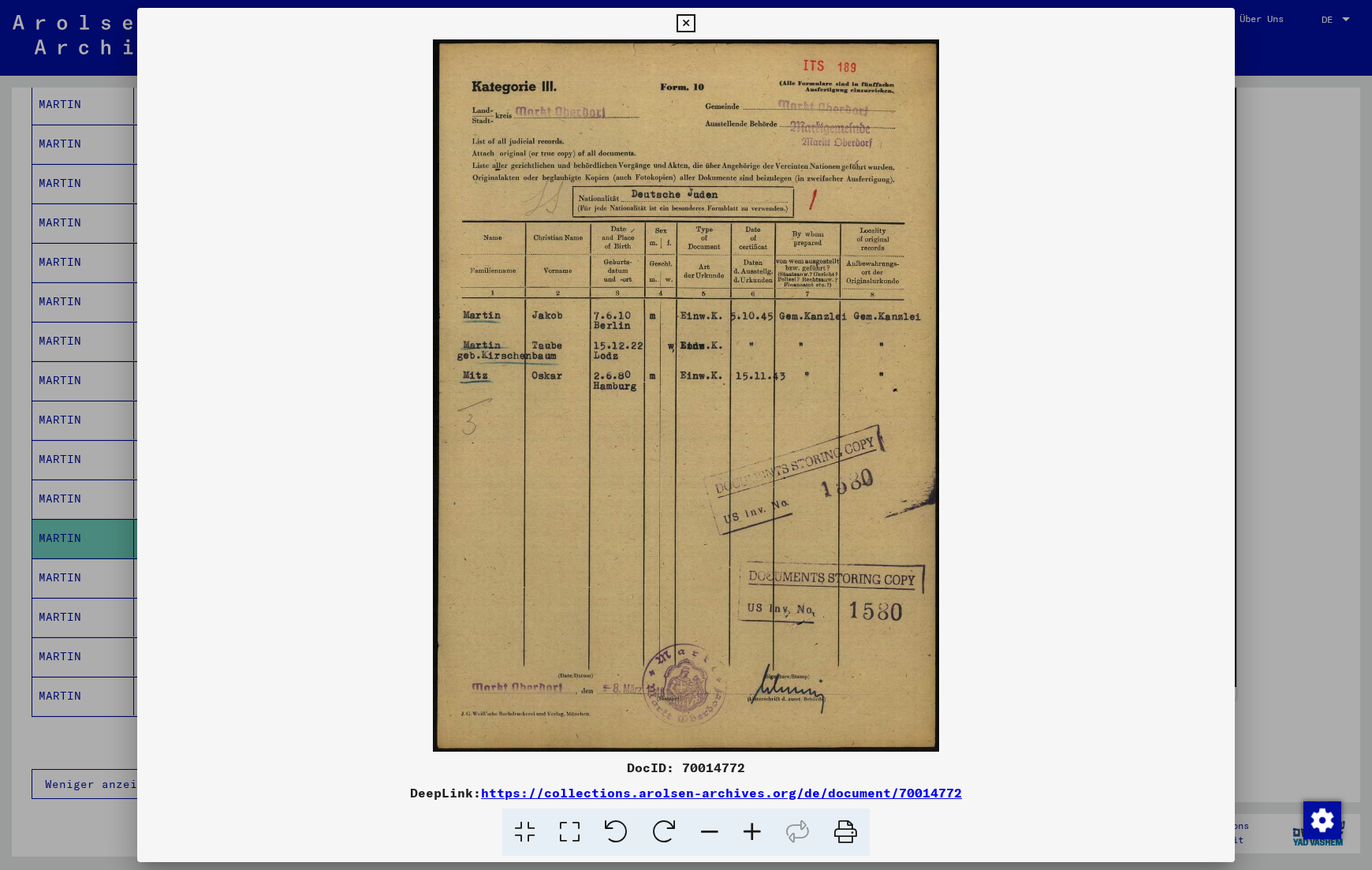 click at bounding box center (845, 832) 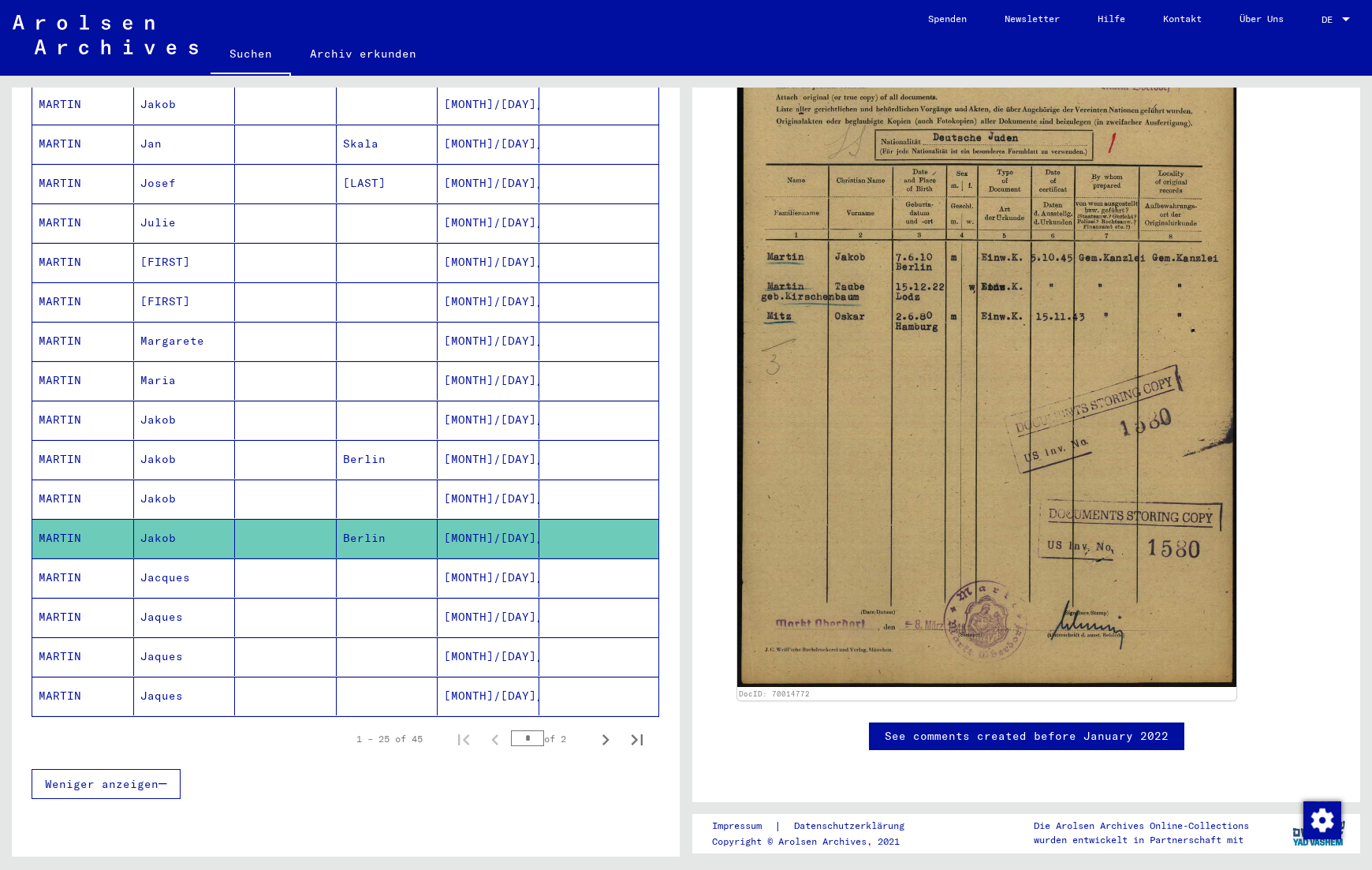 click at bounding box center [285, 617] 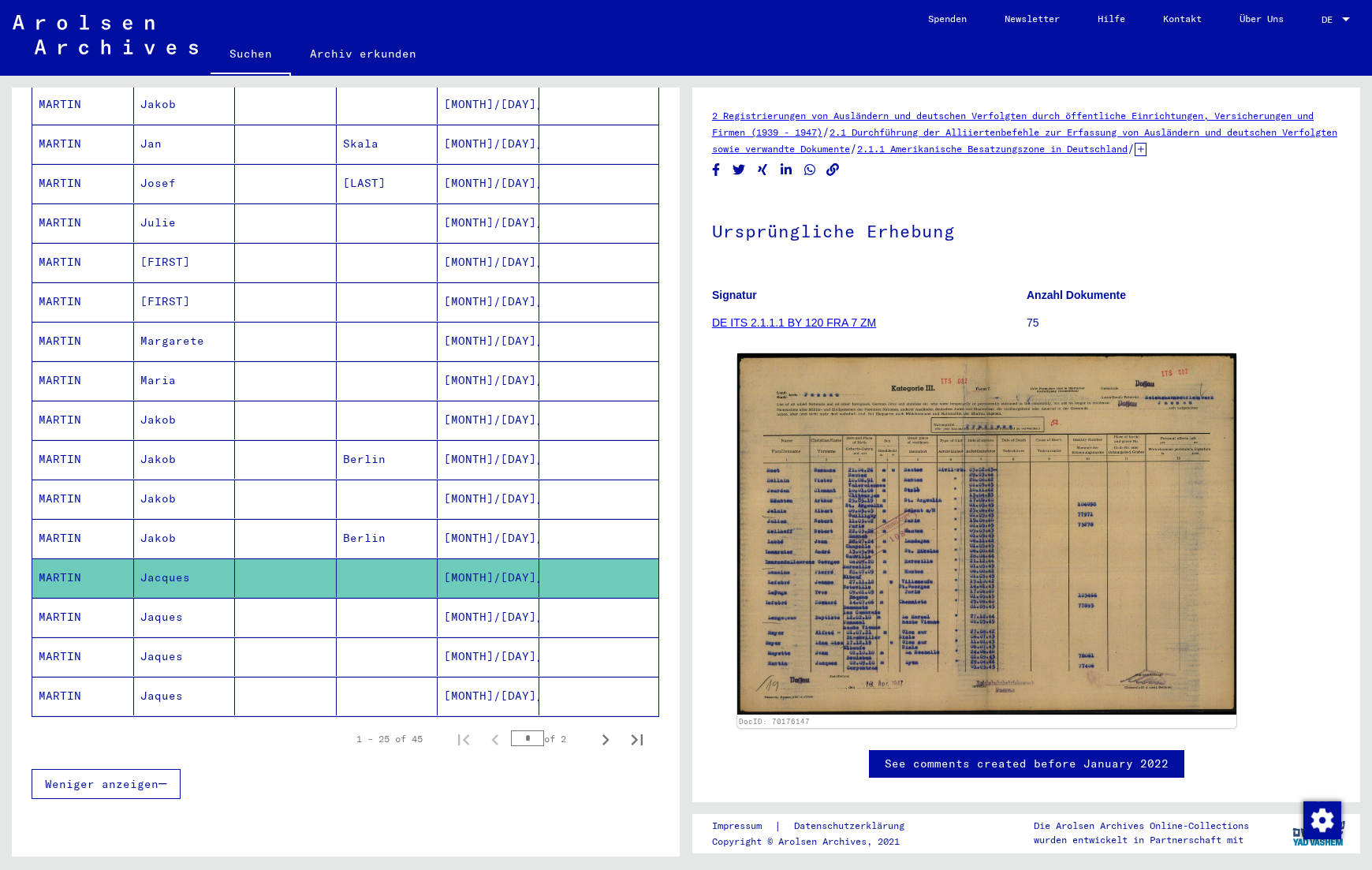 scroll, scrollTop: 0, scrollLeft: 0, axis: both 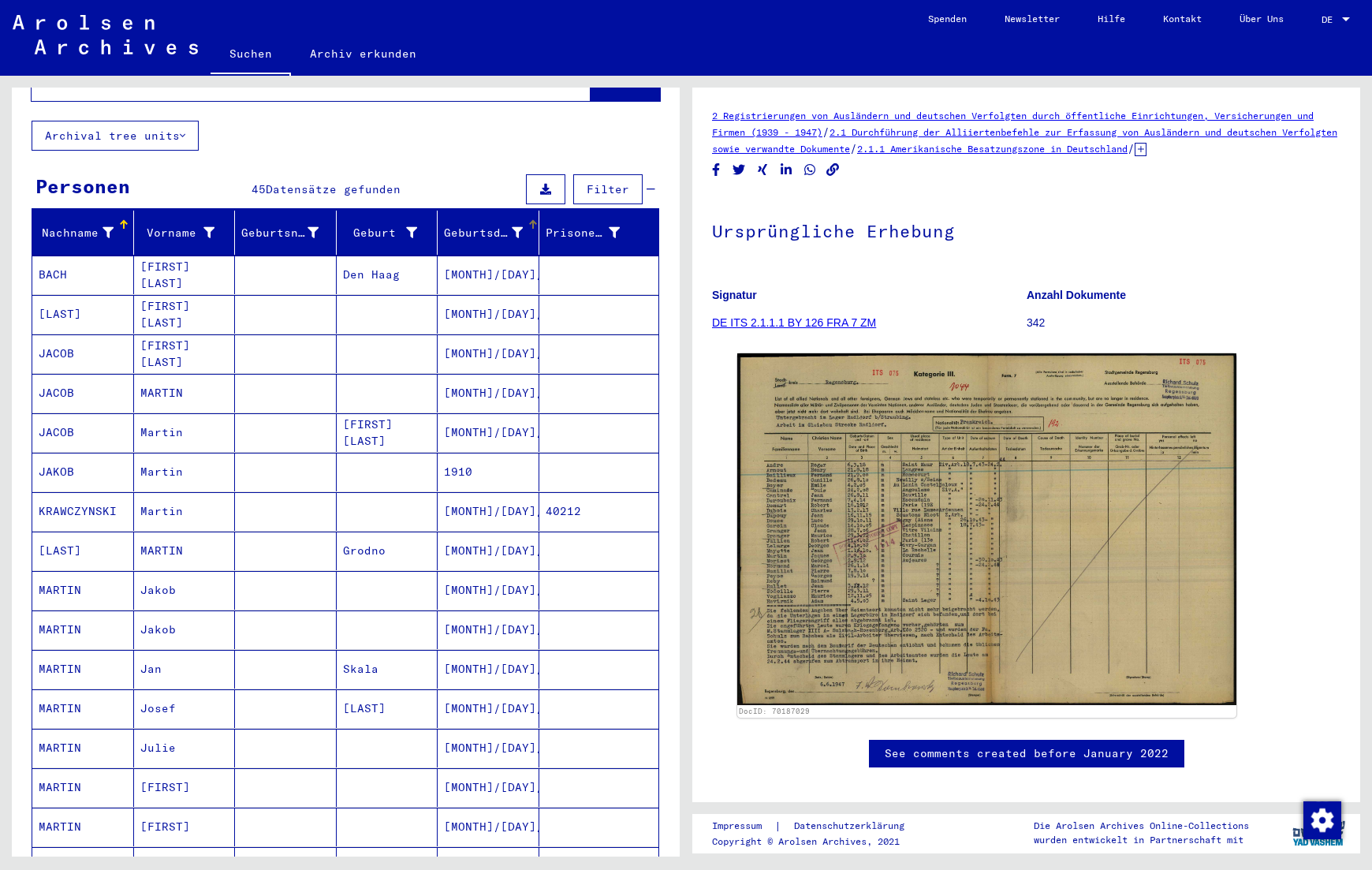 click on "Geburtsdatum" at bounding box center (483, 233) 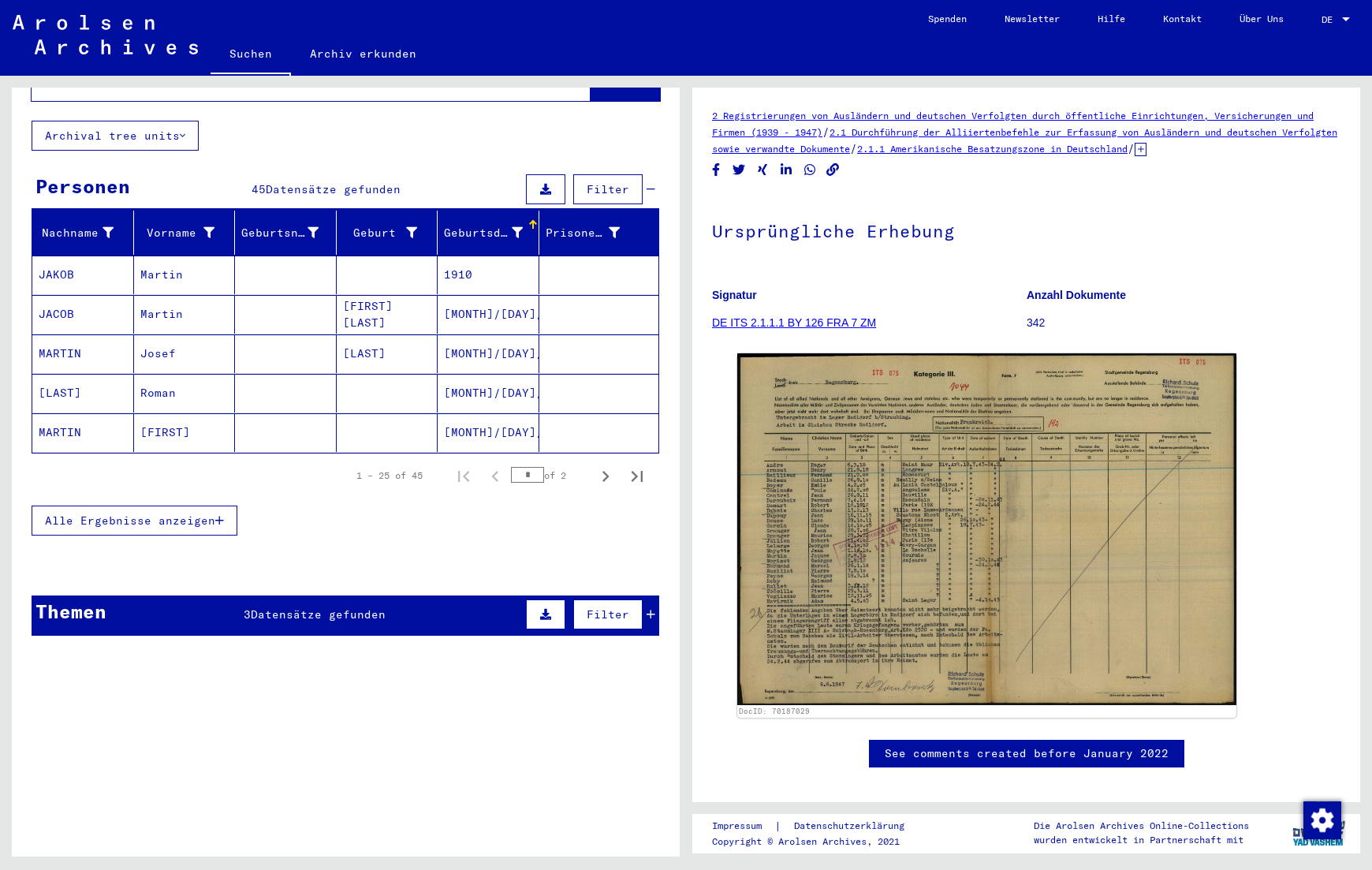 click on "Alle Ergebnisse anzeigen" at bounding box center [130, 521] 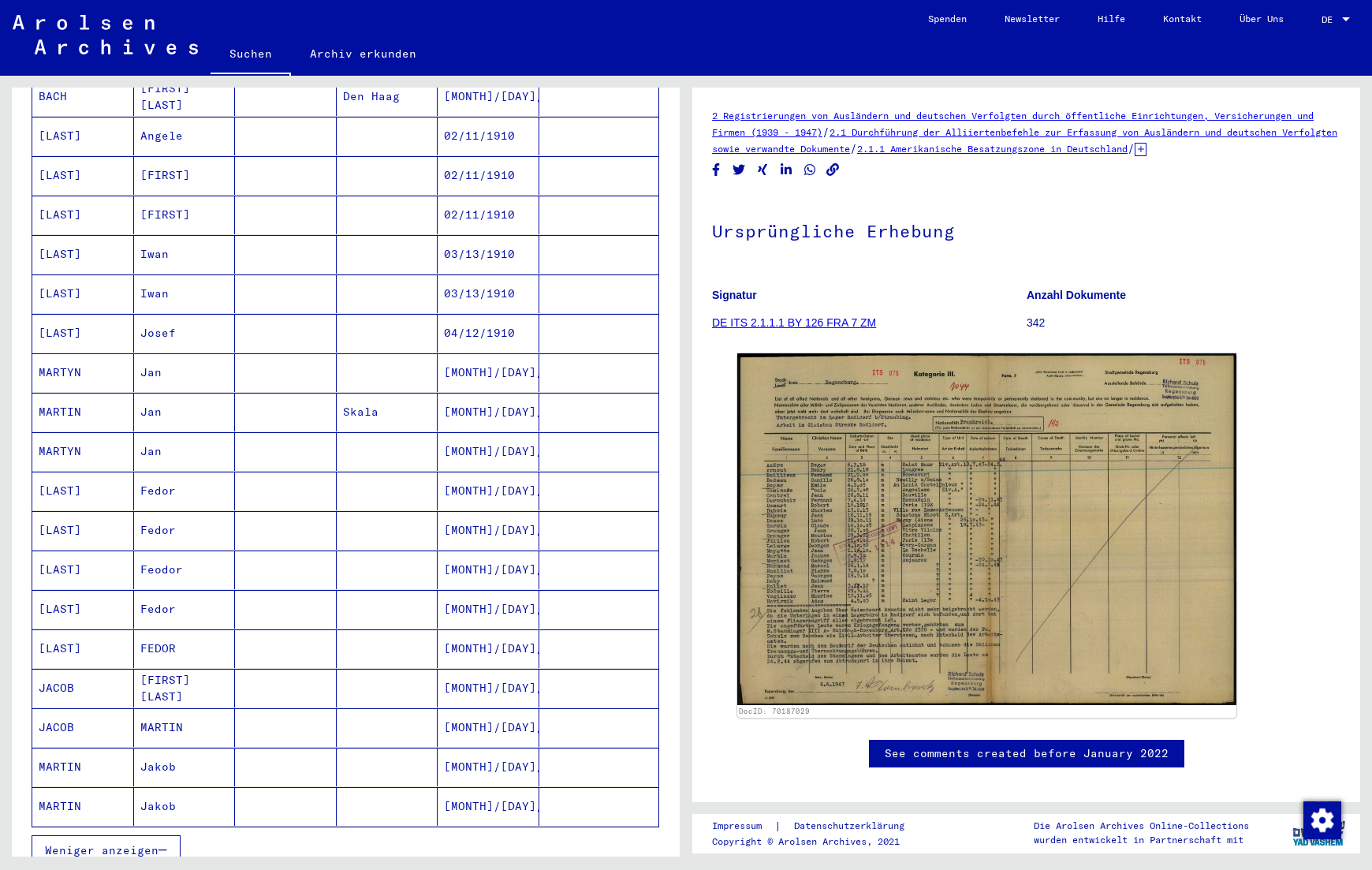 scroll, scrollTop: 738, scrollLeft: 0, axis: vertical 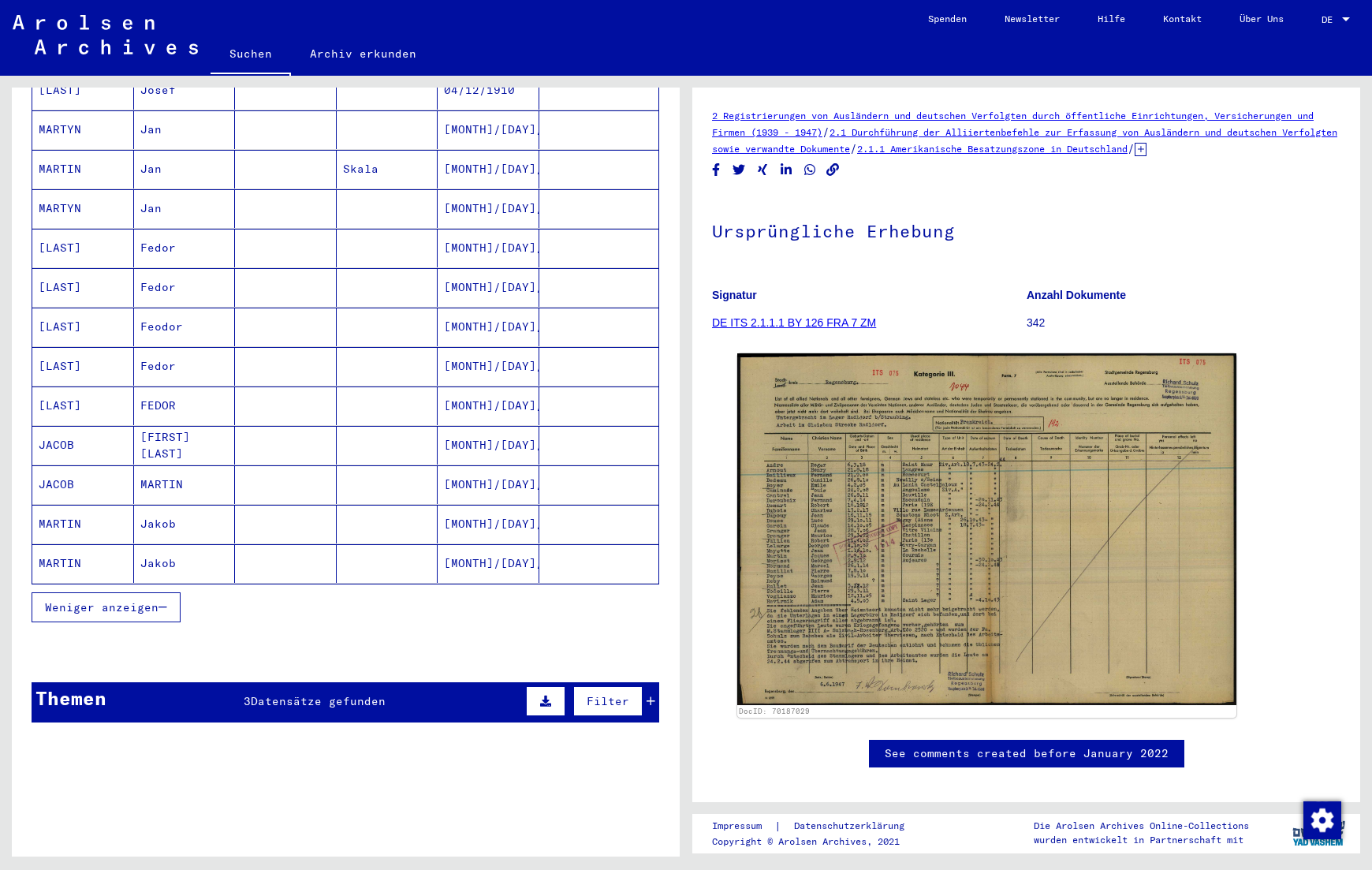 click at bounding box center (285, 563) 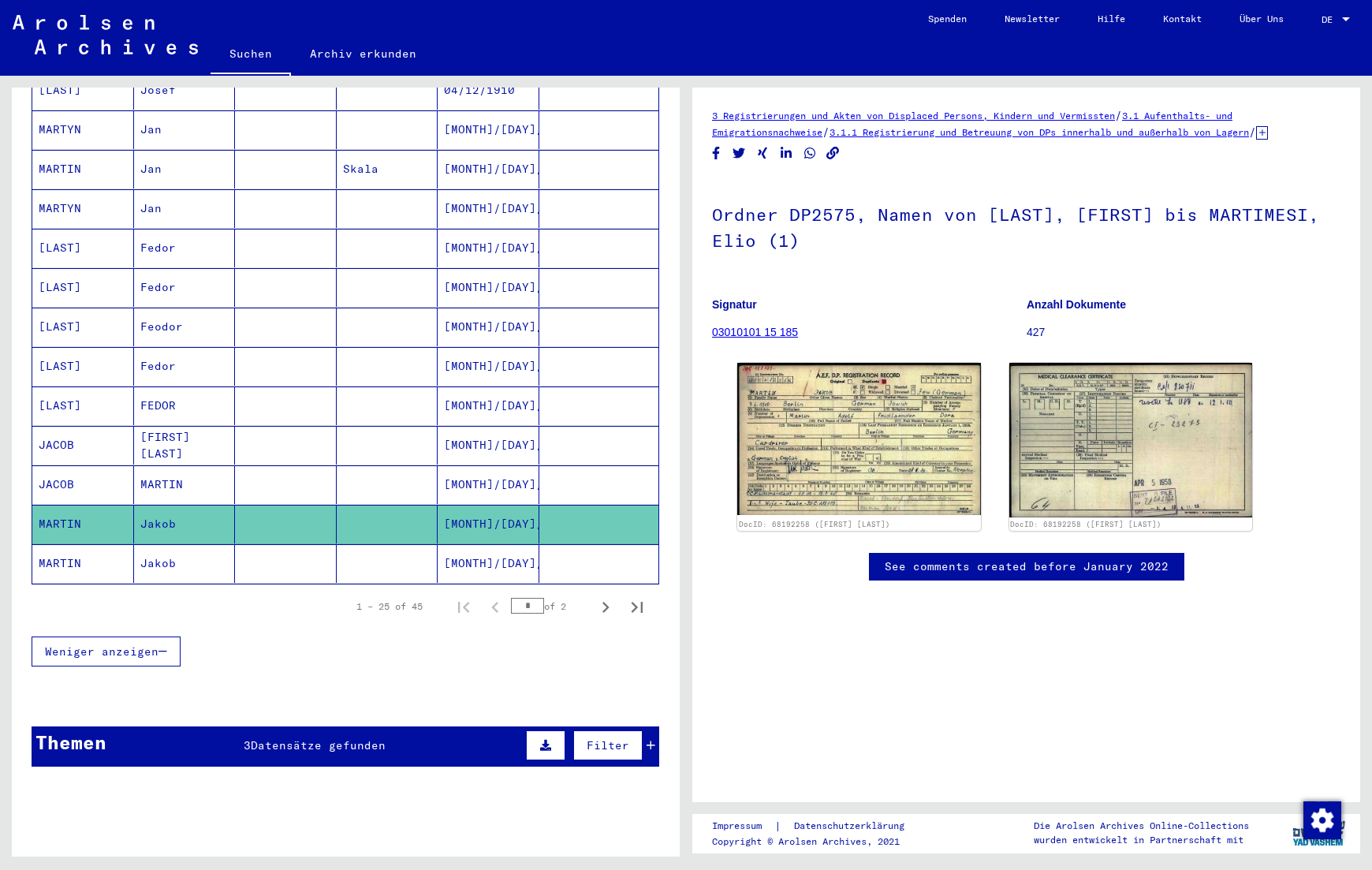 scroll, scrollTop: 0, scrollLeft: 0, axis: both 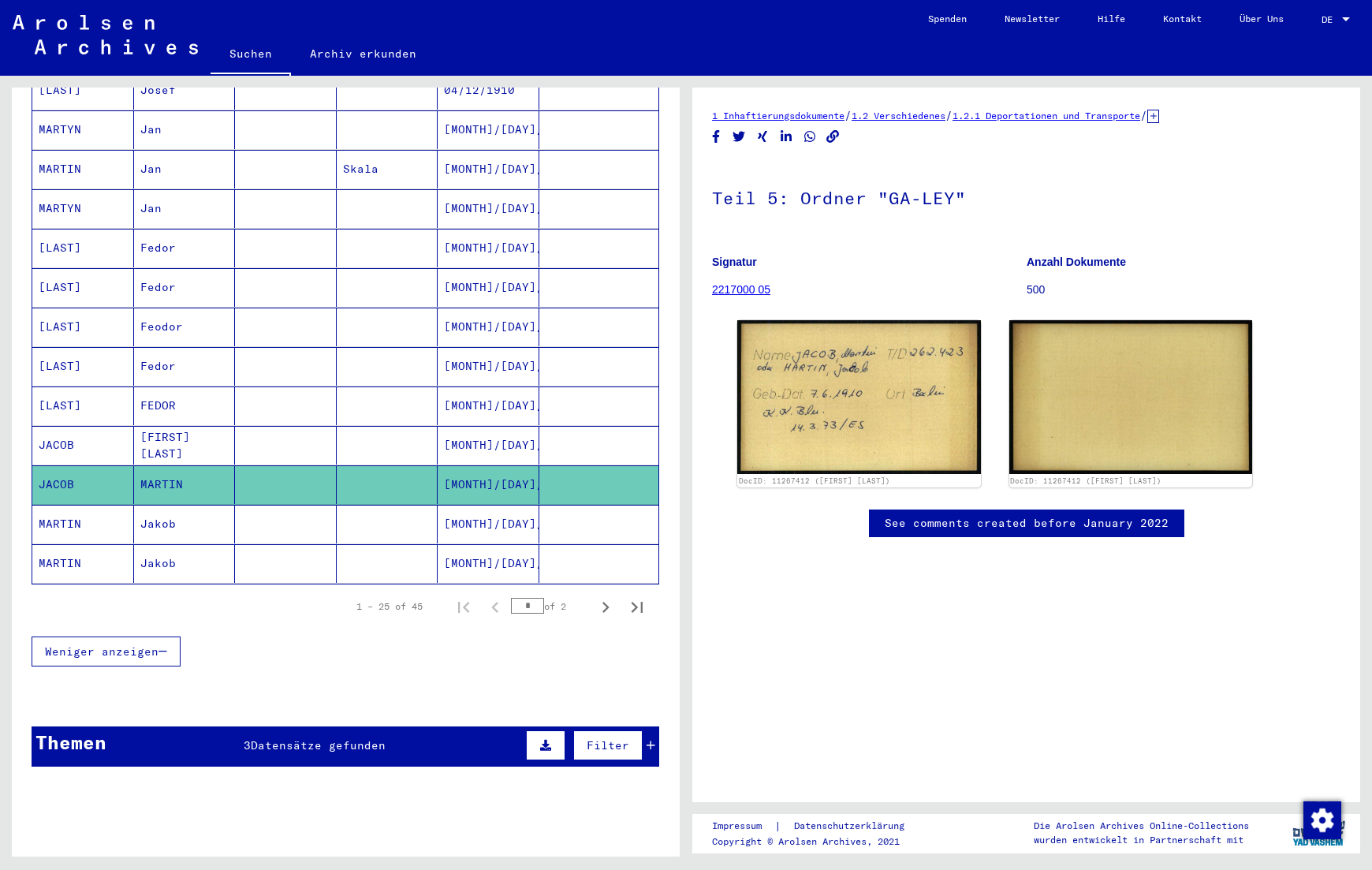 click at bounding box center (387, 484) 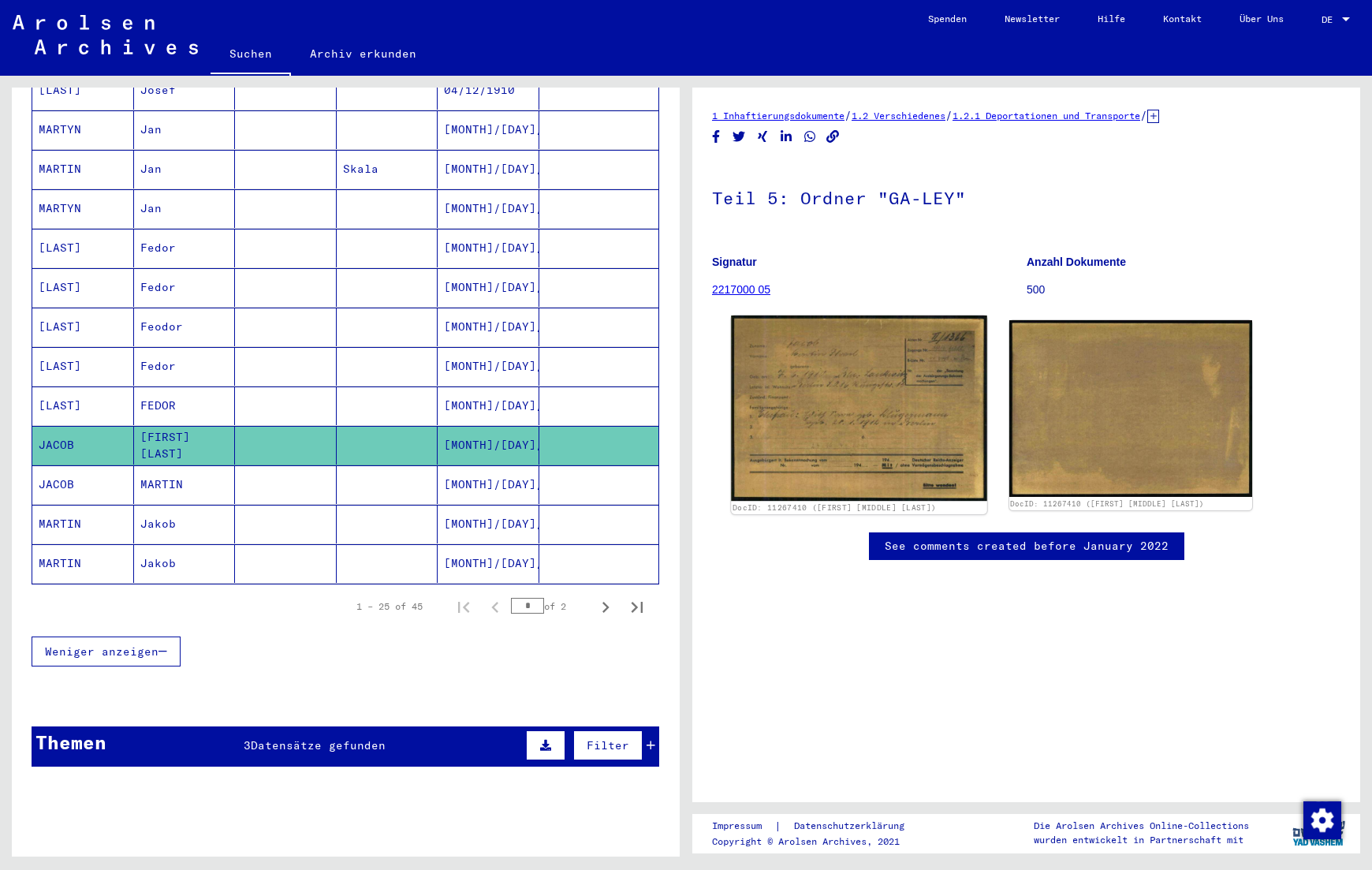 scroll, scrollTop: 0, scrollLeft: 0, axis: both 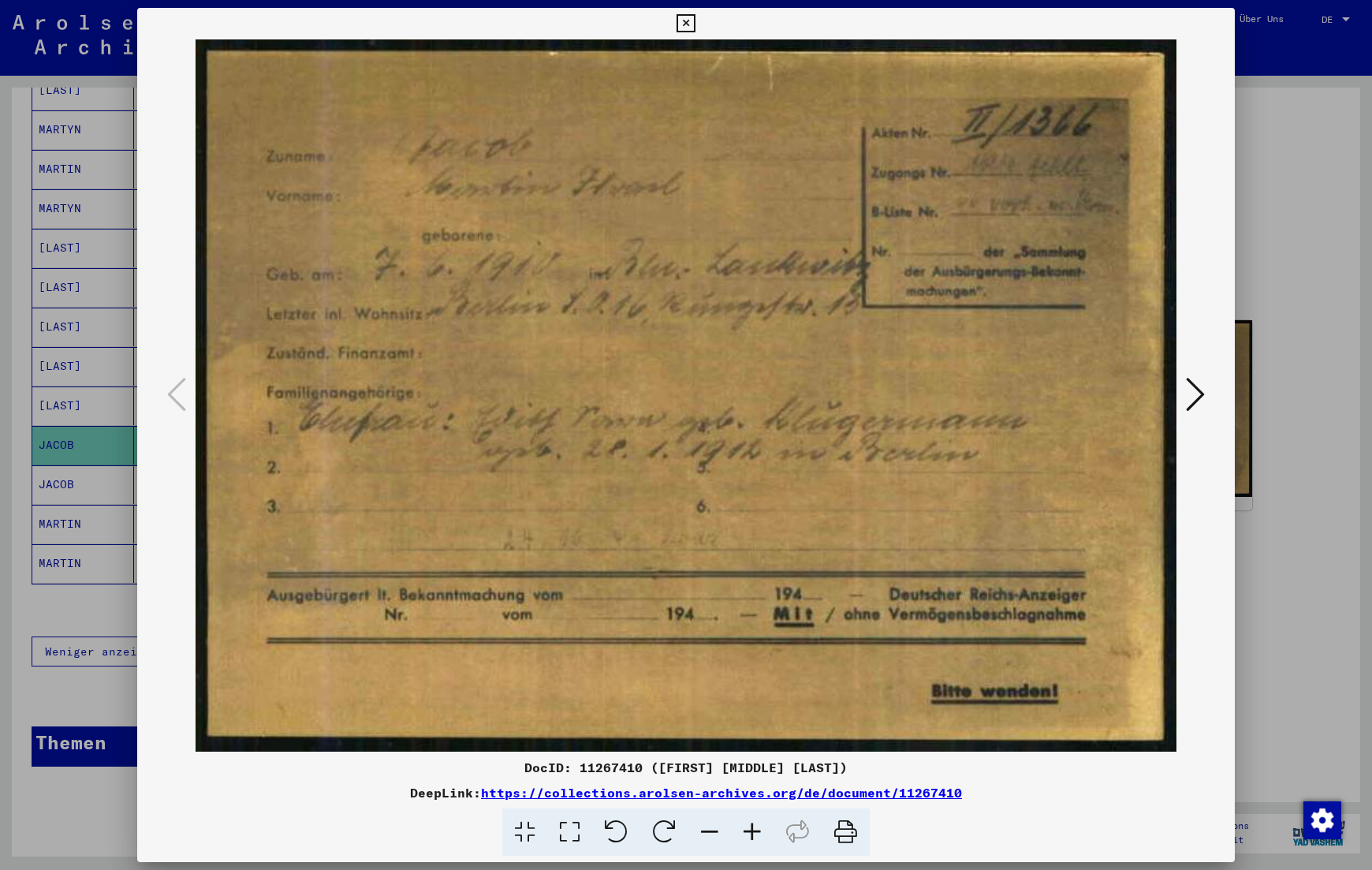type 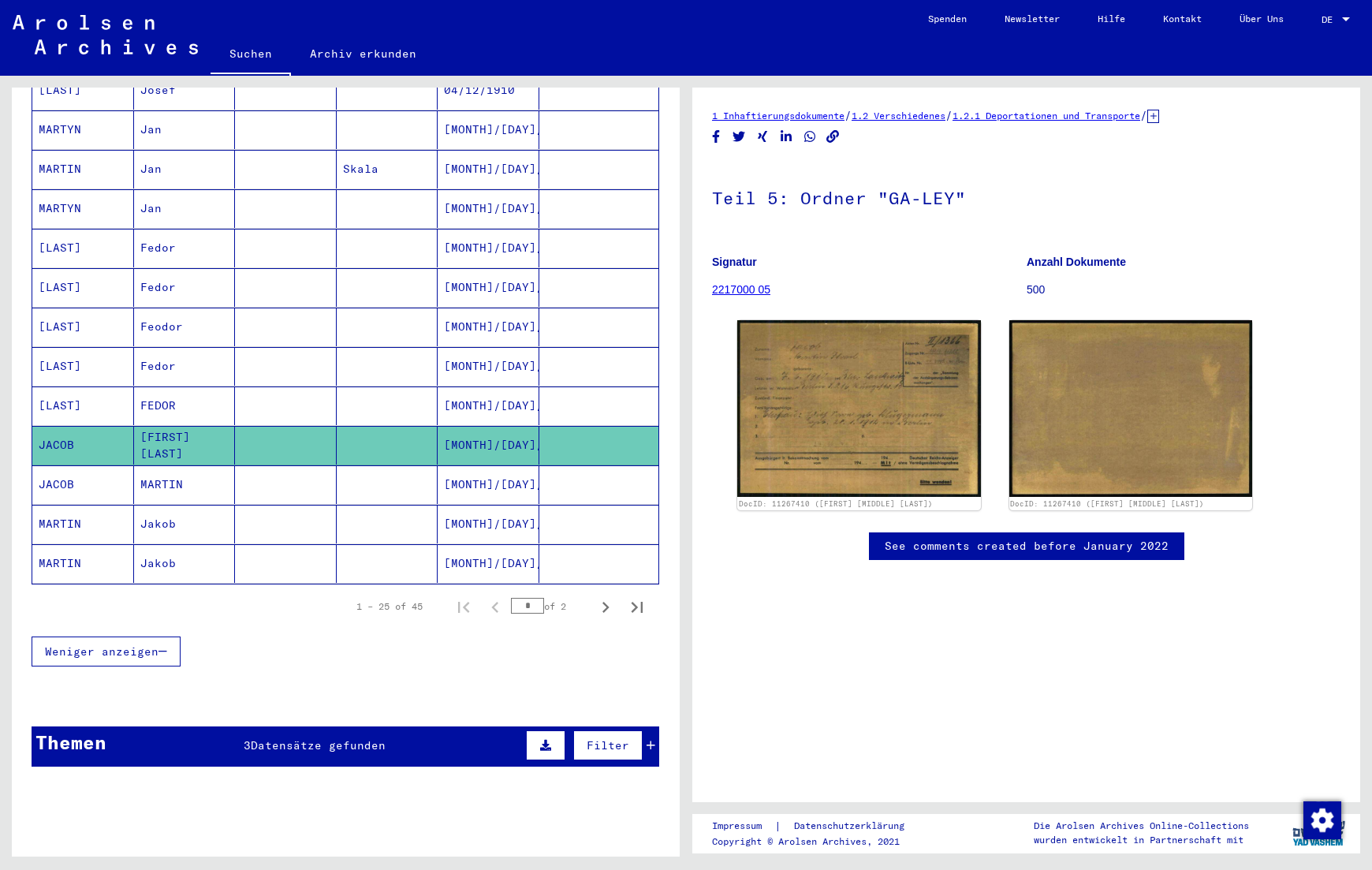 click at bounding box center (387, 524) 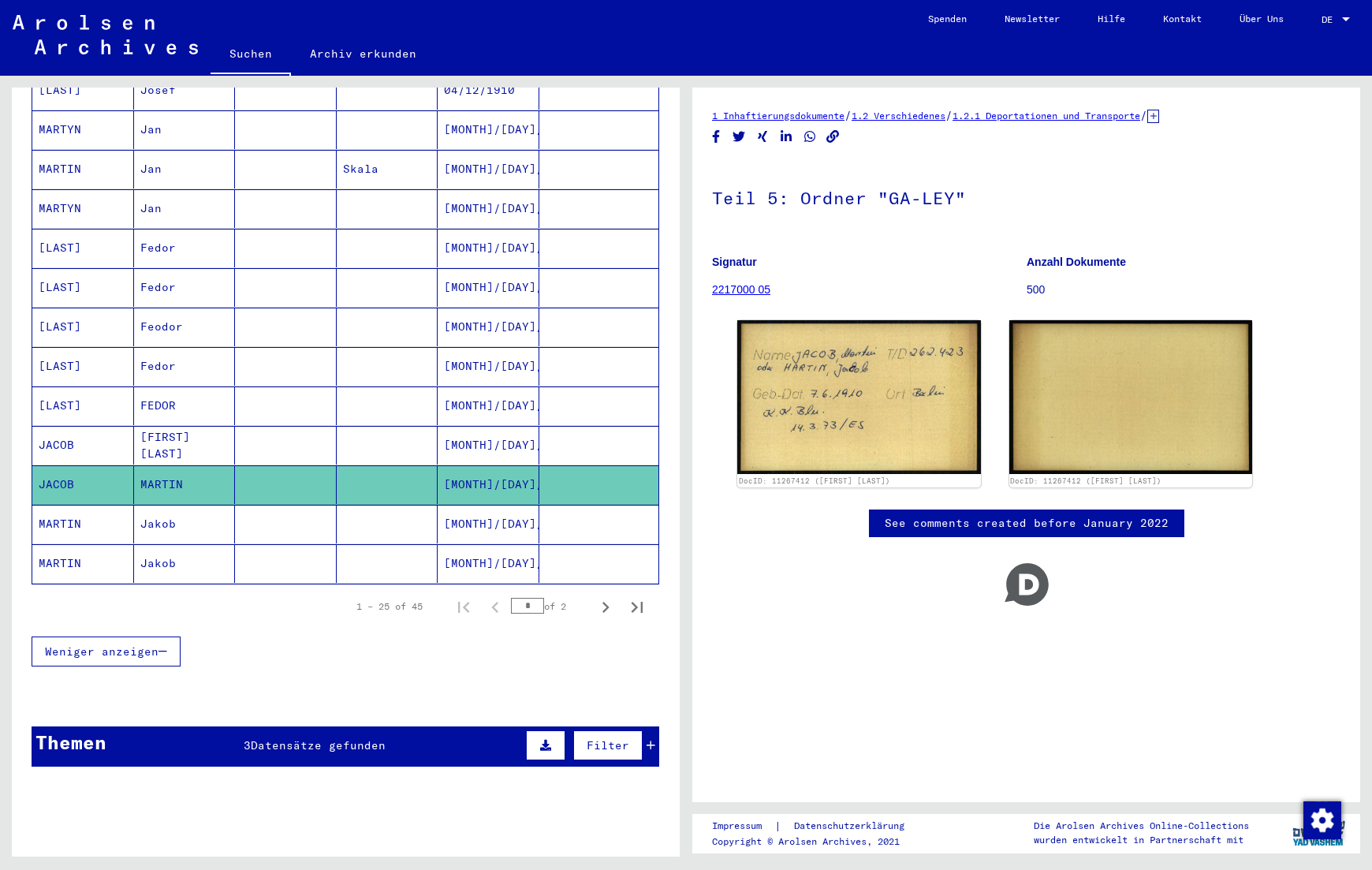 click at bounding box center [387, 563] 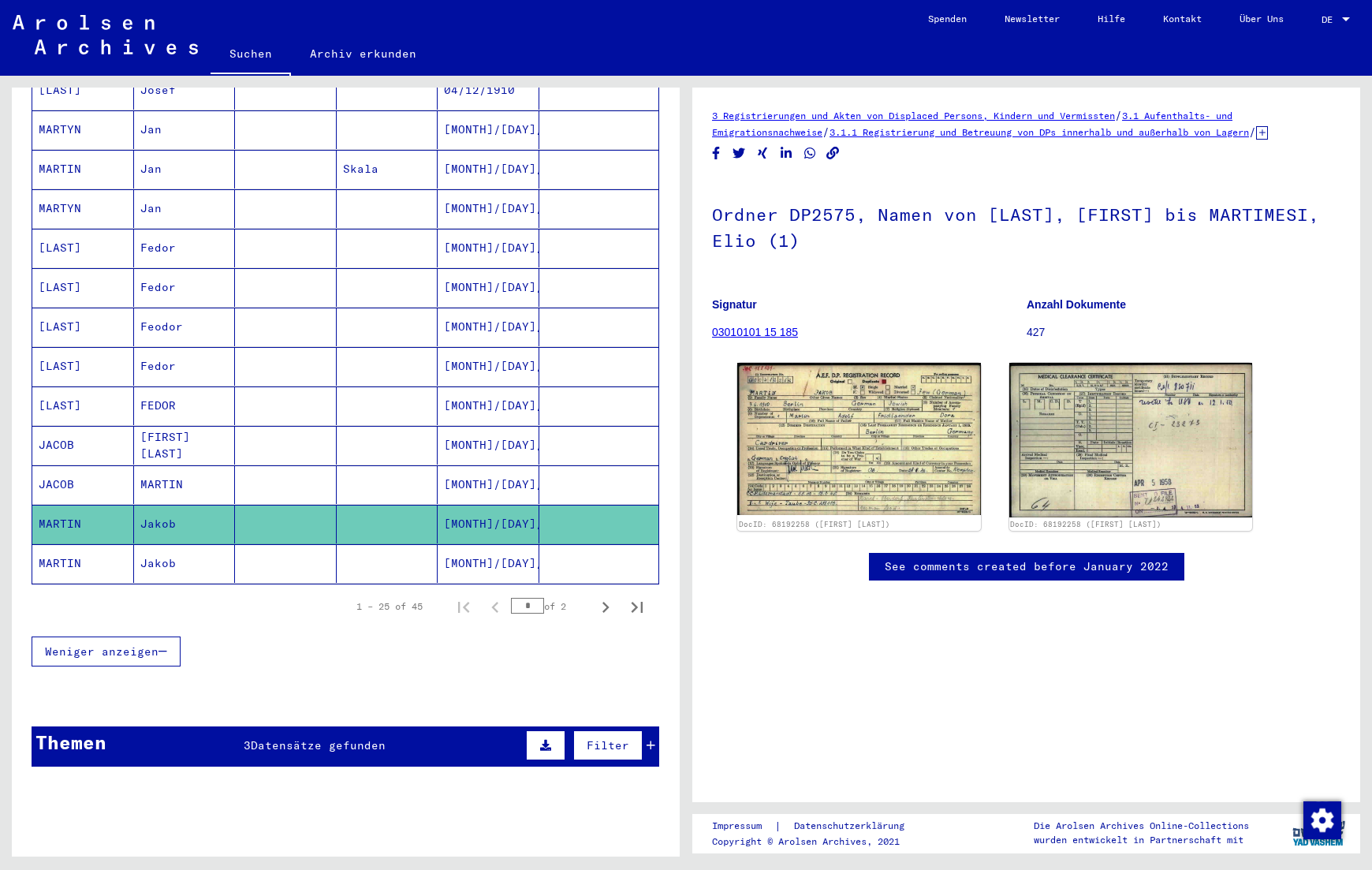 click 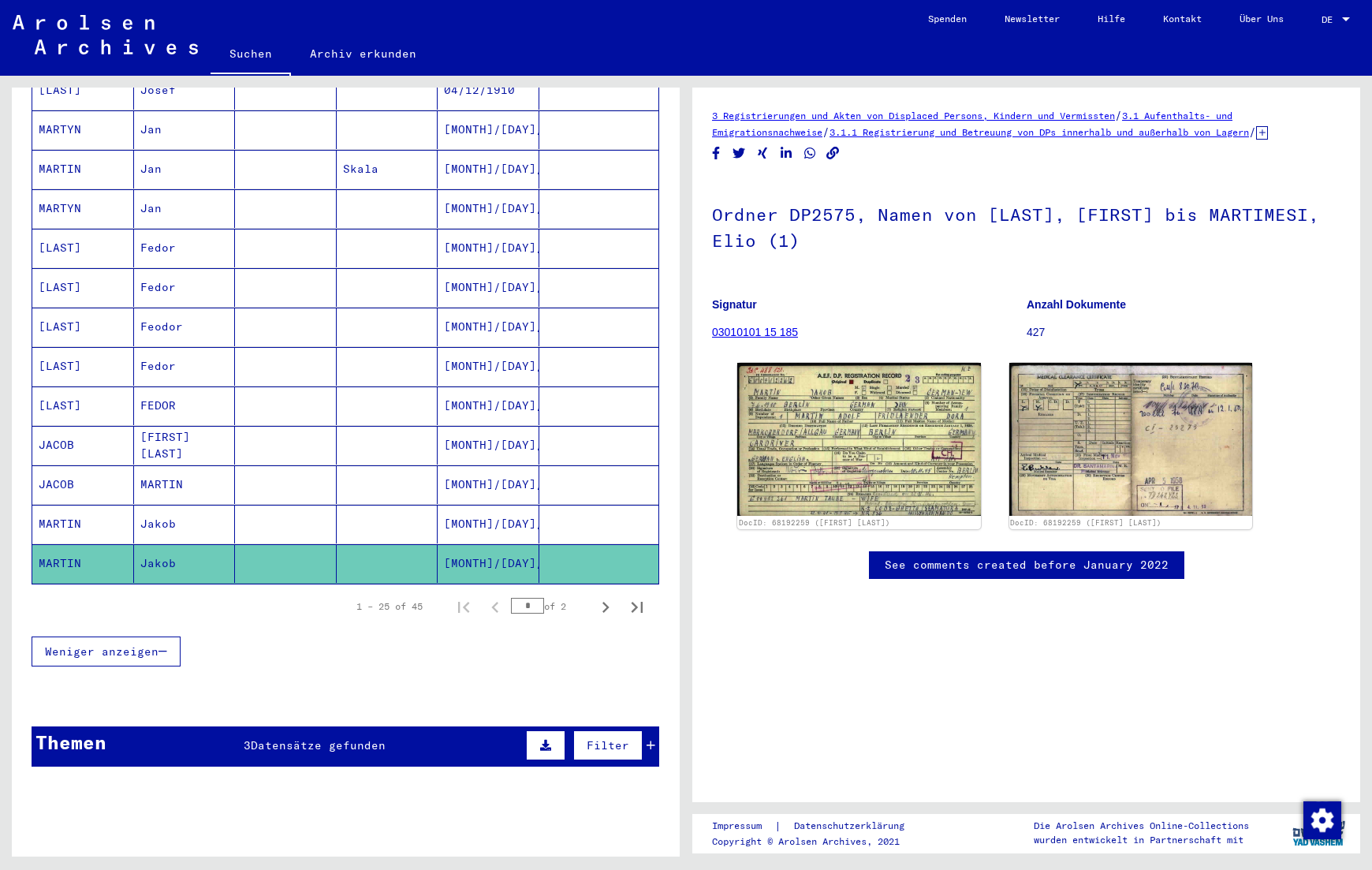 scroll, scrollTop: 0, scrollLeft: 0, axis: both 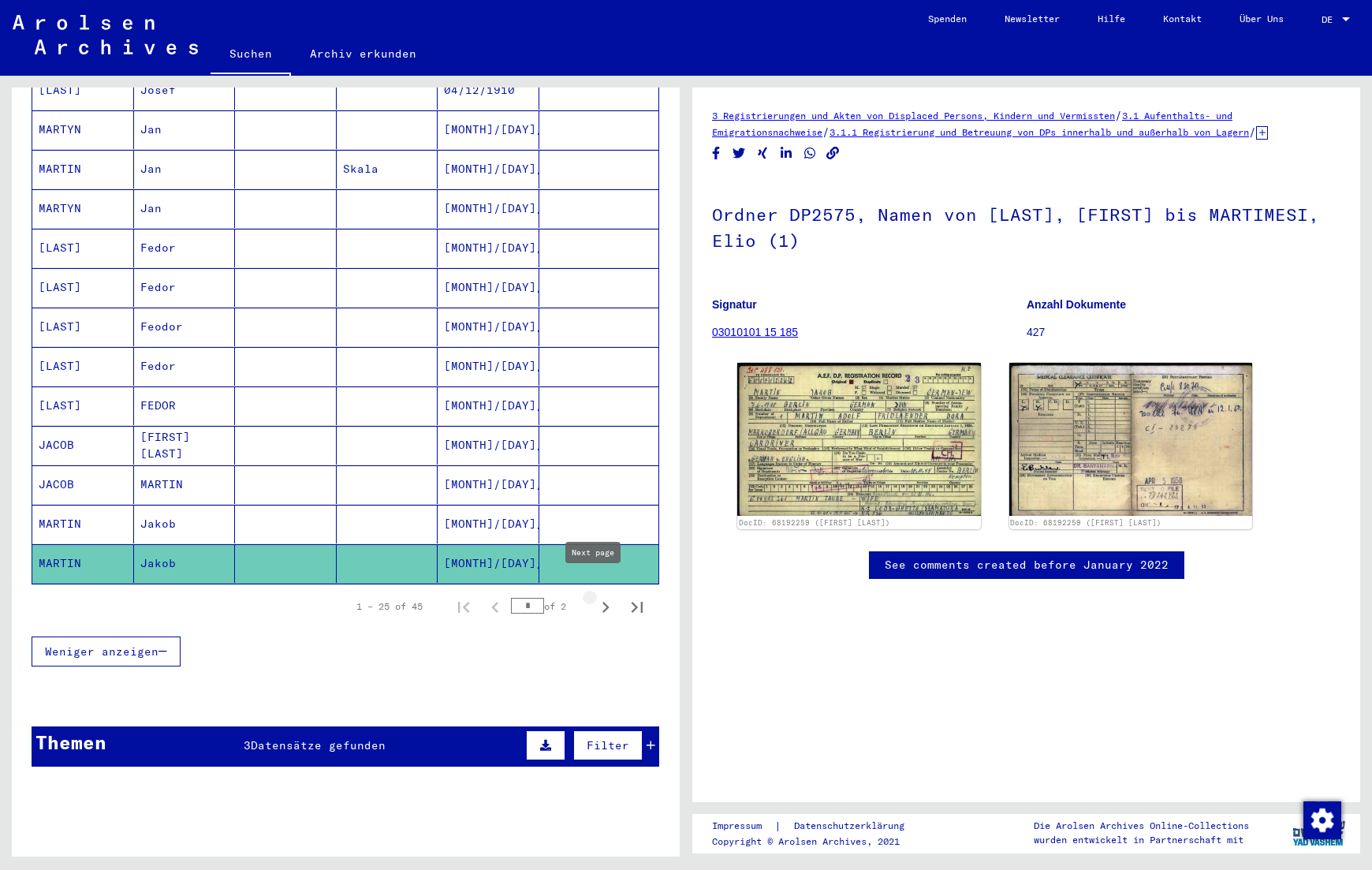 click 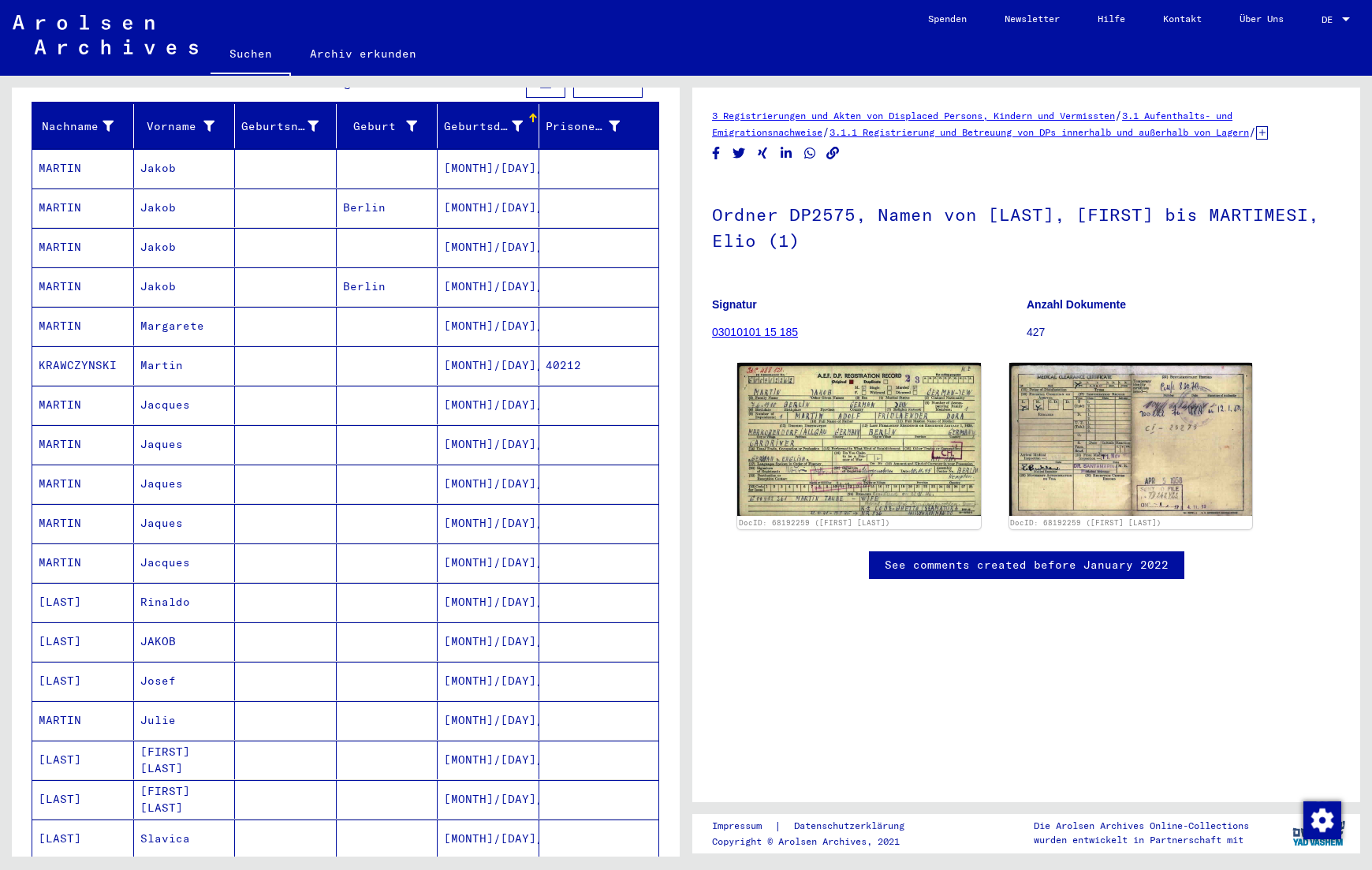 scroll, scrollTop: 0, scrollLeft: 0, axis: both 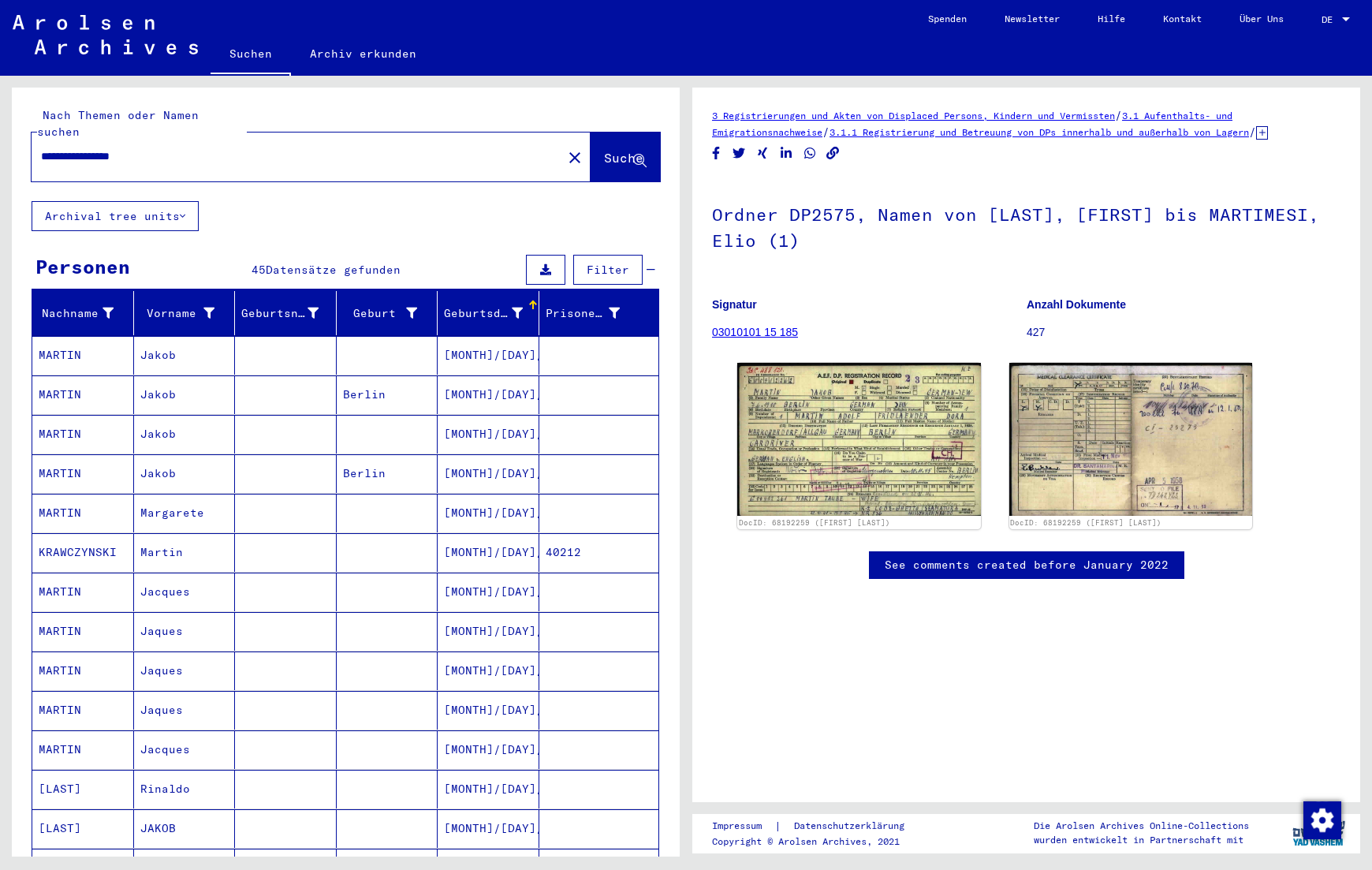 click at bounding box center [387, 394] 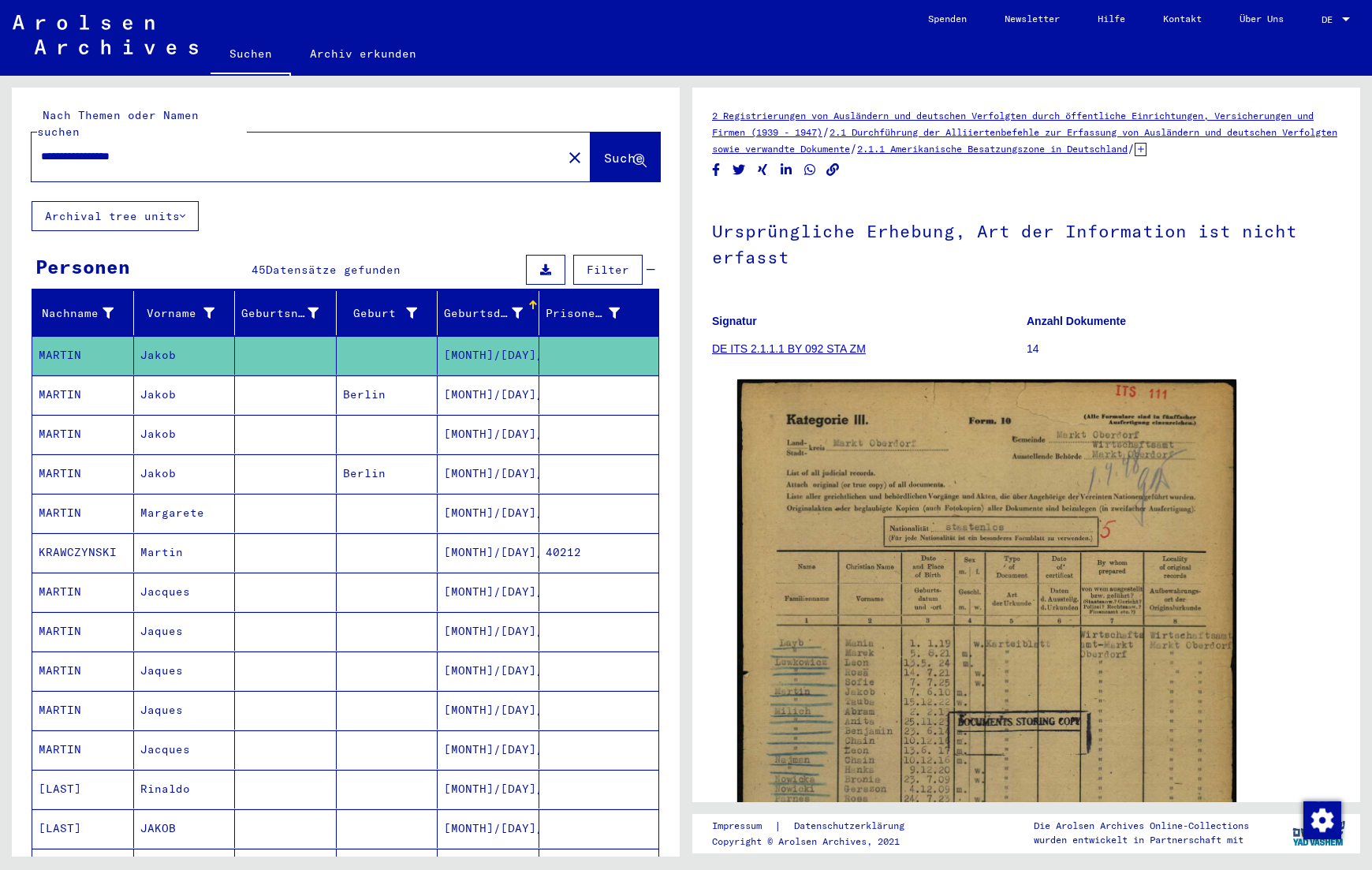 scroll, scrollTop: 0, scrollLeft: 0, axis: both 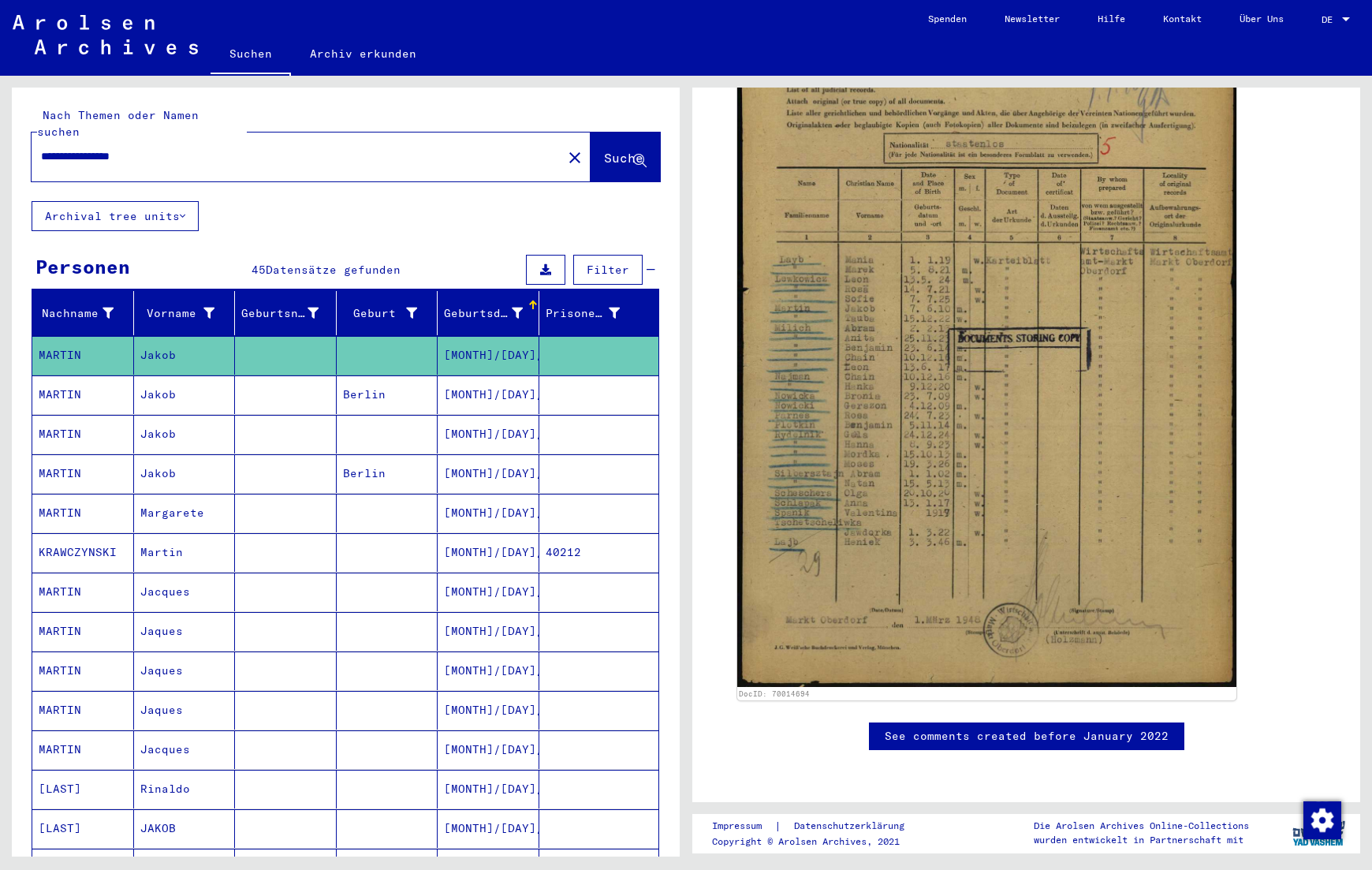 click at bounding box center (599, 434) 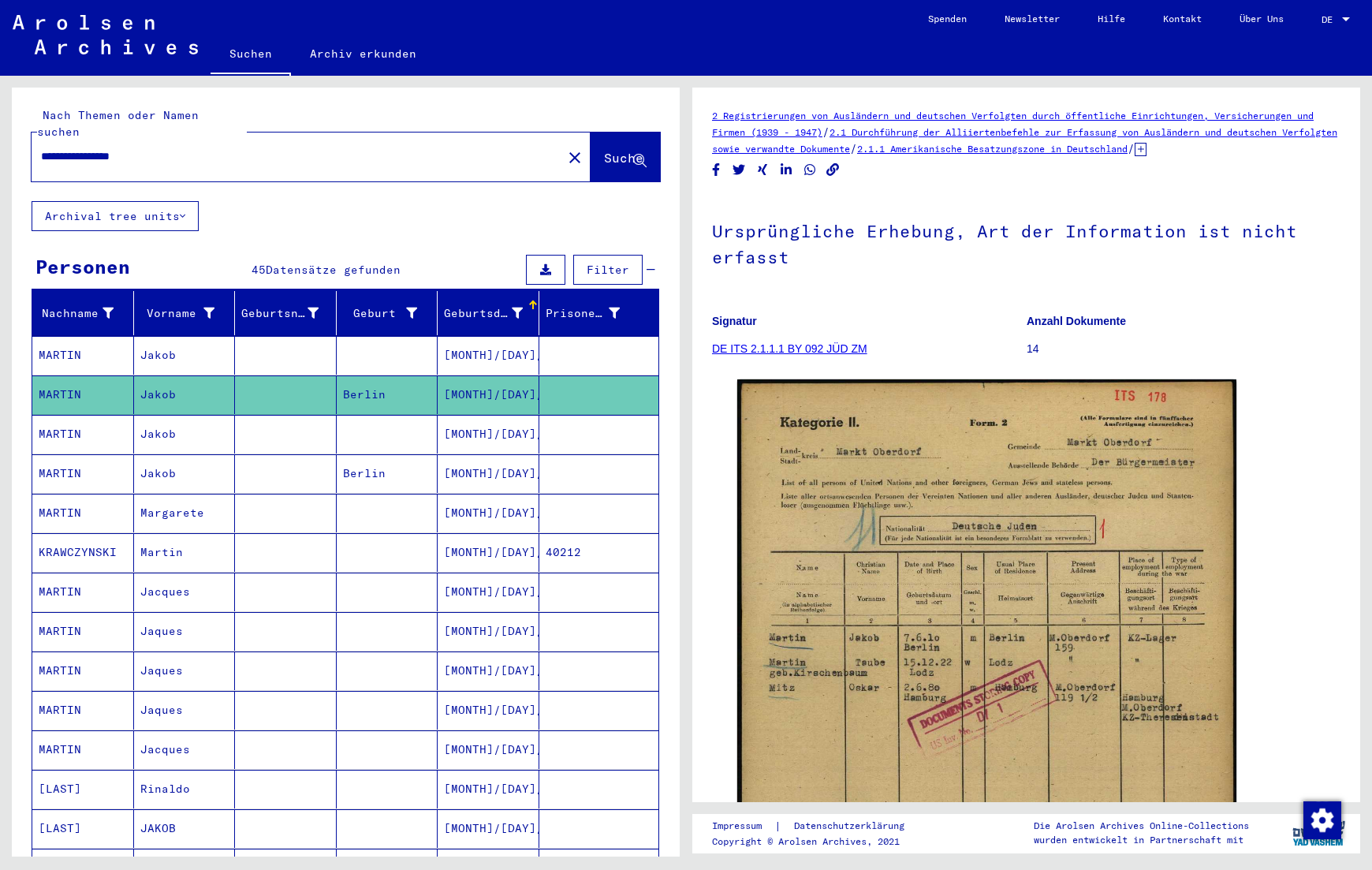 scroll, scrollTop: 0, scrollLeft: 0, axis: both 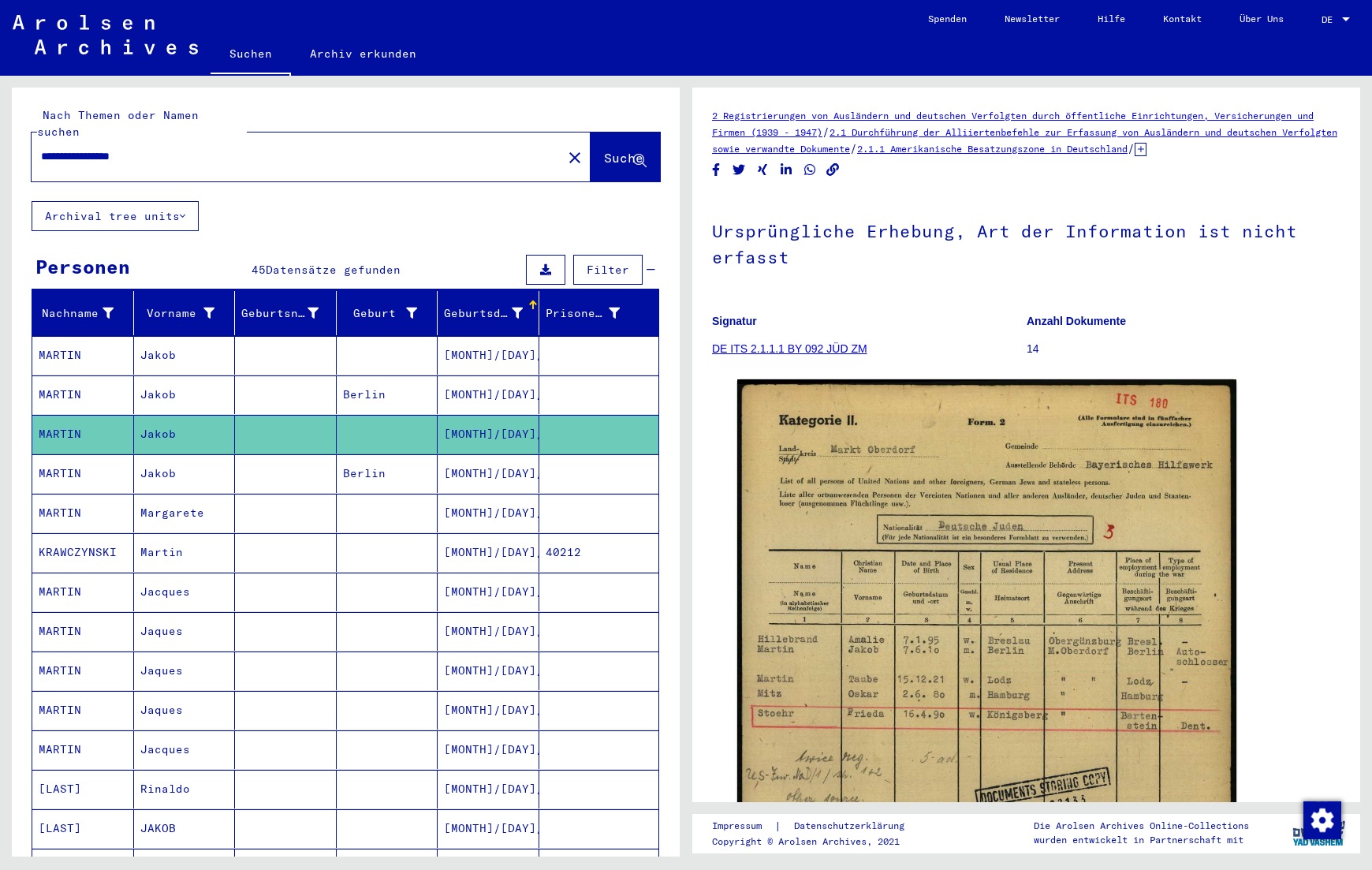 click at bounding box center [285, 513] 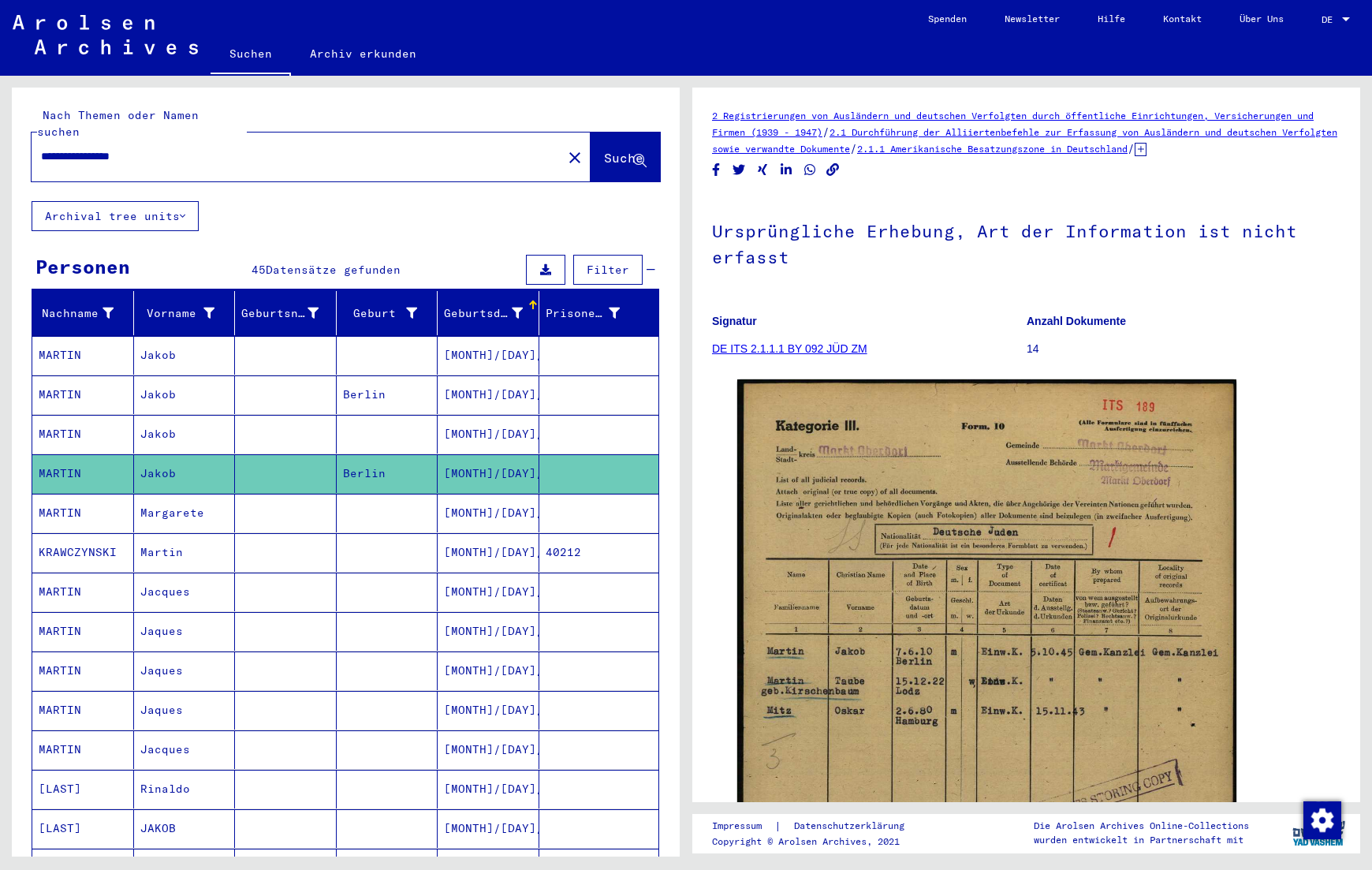 scroll, scrollTop: 0, scrollLeft: 0, axis: both 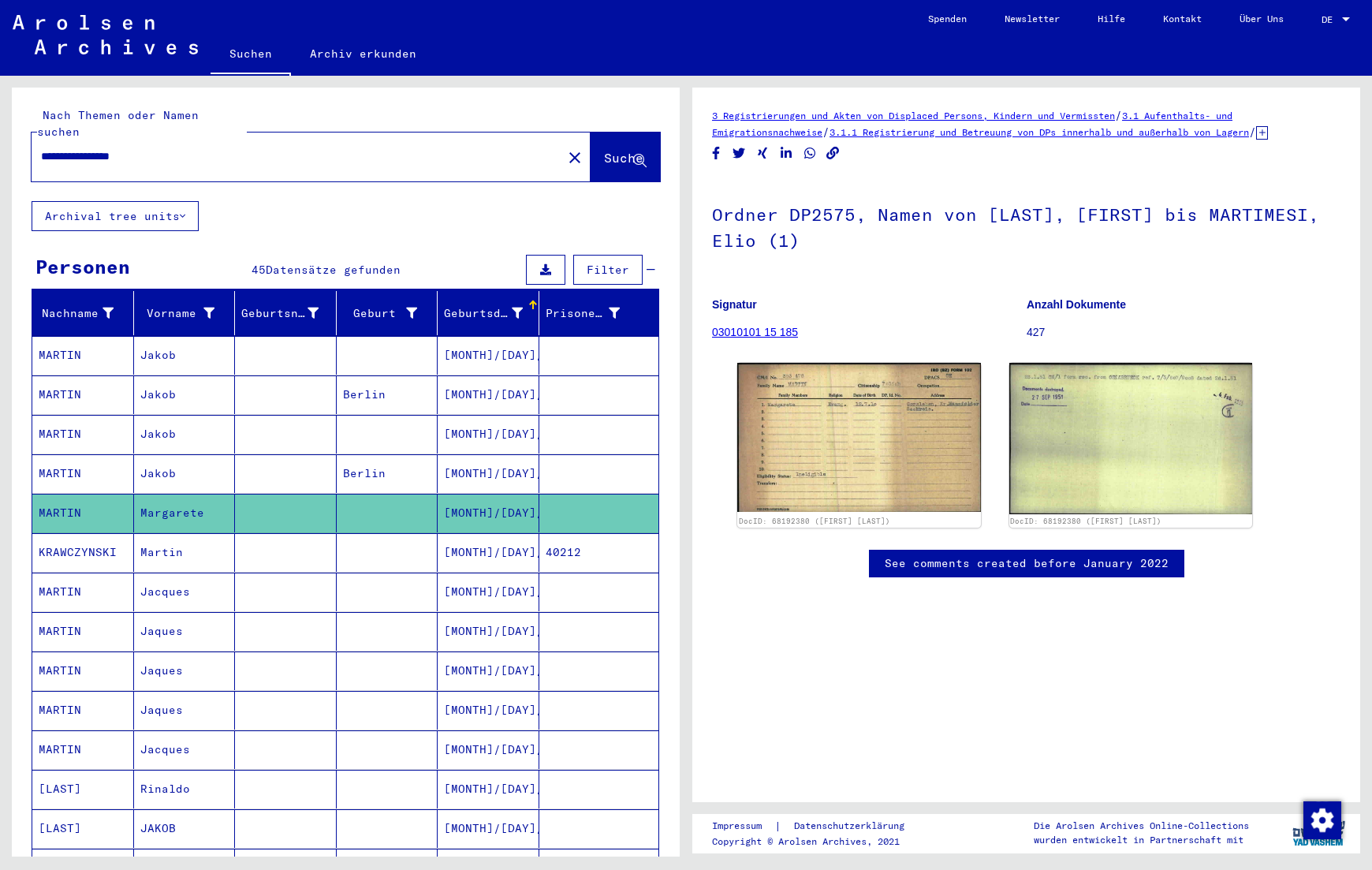drag, startPoint x: 174, startPoint y: 136, endPoint x: 15, endPoint y: 139, distance: 159.0283 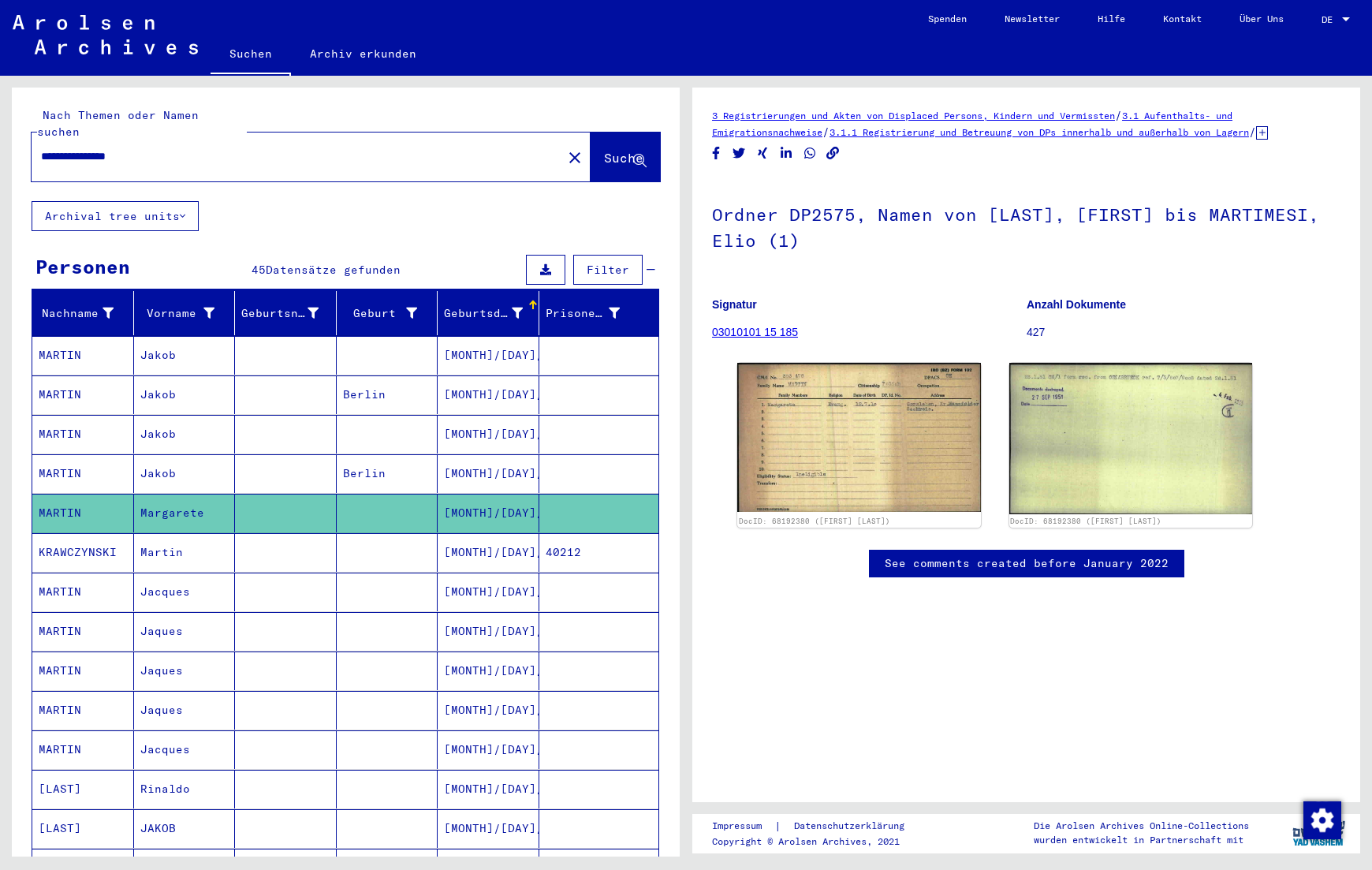 click on "**********" at bounding box center (296, 156) 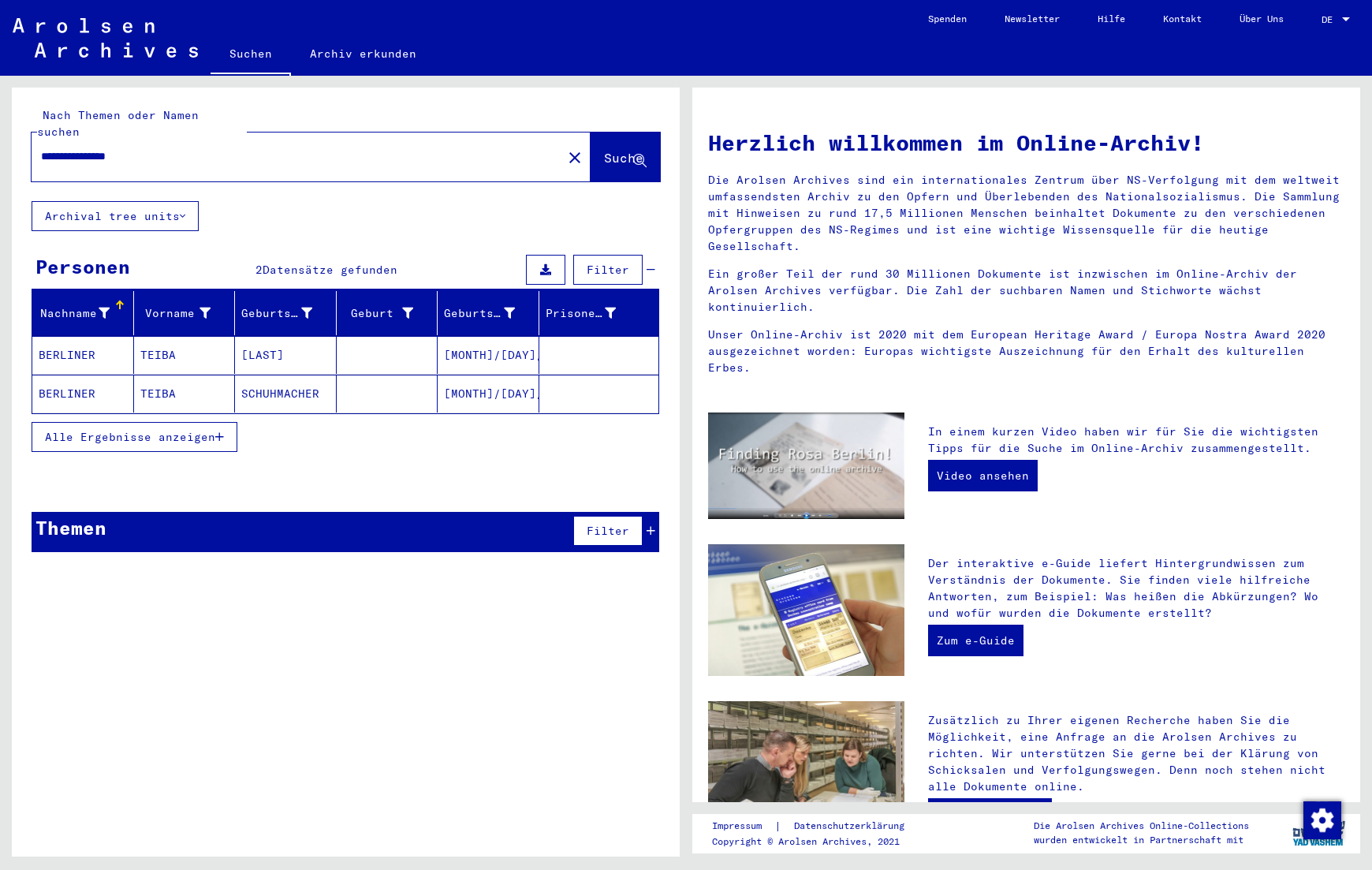 click on "Alle Ergebnisse anzeigen" at bounding box center [130, 437] 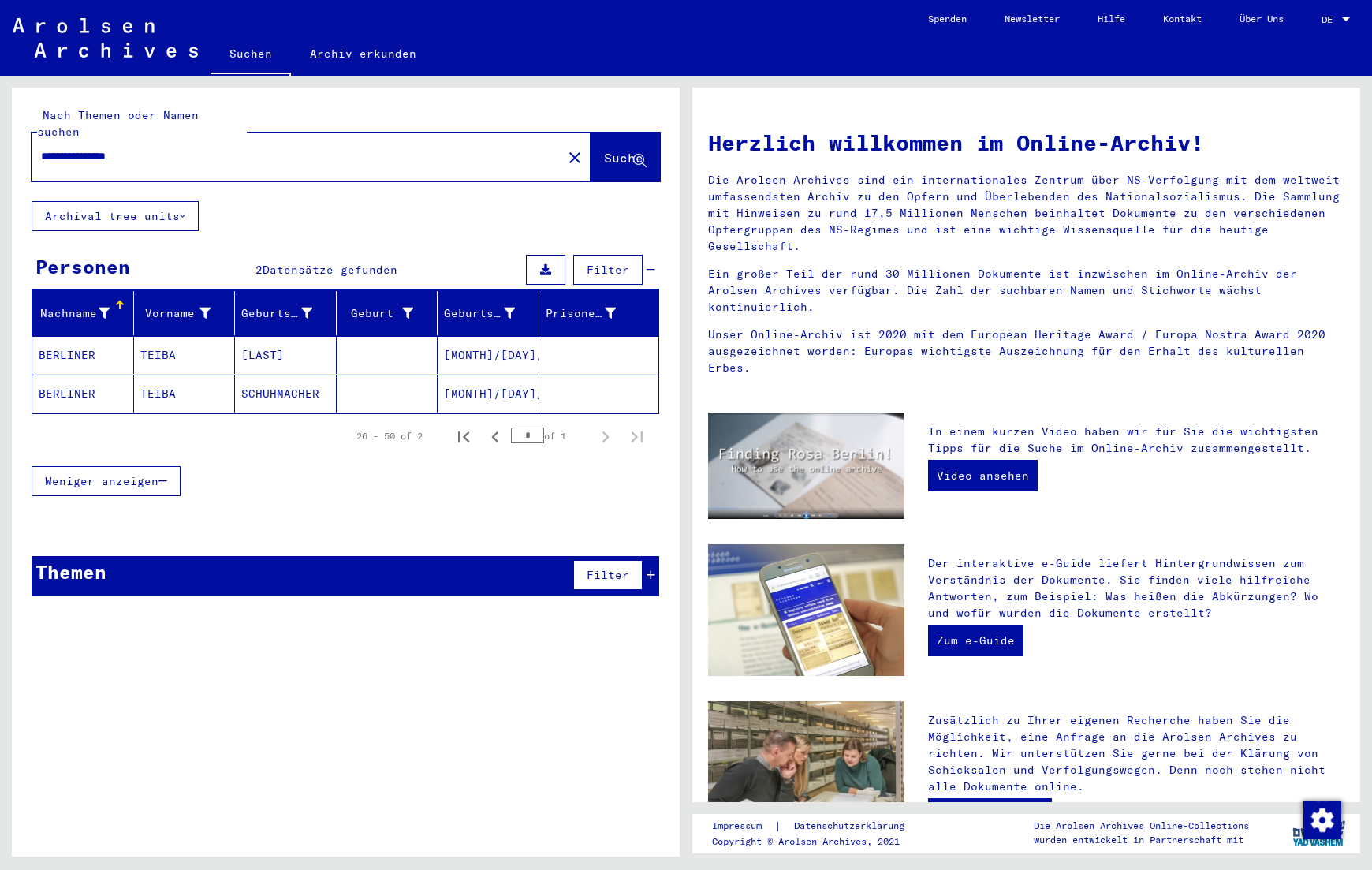 click on "Themen  Filter" at bounding box center [345, 576] 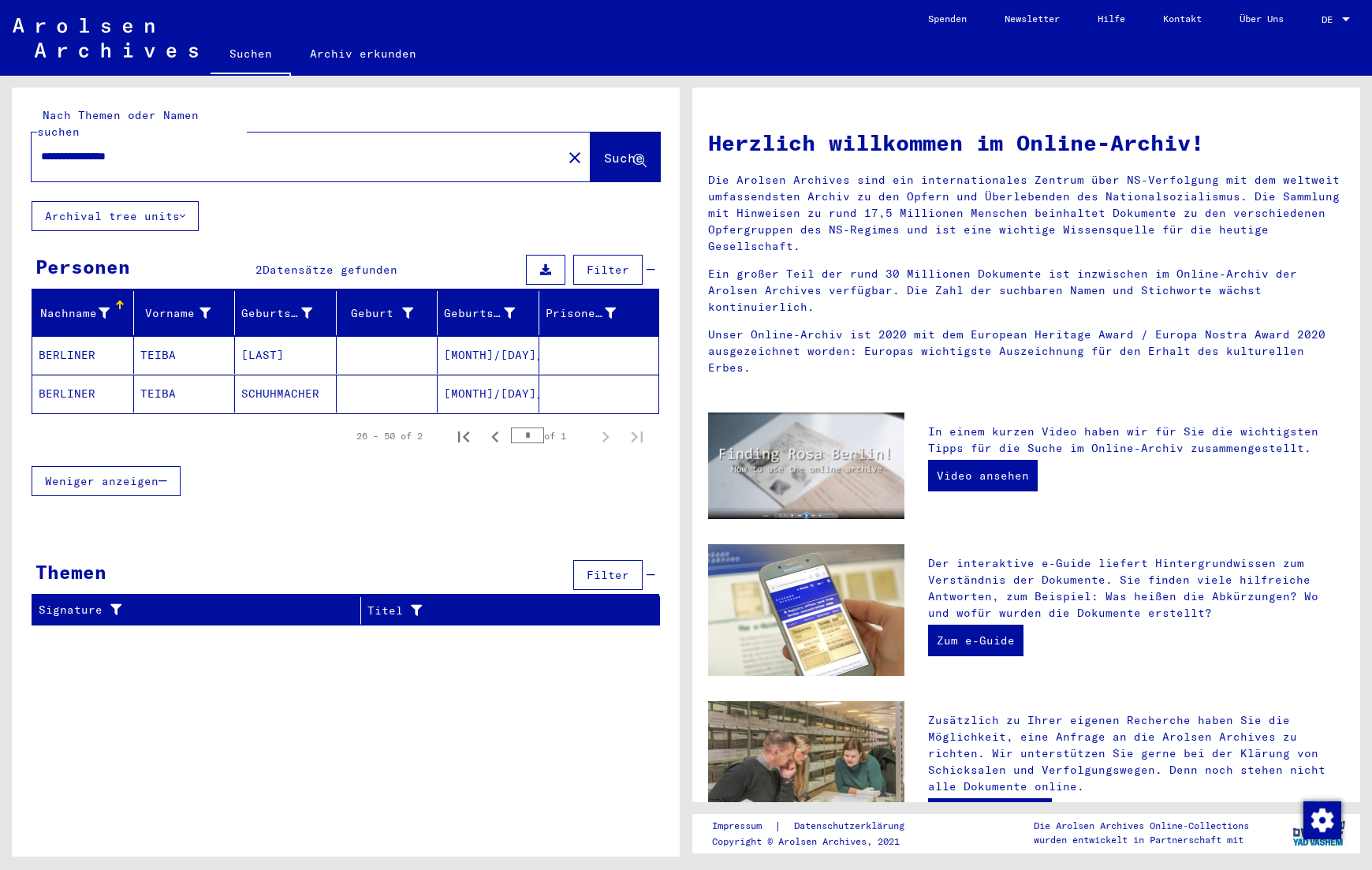 click on "**********" at bounding box center [292, 156] 